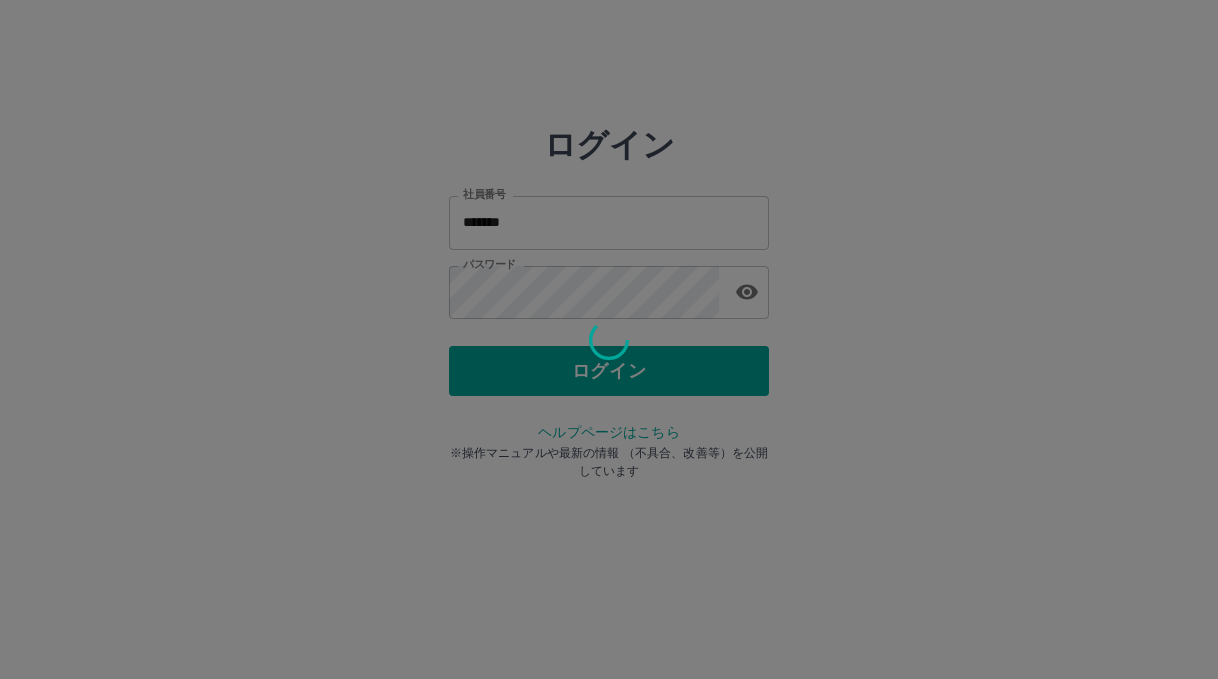 scroll, scrollTop: 0, scrollLeft: 0, axis: both 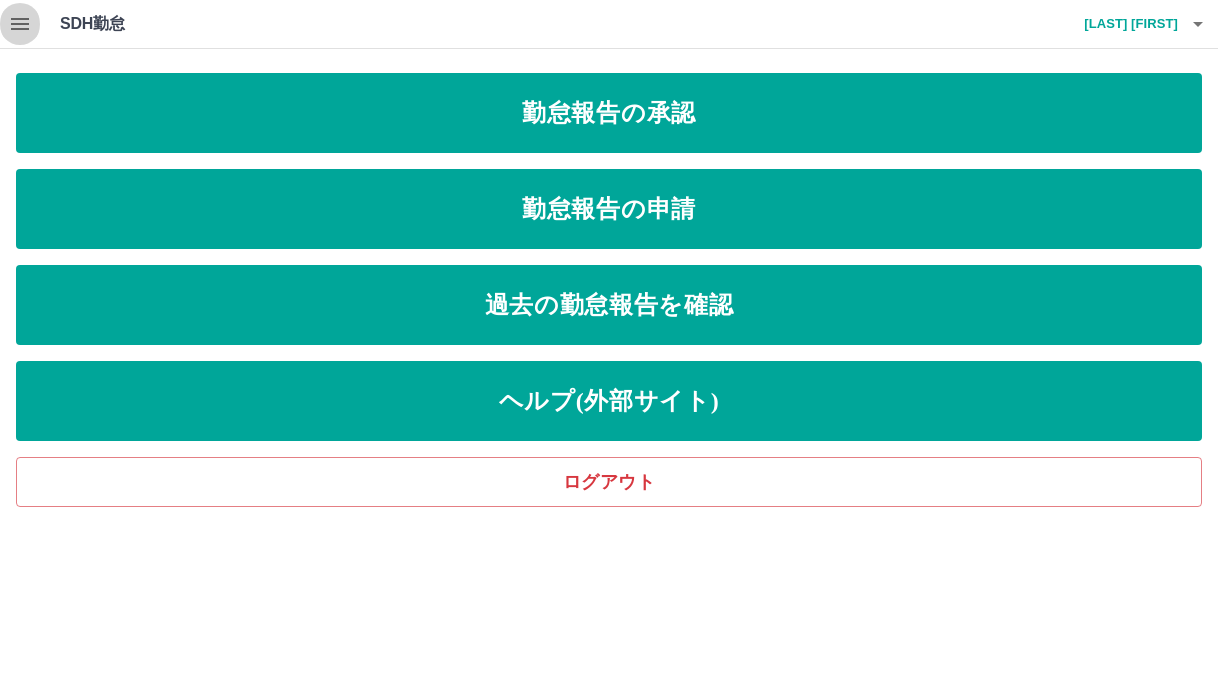 click 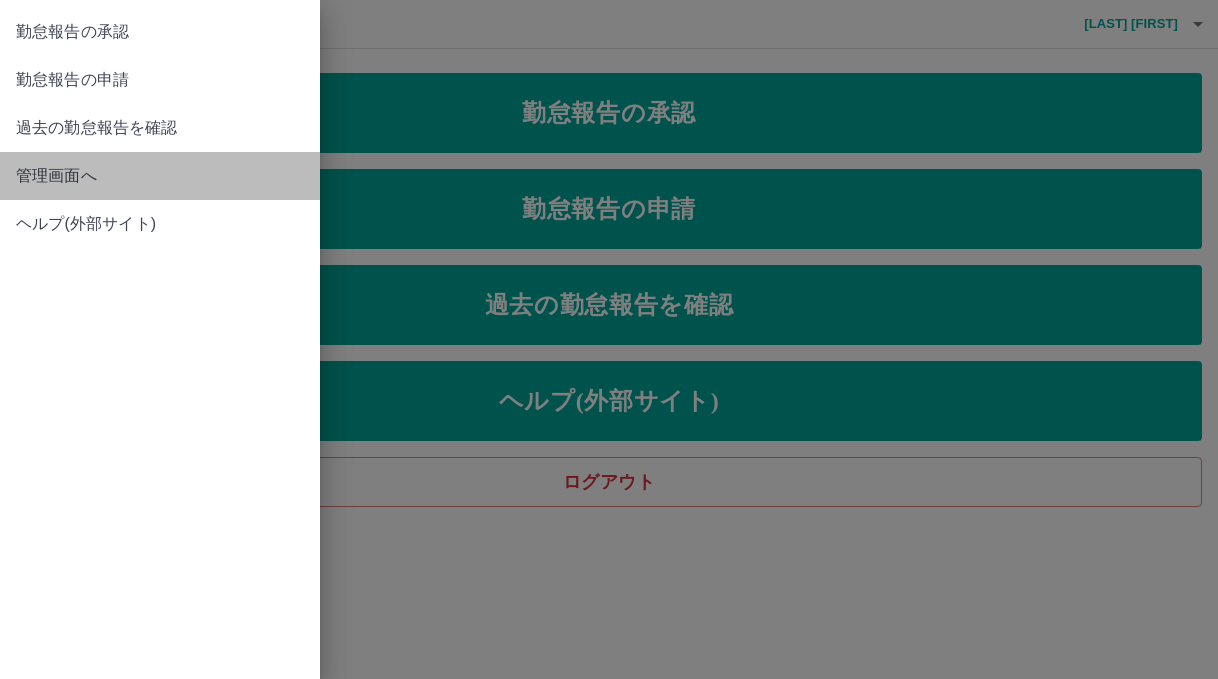 click on "管理画面へ" at bounding box center (160, 176) 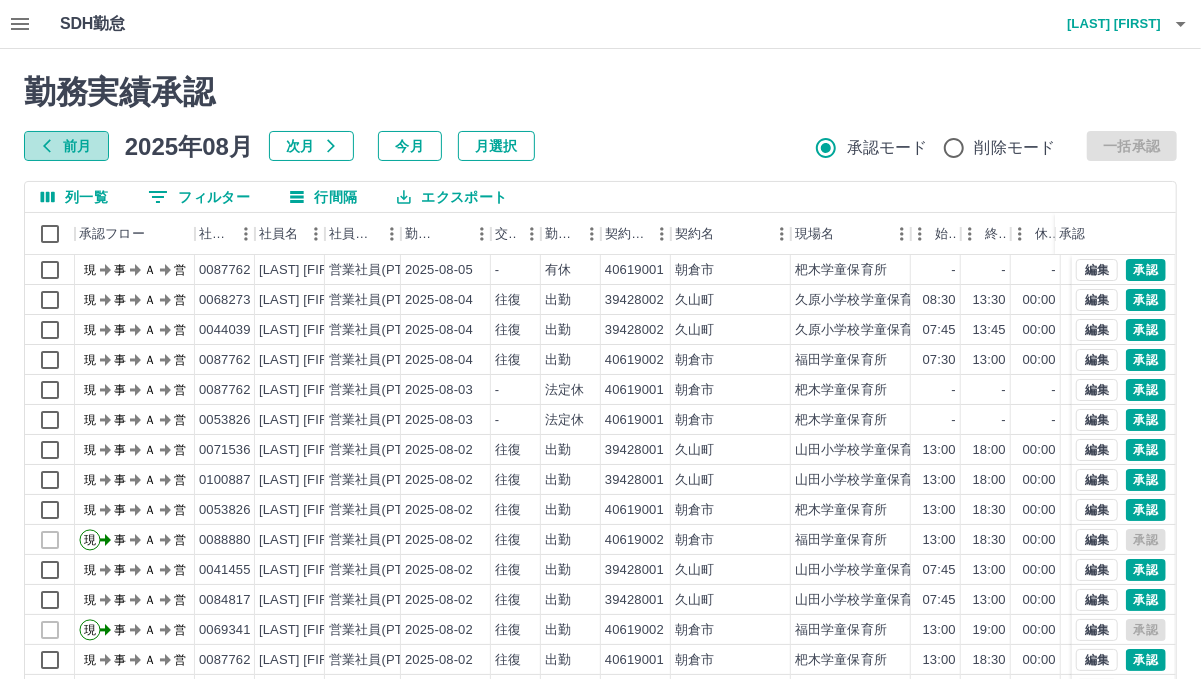 click on "前月" at bounding box center (66, 146) 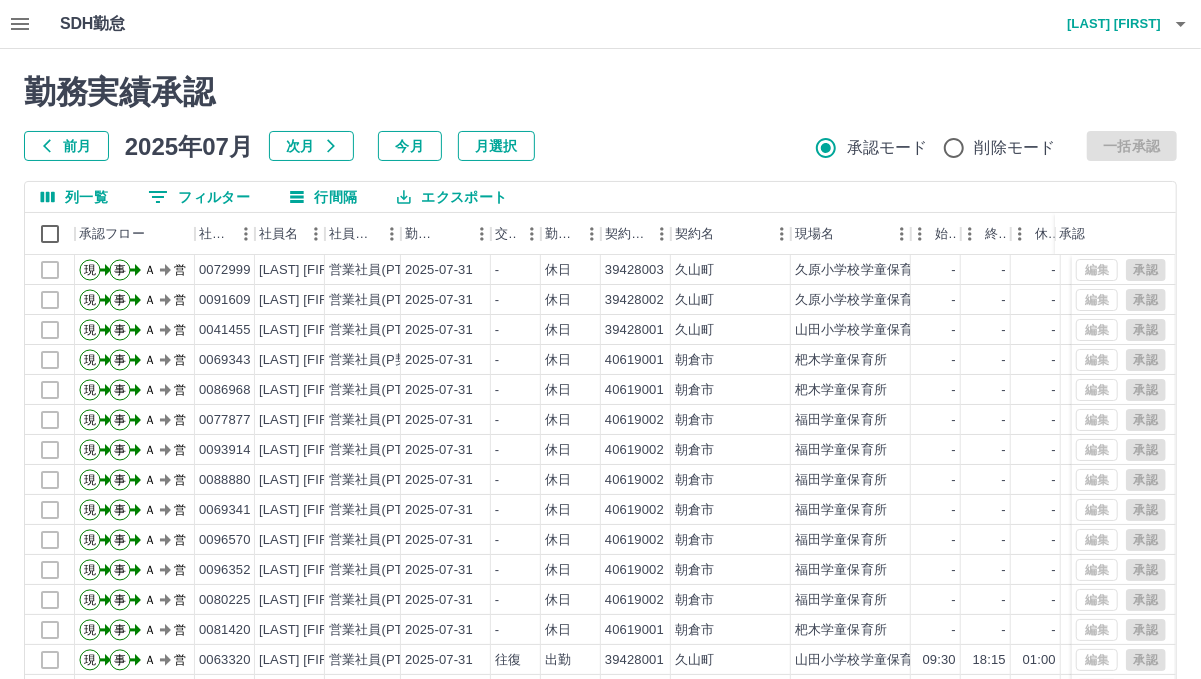 click on "0 フィルター" at bounding box center (199, 197) 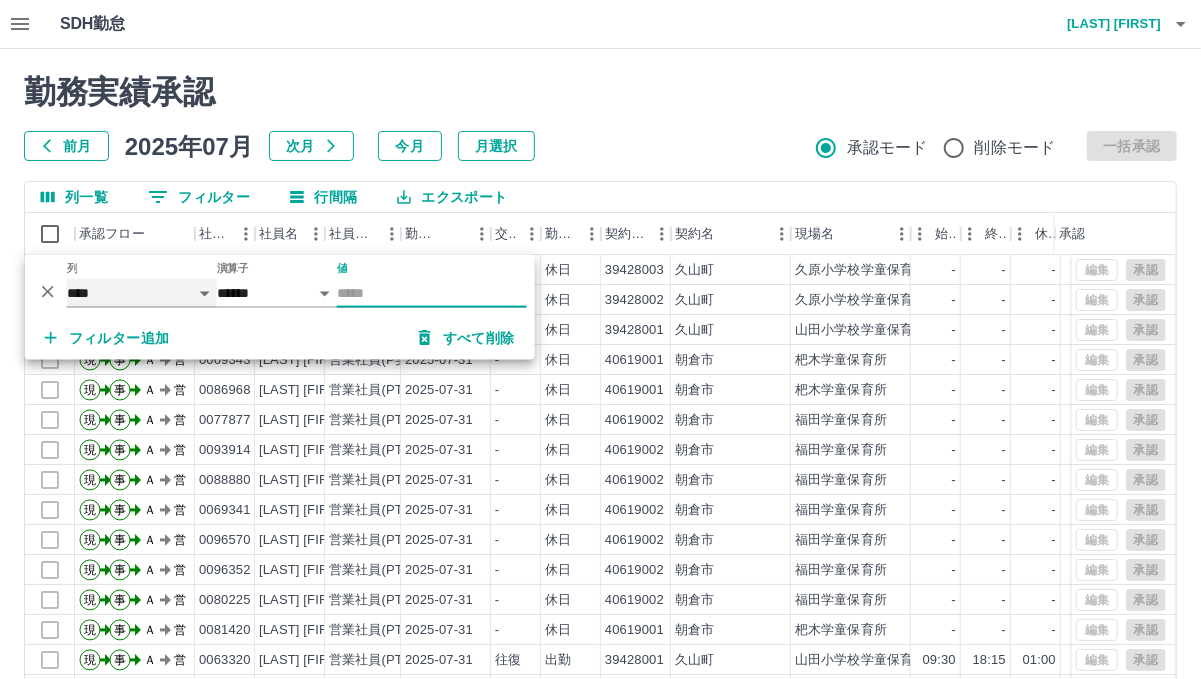click on "**** *** **** *** *** **** ***** *** *** ** ** ** **** **** **** ** ** *** **** *****" at bounding box center (142, 293) 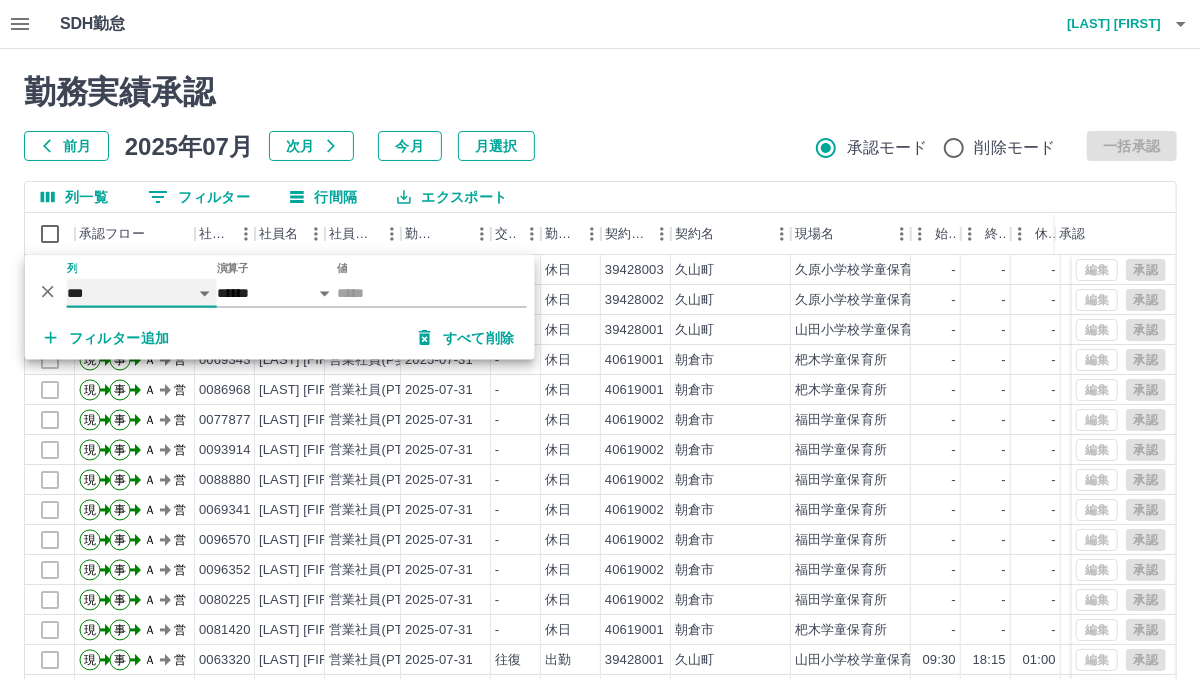 click on "**** *** **** *** *** **** ***** *** *** ** ** ** **** **** **** ** ** *** **** *****" at bounding box center (142, 293) 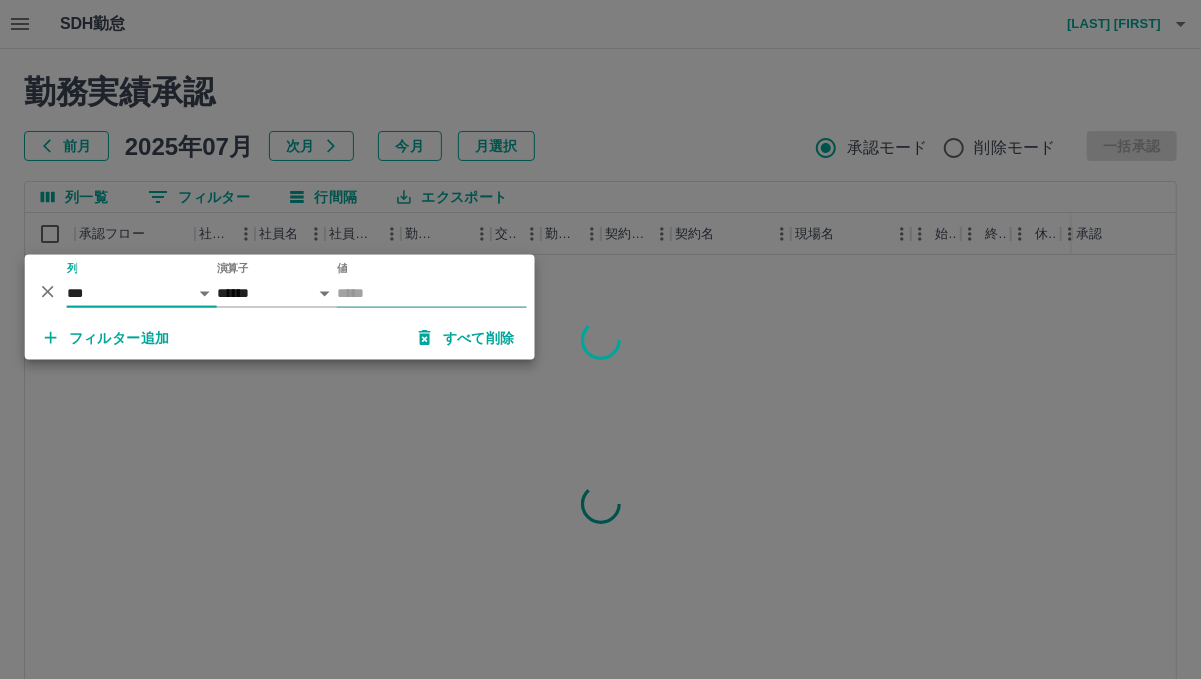 click on "値" at bounding box center [432, 293] 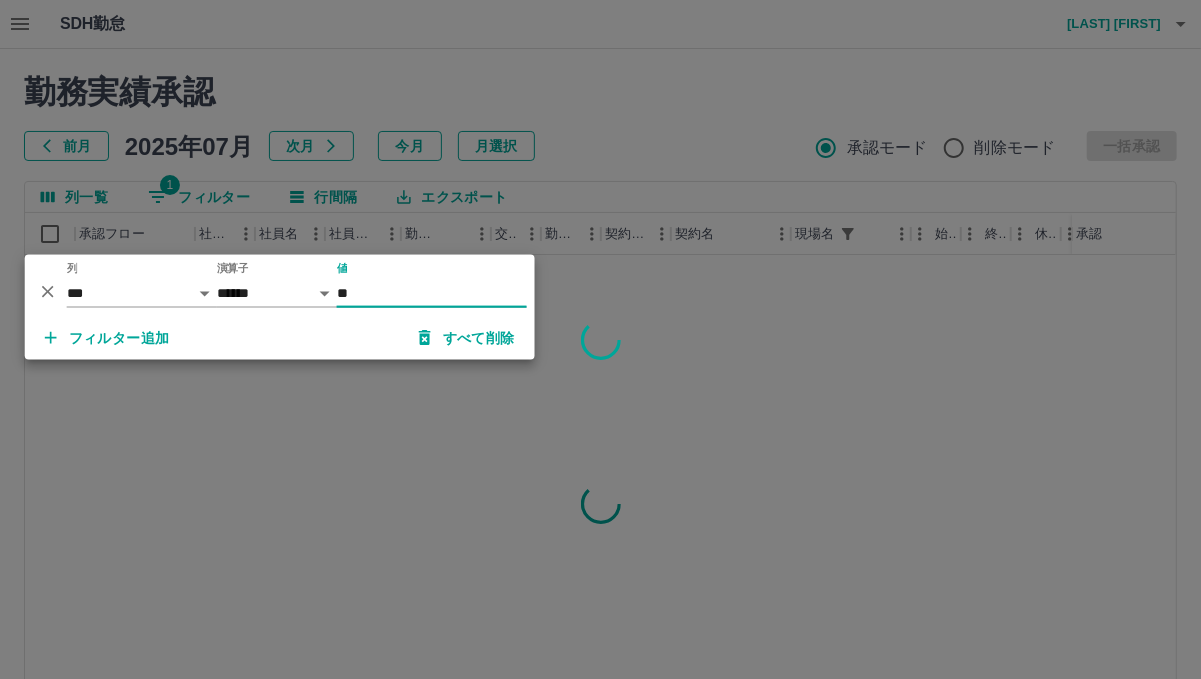 type on "*" 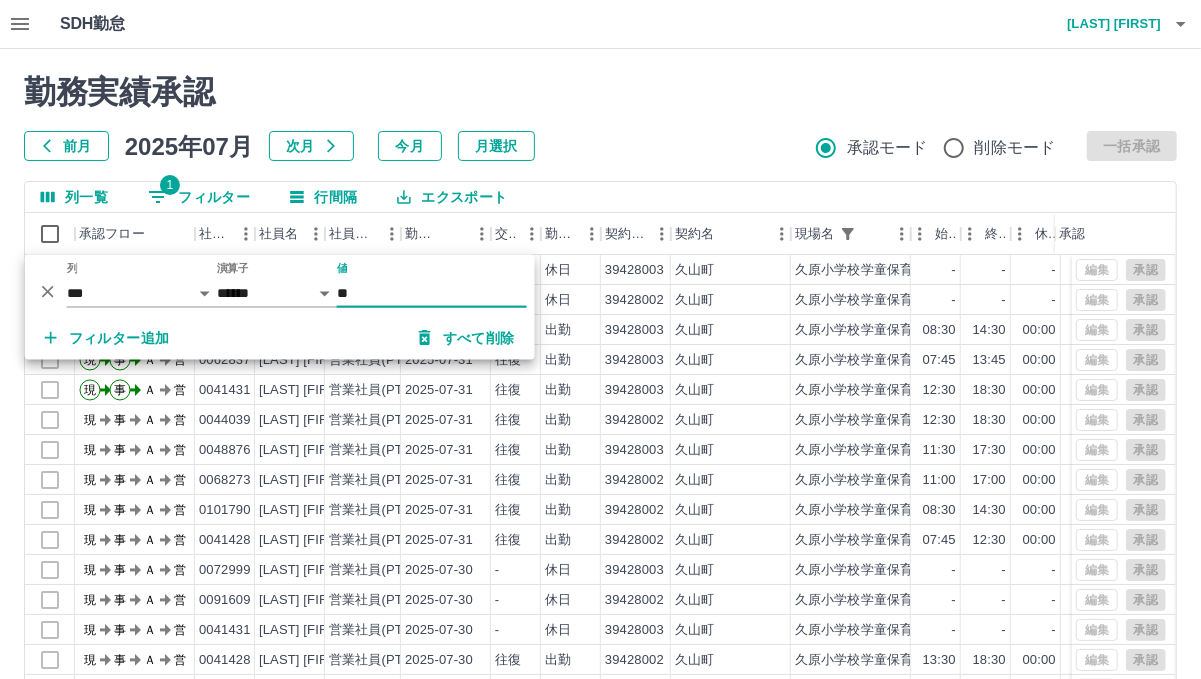 type on "**" 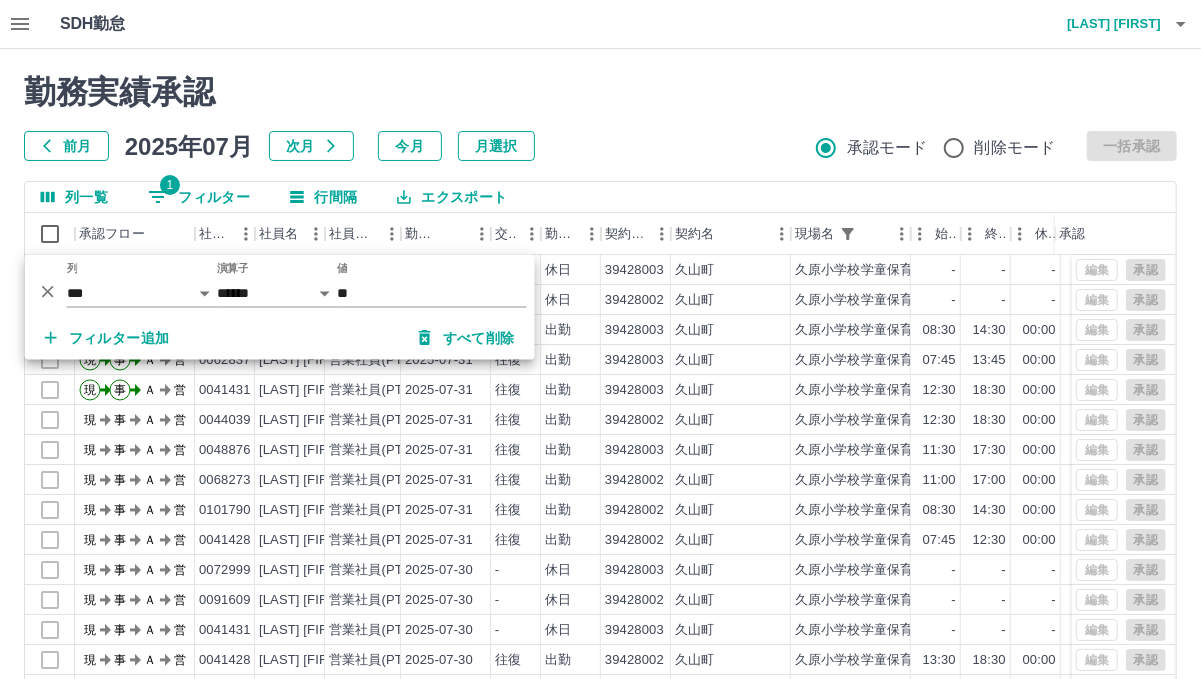 click on "前月 2025年07月 次月 今月 月選択 承認モード 削除モード 一括承認" at bounding box center [600, 146] 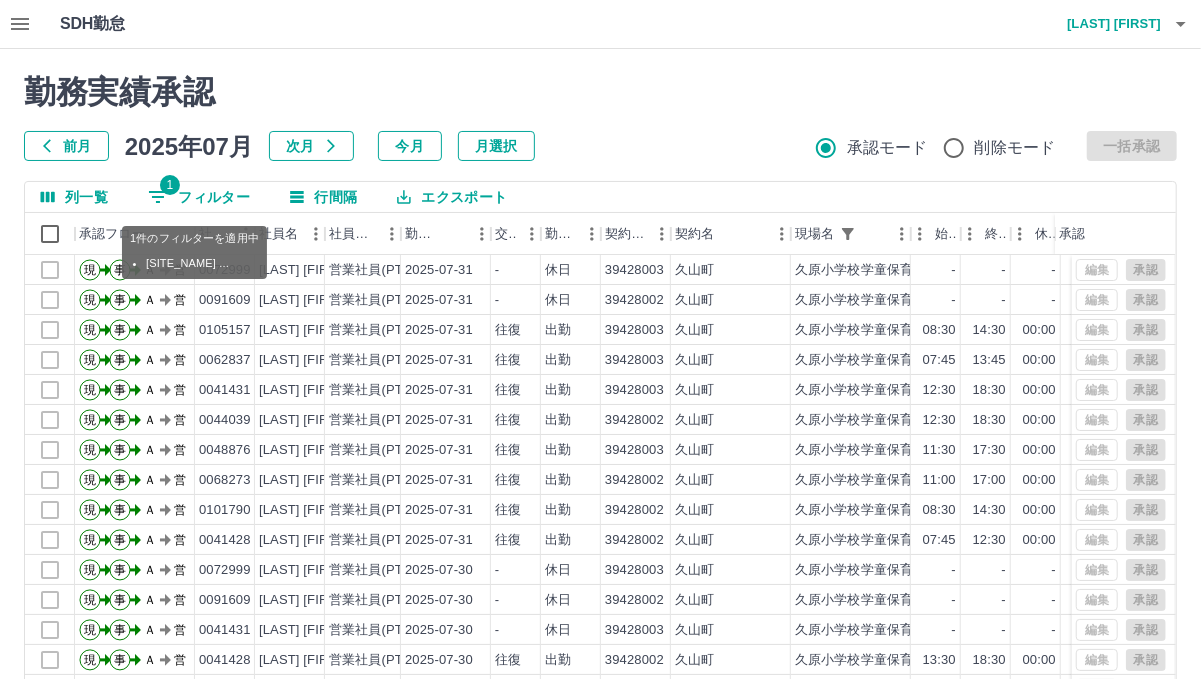 click on "1 フィルター" at bounding box center [199, 197] 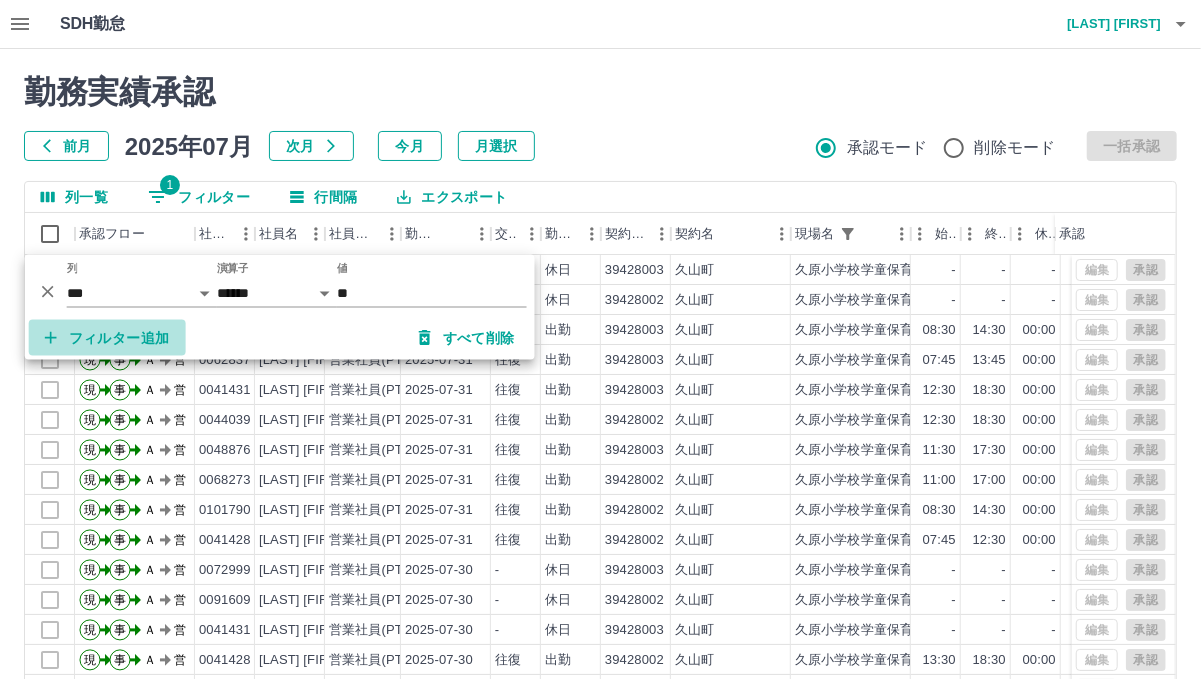 click on "フィルター追加" at bounding box center (107, 338) 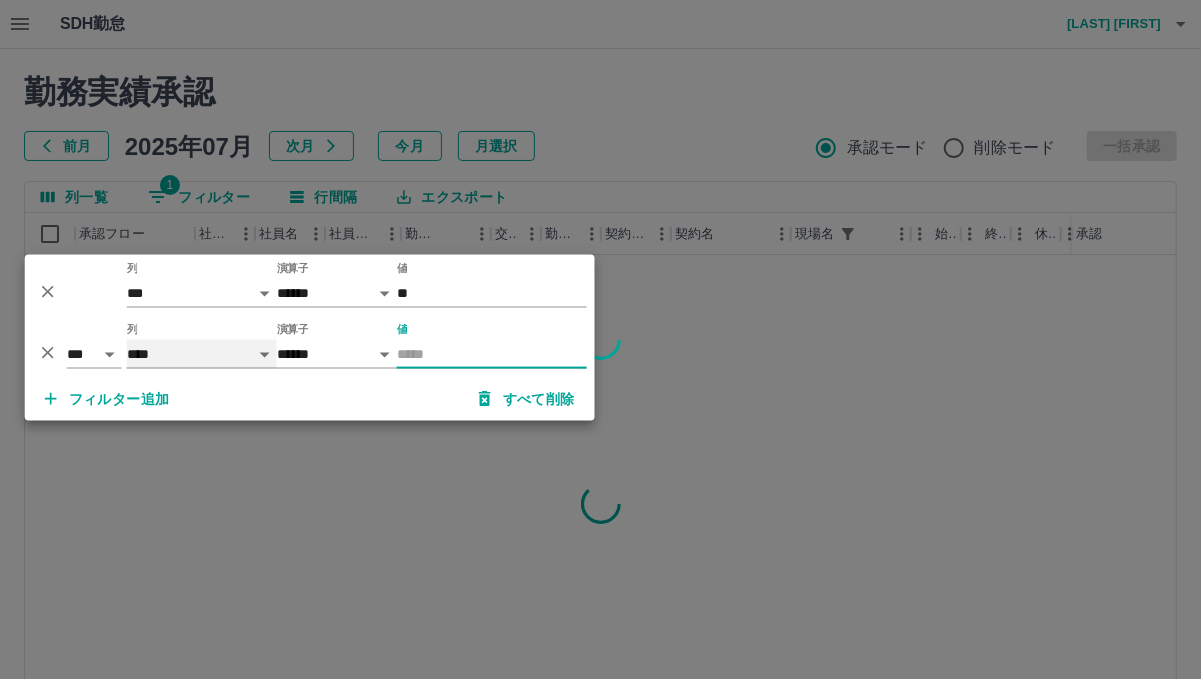 click on "**** *** **** *** *** **** ***** *** *** ** ** ** **** **** **** ** ** *** **** *****" at bounding box center [202, 354] 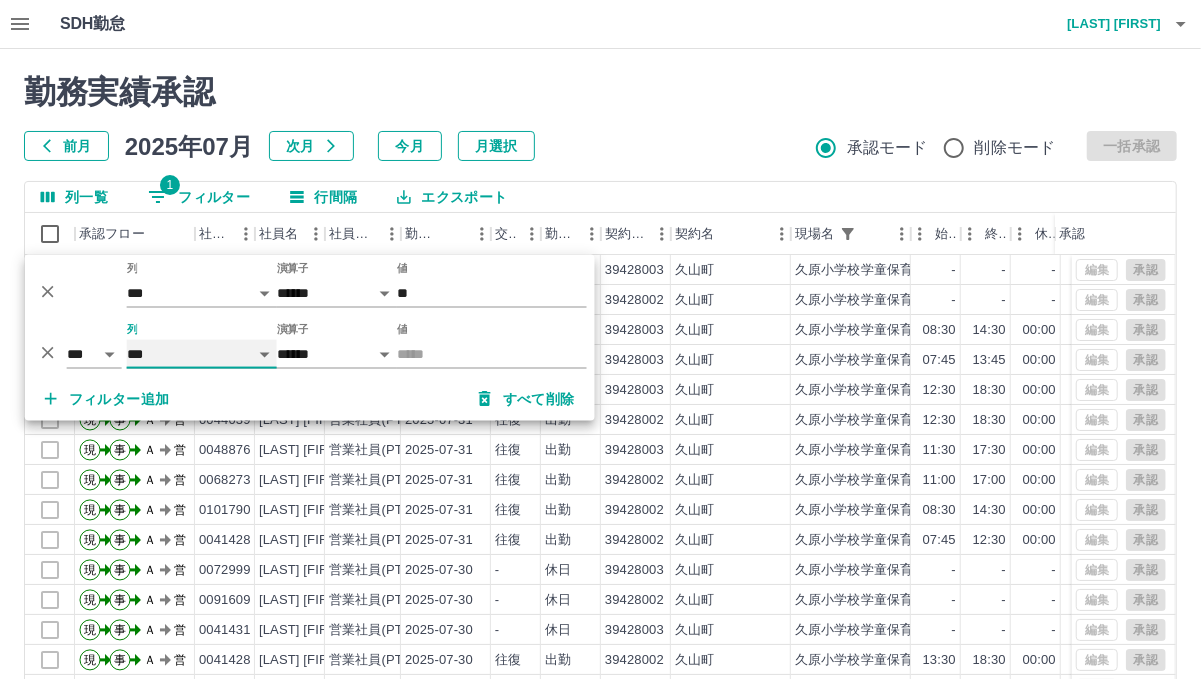 click on "**** *** **** *** *** **** ***** *** *** ** ** ** **** **** **** ** ** *** **** *****" at bounding box center (202, 354) 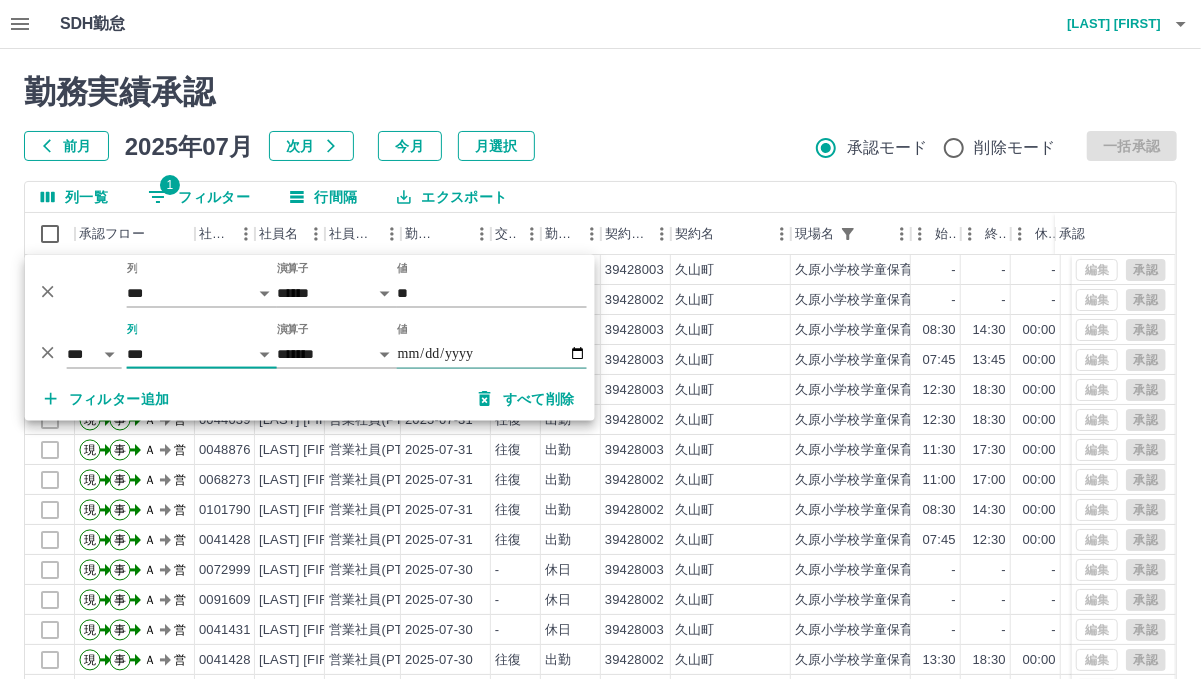 click on "値" at bounding box center [492, 354] 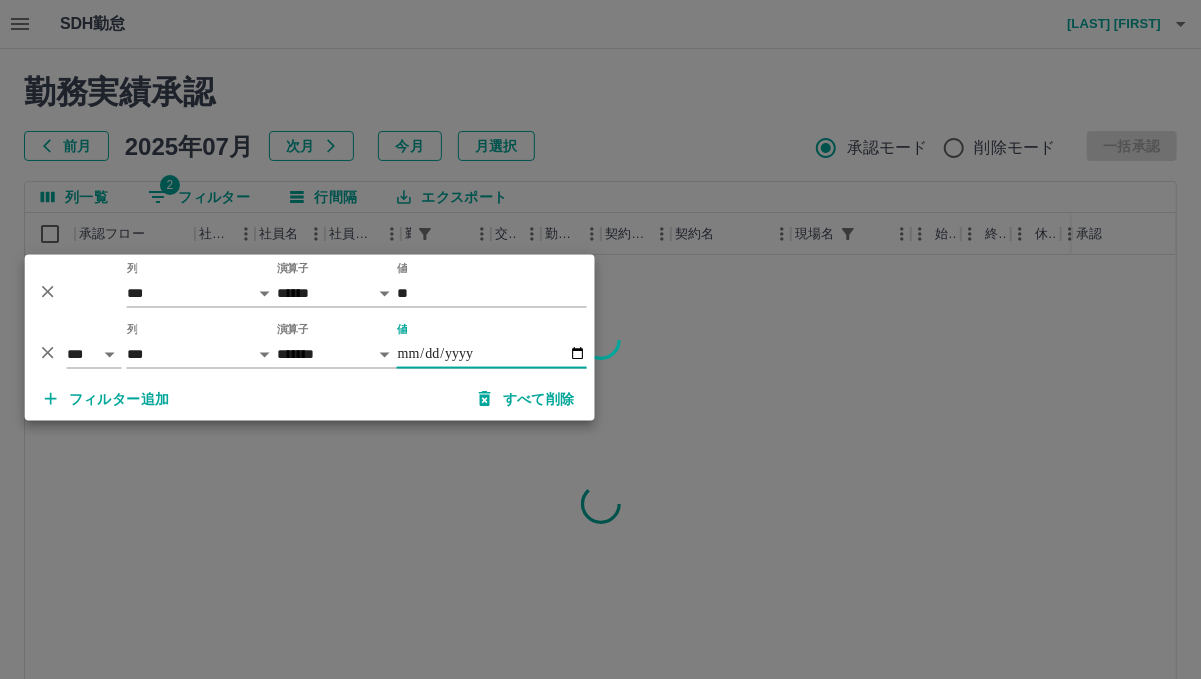 type on "**********" 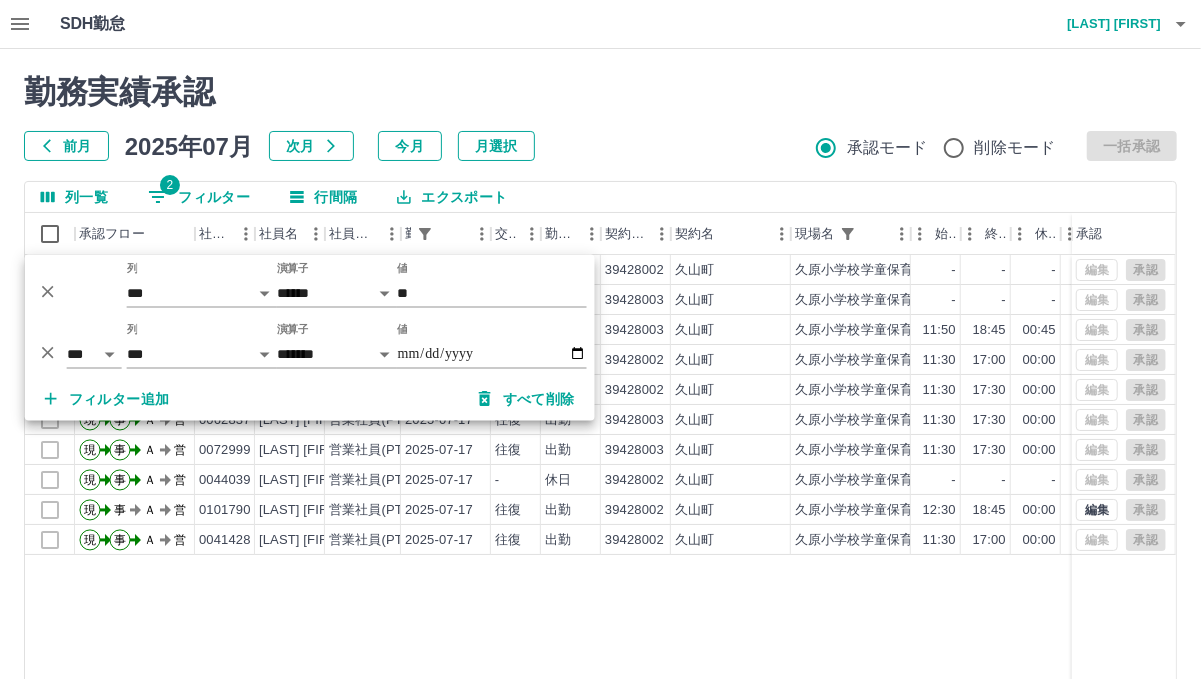 click on "前月 2025年07月 次月 今月 月選択 承認モード 削除モード 一括承認" at bounding box center (600, 146) 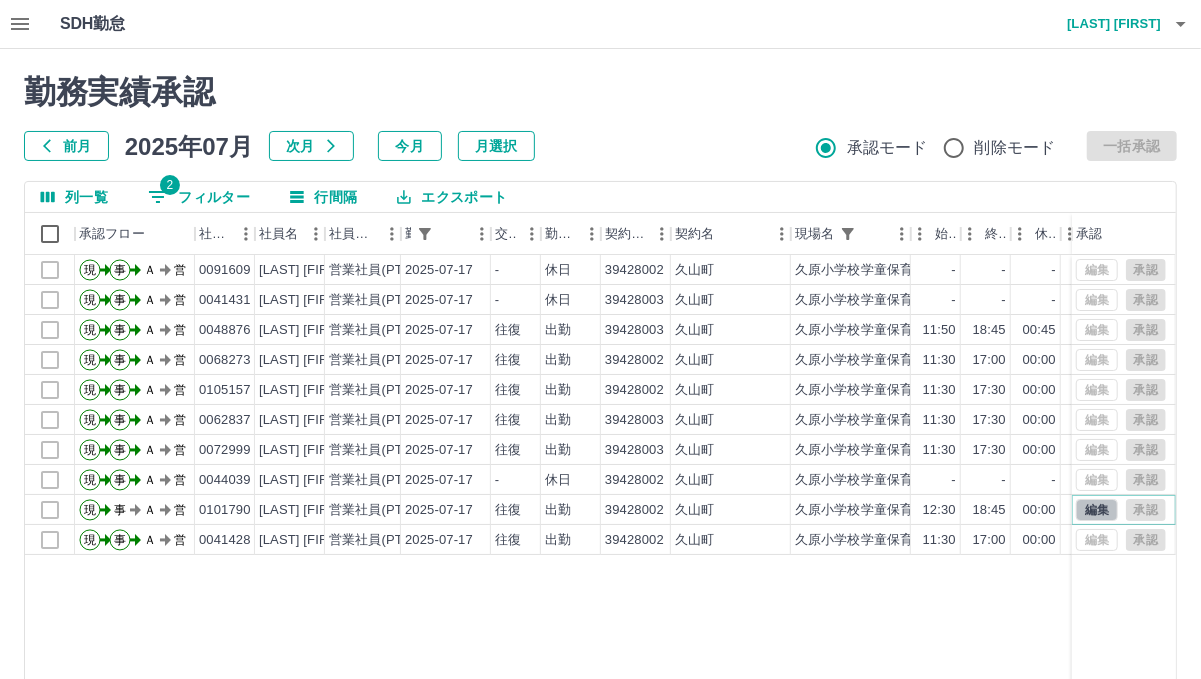 click on "編集" at bounding box center [1097, 510] 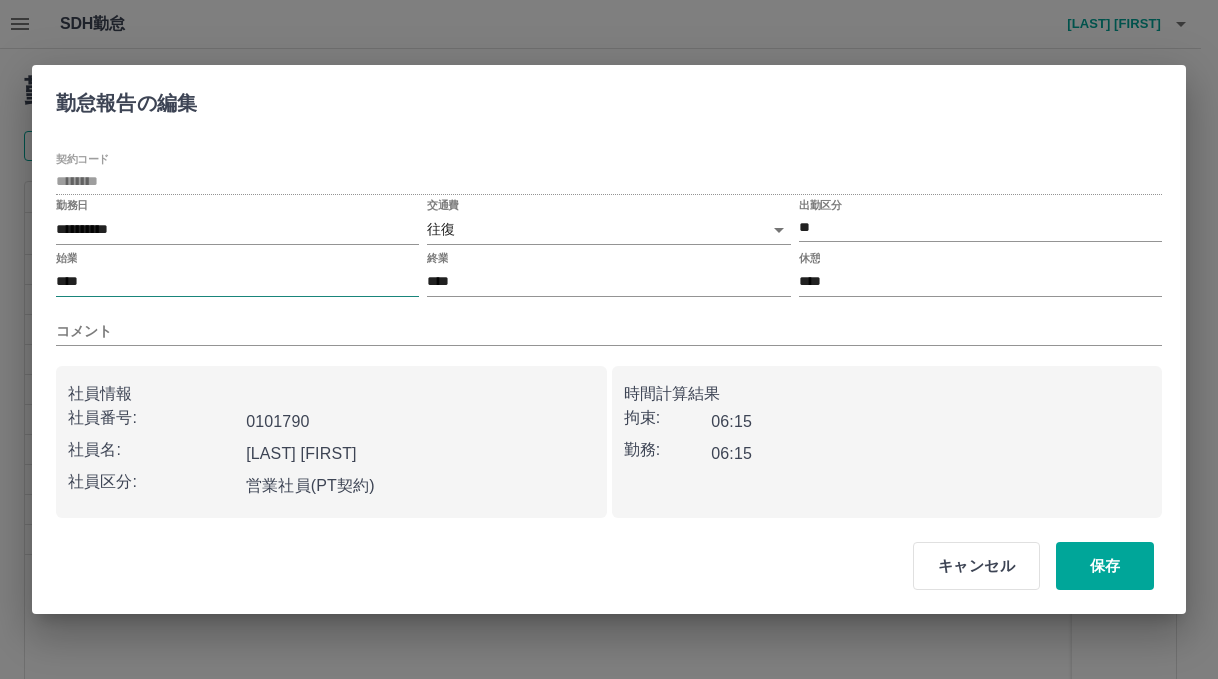 click on "****" at bounding box center [237, 282] 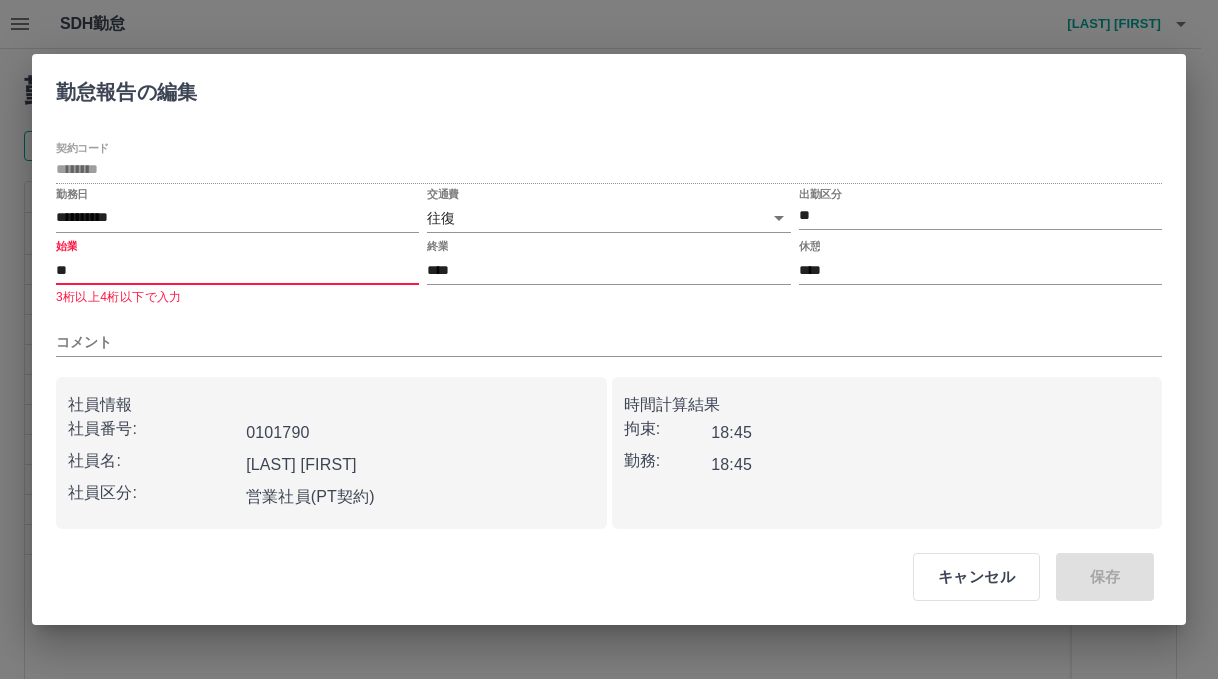 type on "*" 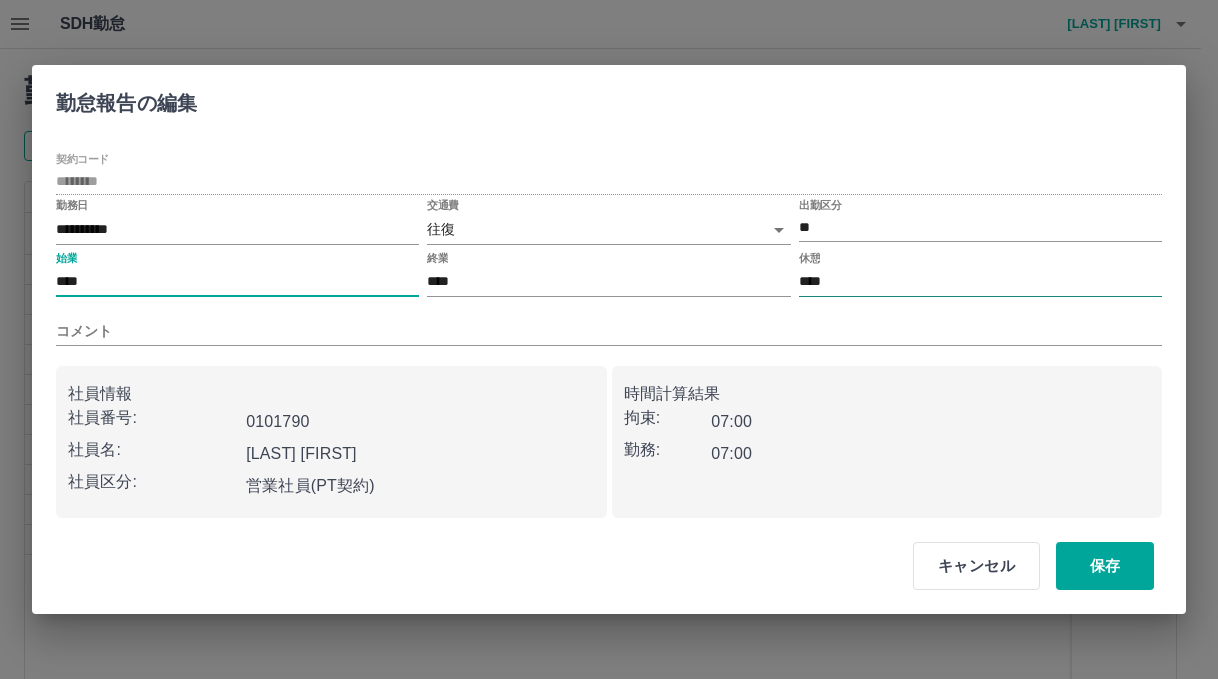 type on "****" 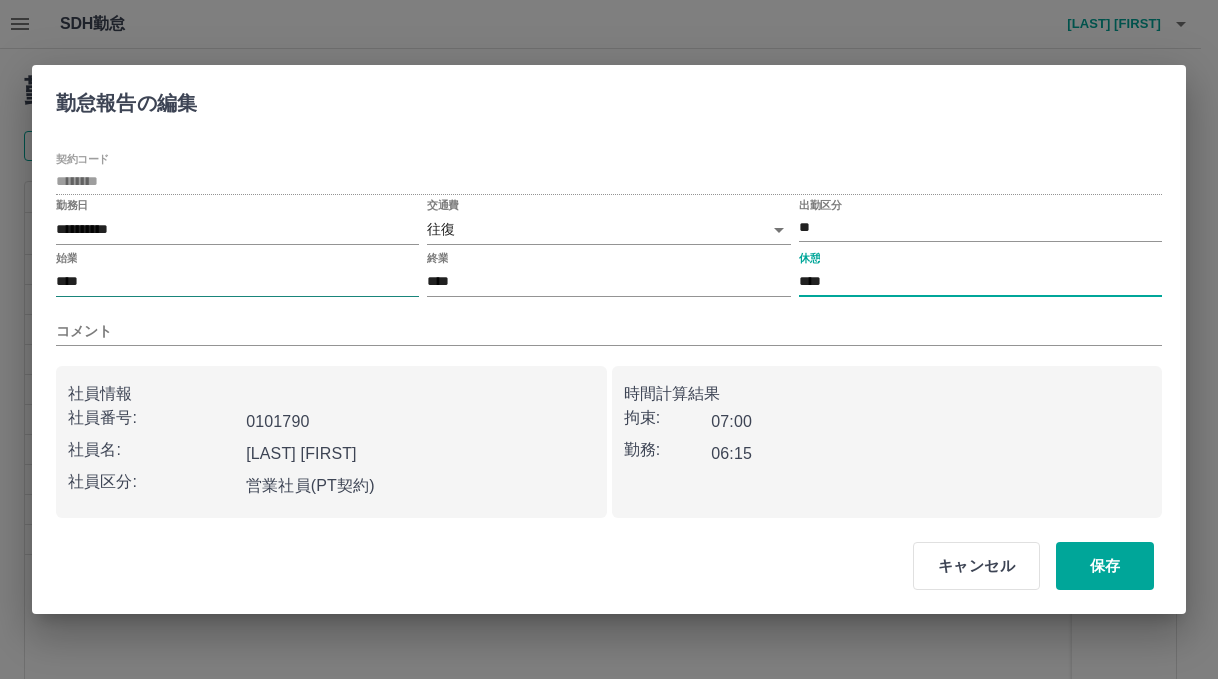 type on "****" 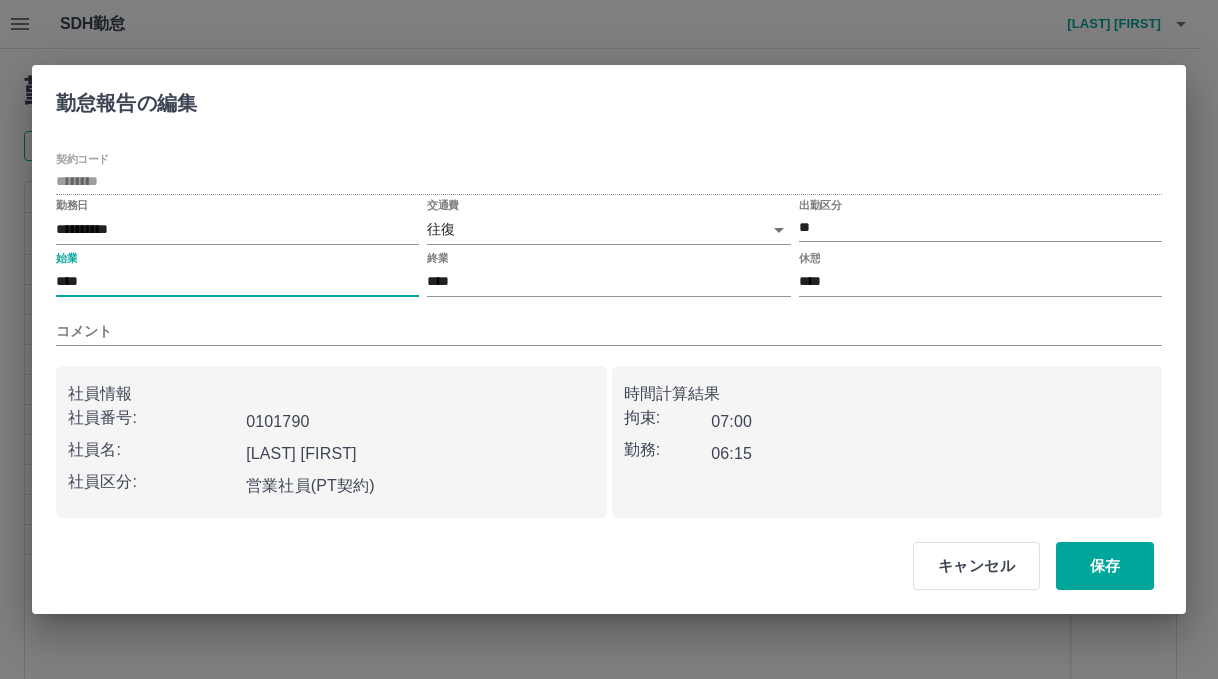 click on "****" at bounding box center [237, 282] 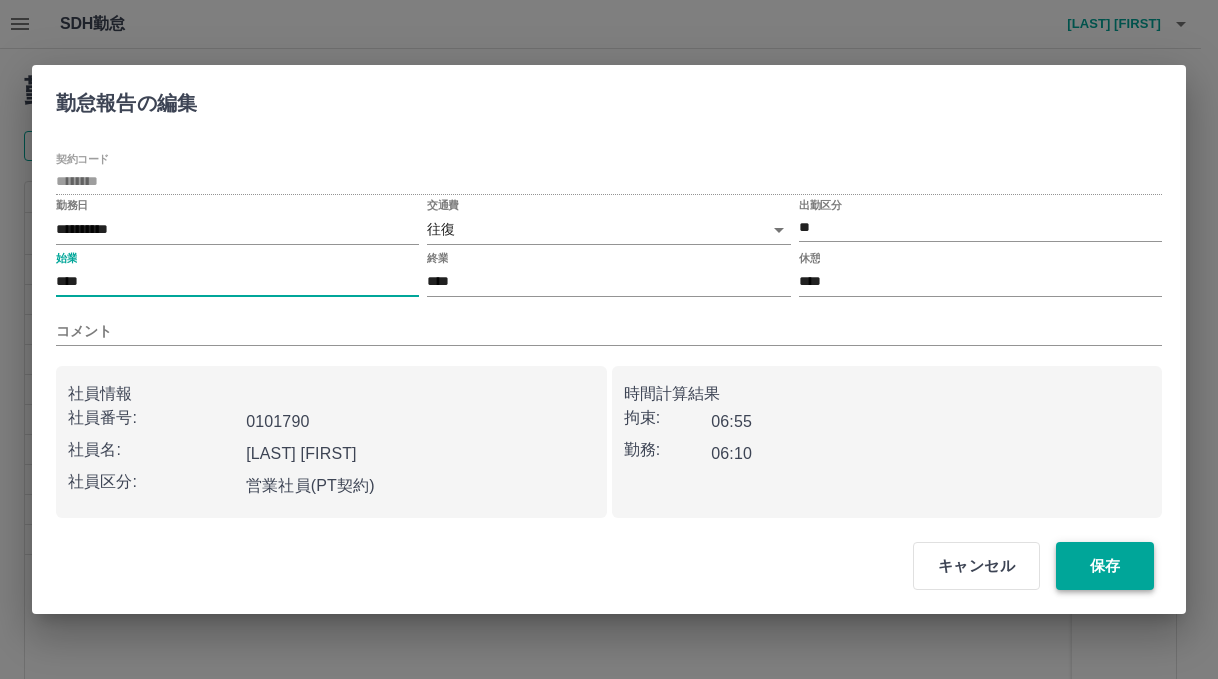 type on "****" 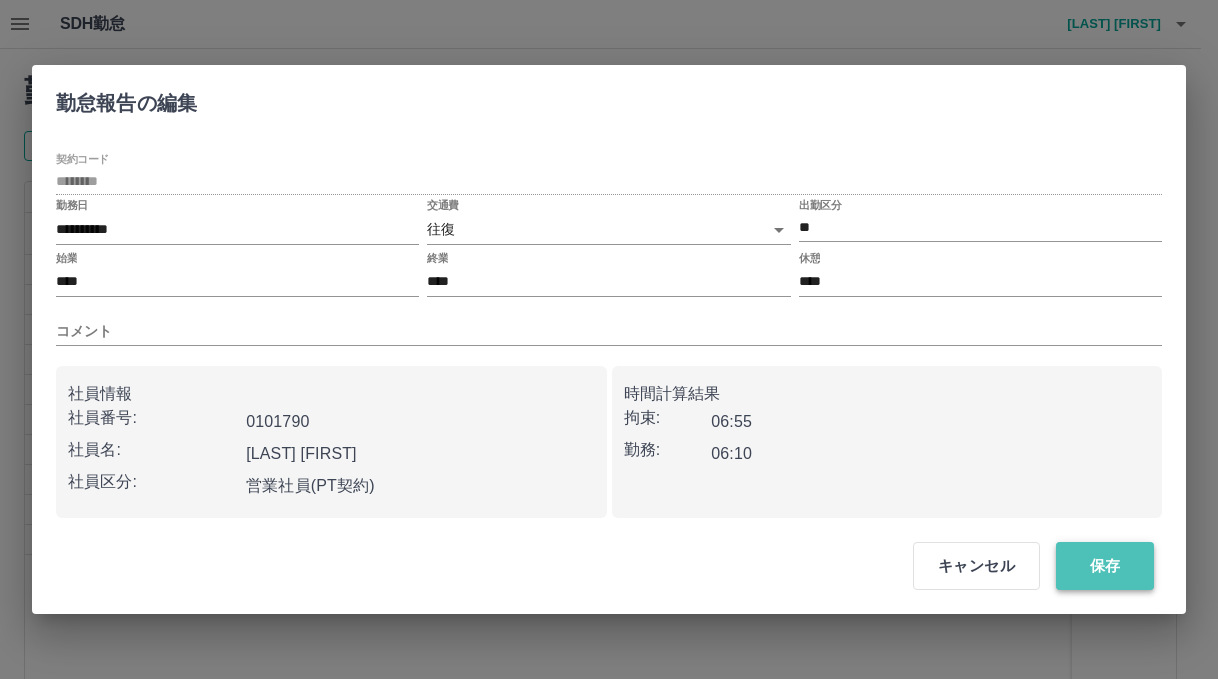 click on "保存" at bounding box center (1105, 566) 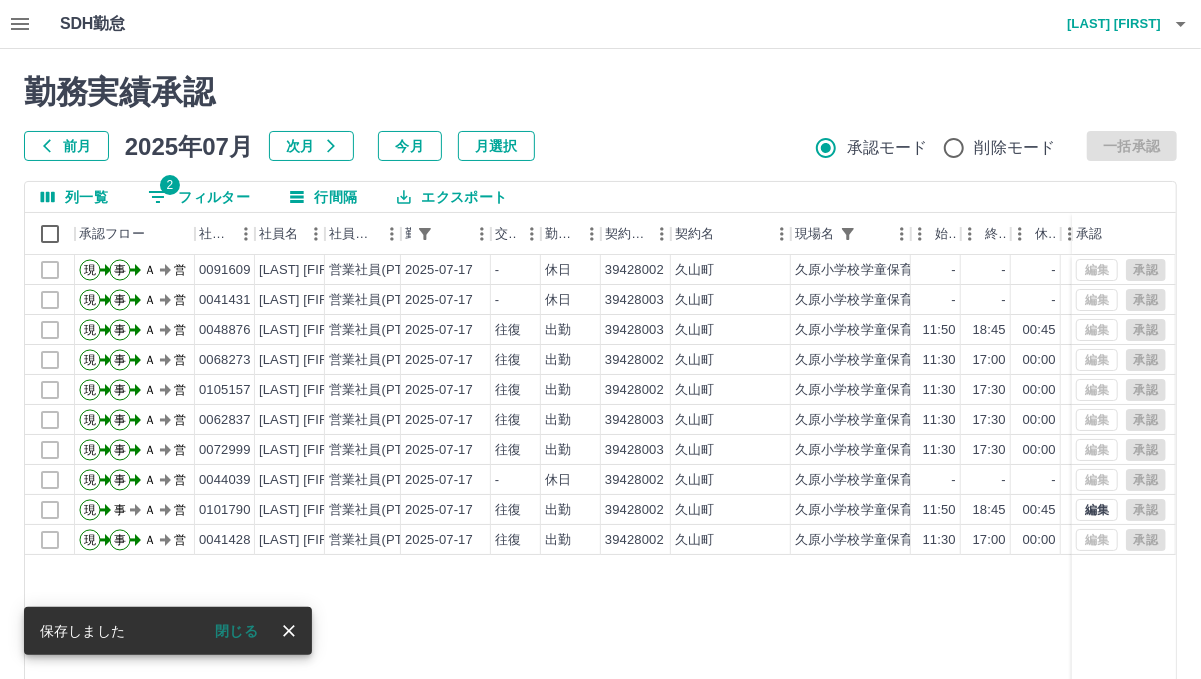 drag, startPoint x: 220, startPoint y: 190, endPoint x: 272, endPoint y: 213, distance: 56.859474 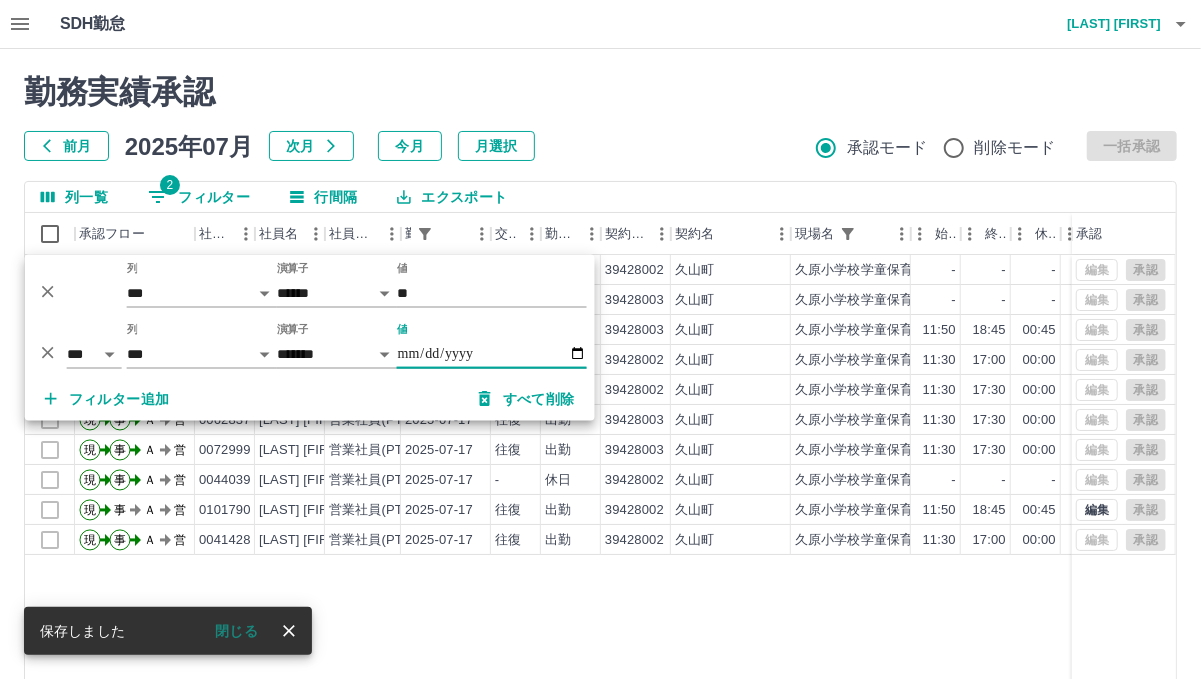 click on "**********" at bounding box center (492, 354) 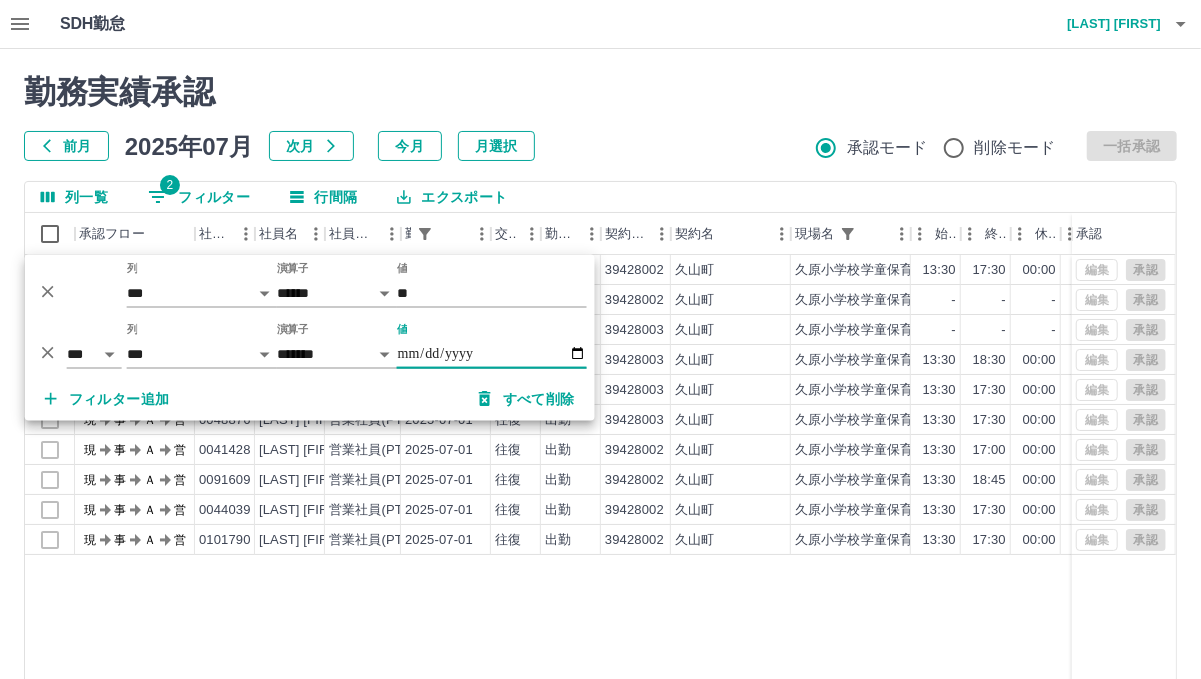 type on "**********" 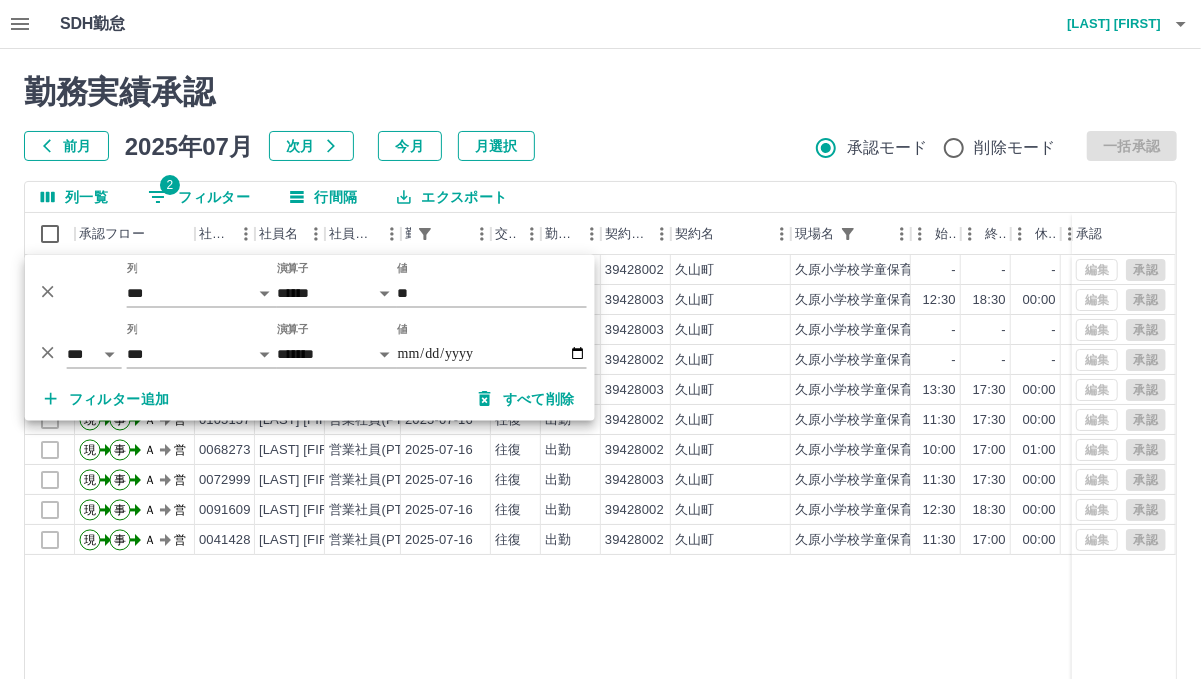 click on "前月 2025年07月 次月 今月 月選択 承認モード 削除モード 一括承認" at bounding box center (600, 146) 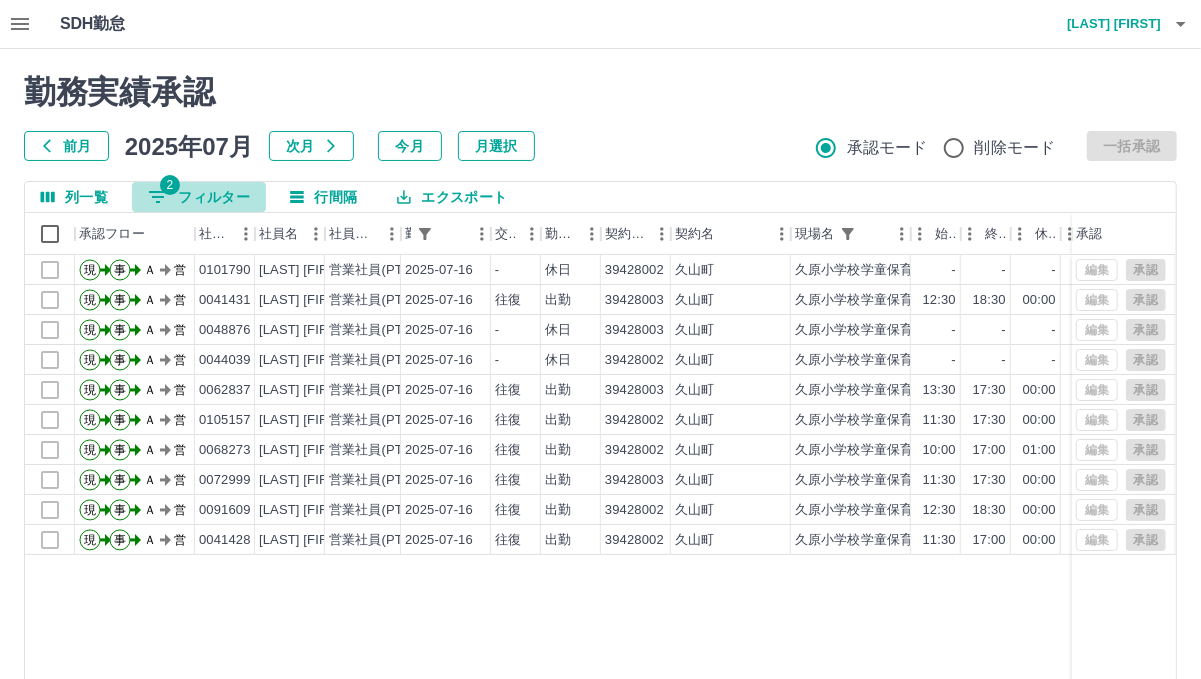 click on "2 フィルター" at bounding box center [199, 197] 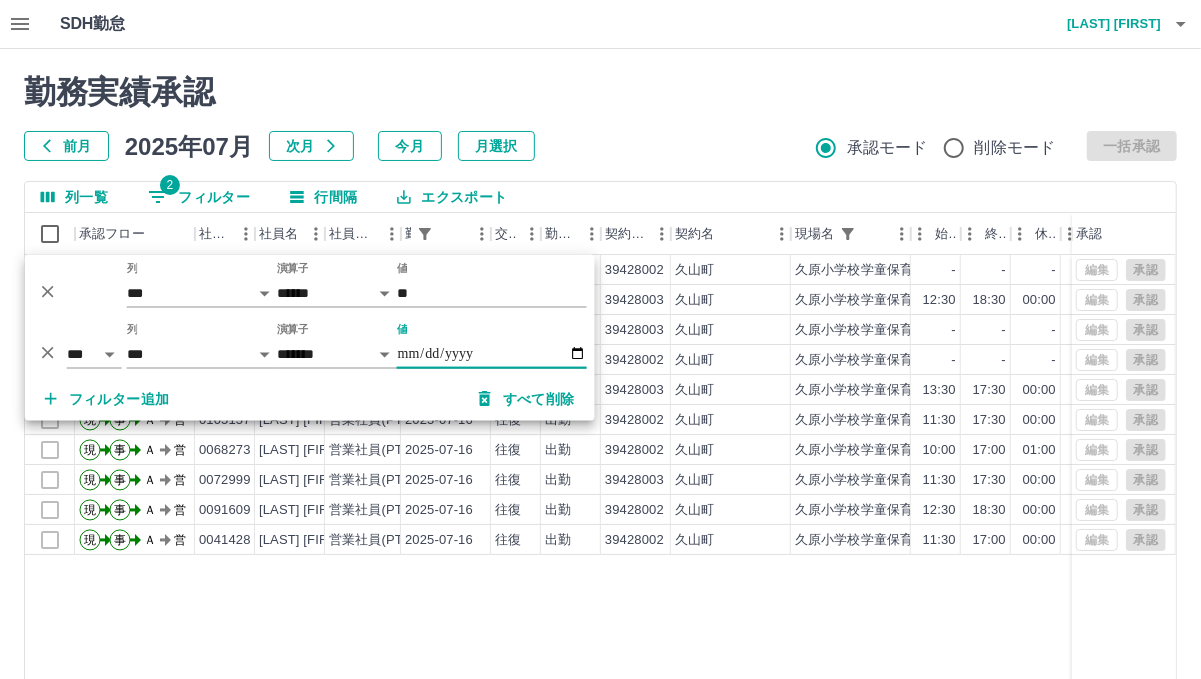 click on "**********" at bounding box center [492, 354] 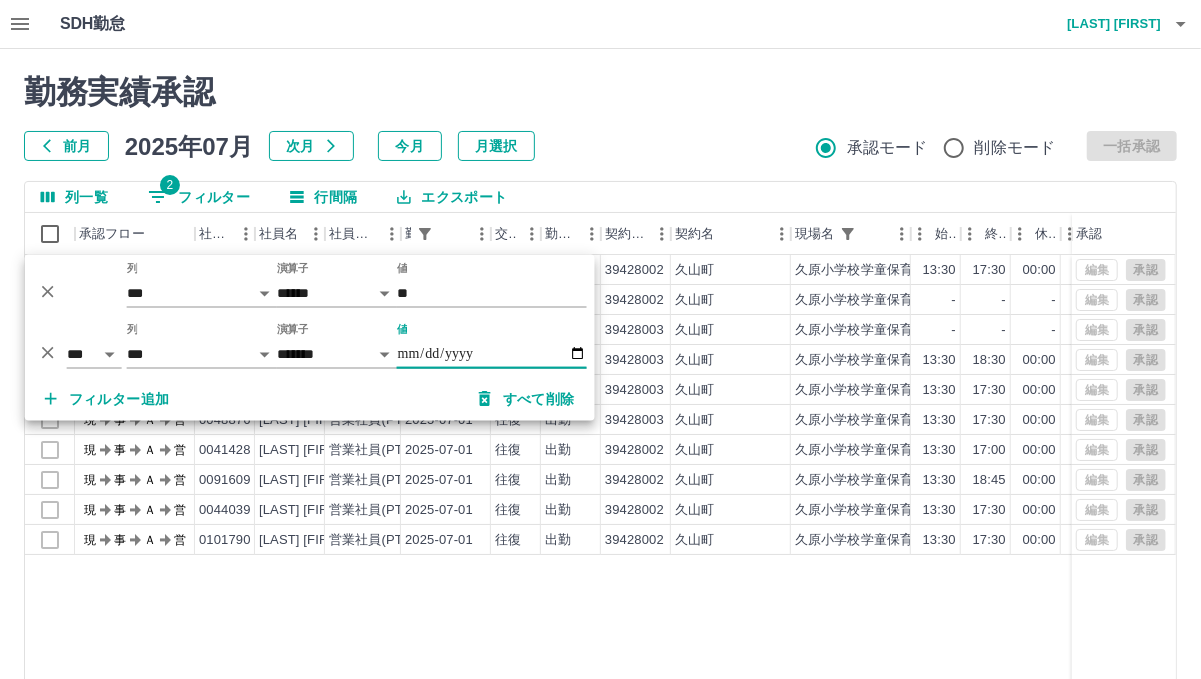 type on "**********" 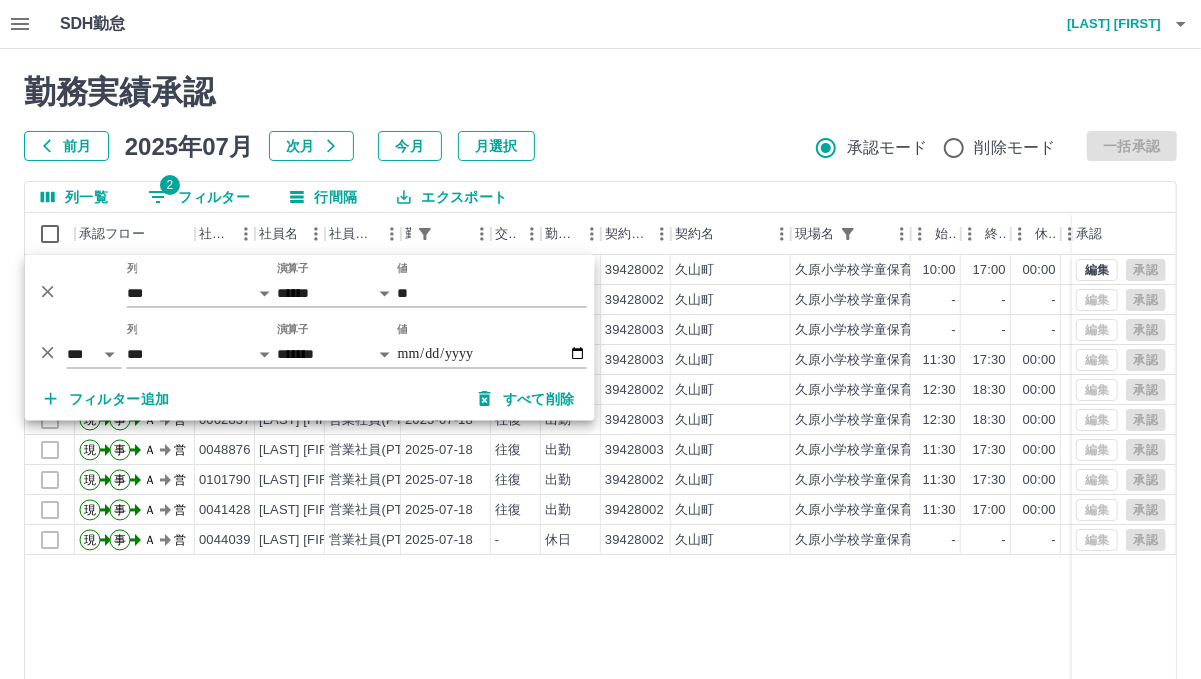 click on "勤務実績承認" at bounding box center (600, 92) 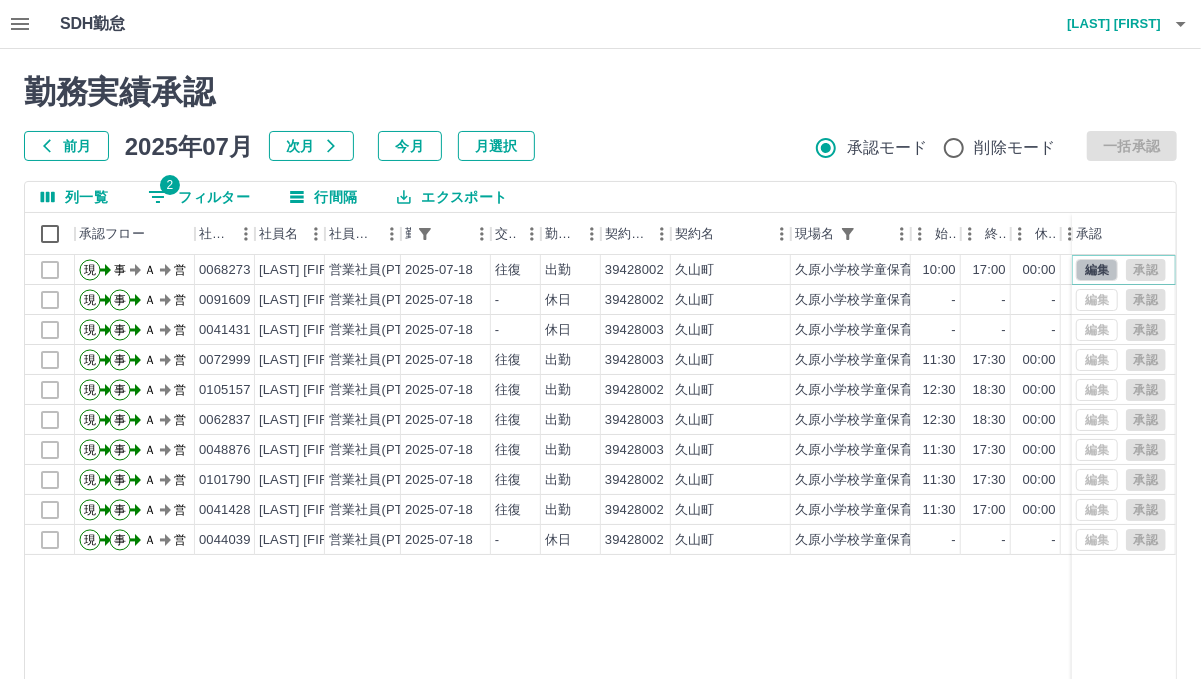 click on "編集" at bounding box center (1097, 270) 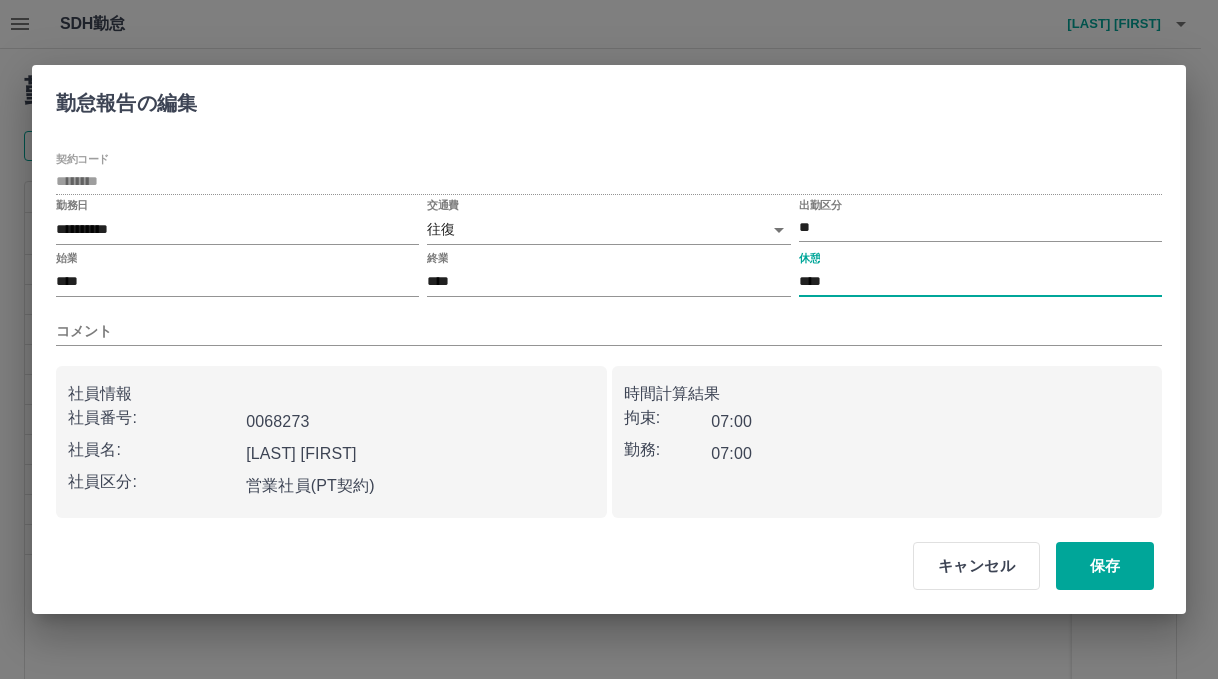 click on "****" at bounding box center (980, 282) 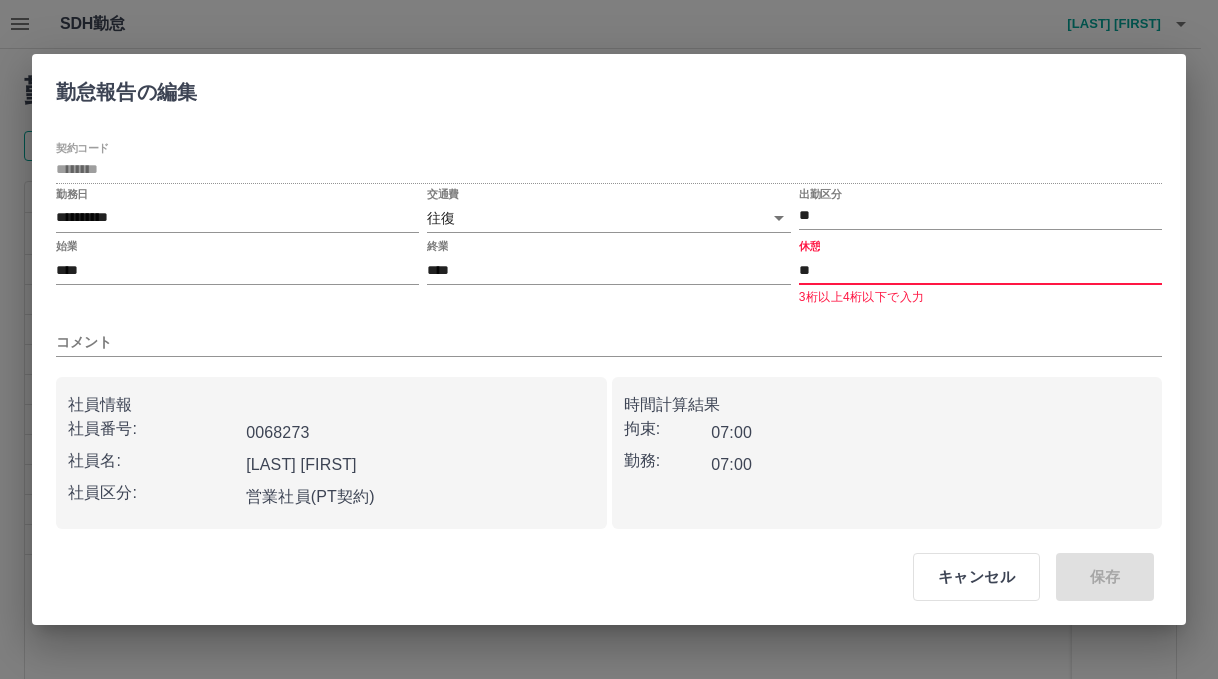 type on "*" 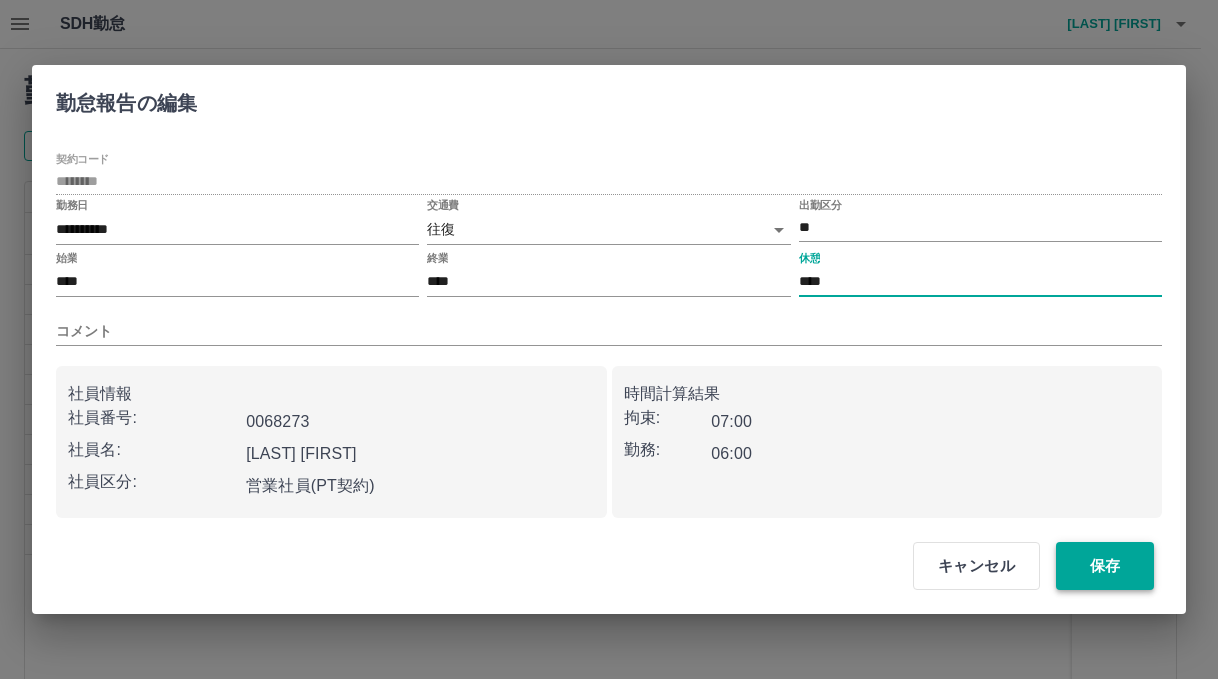 type on "****" 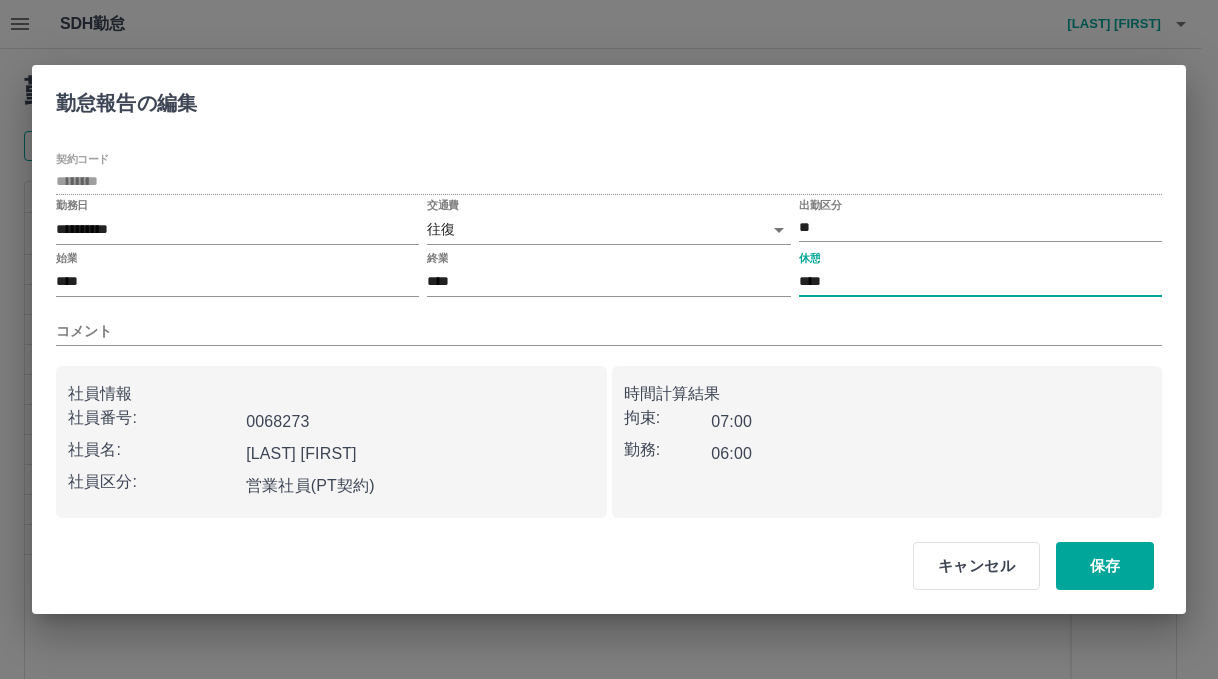 click on "保存" at bounding box center [1105, 566] 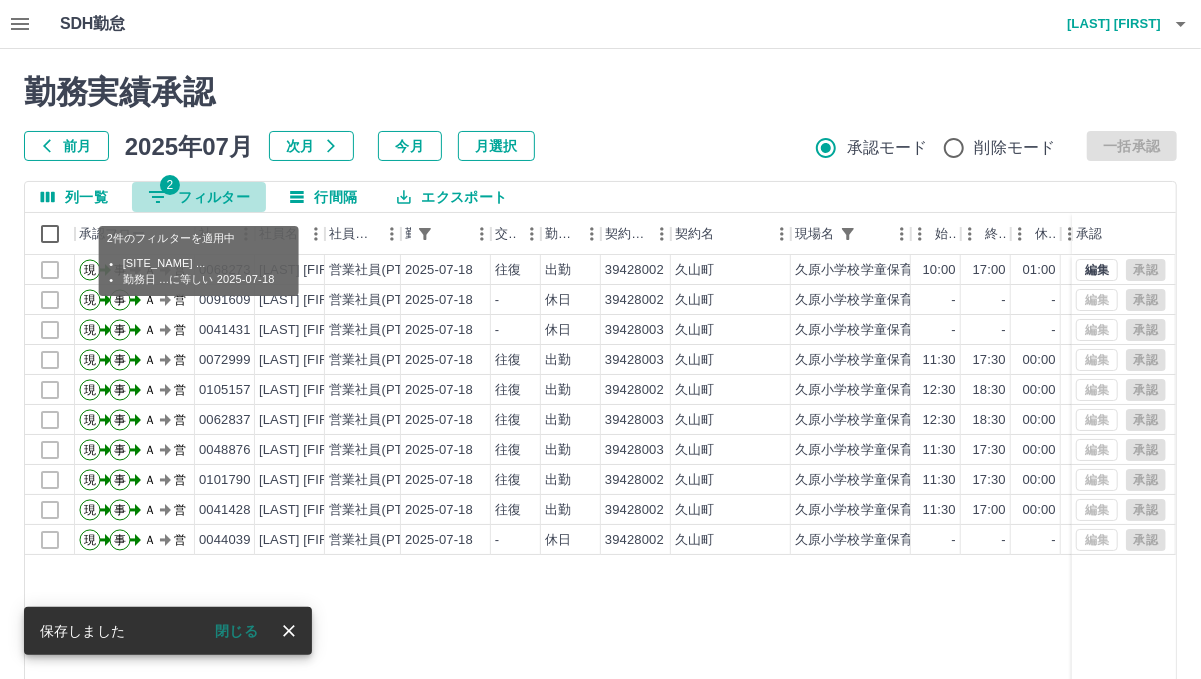 click on "2 フィルター" at bounding box center (199, 197) 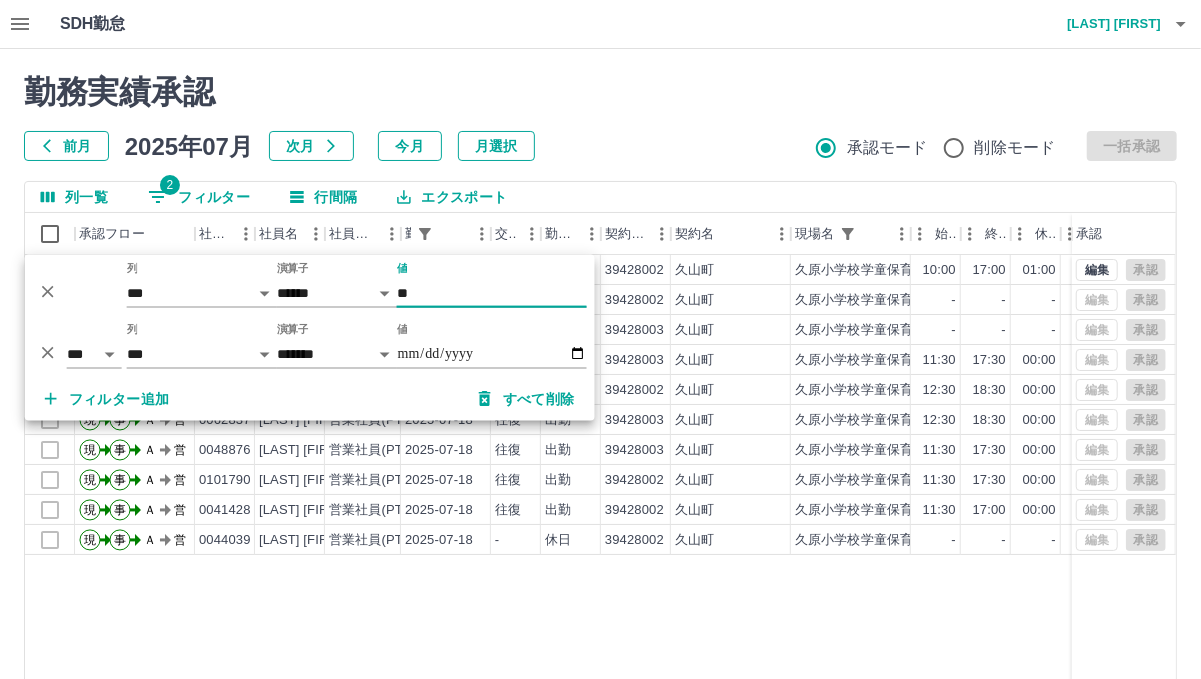 click on "**" at bounding box center (492, 293) 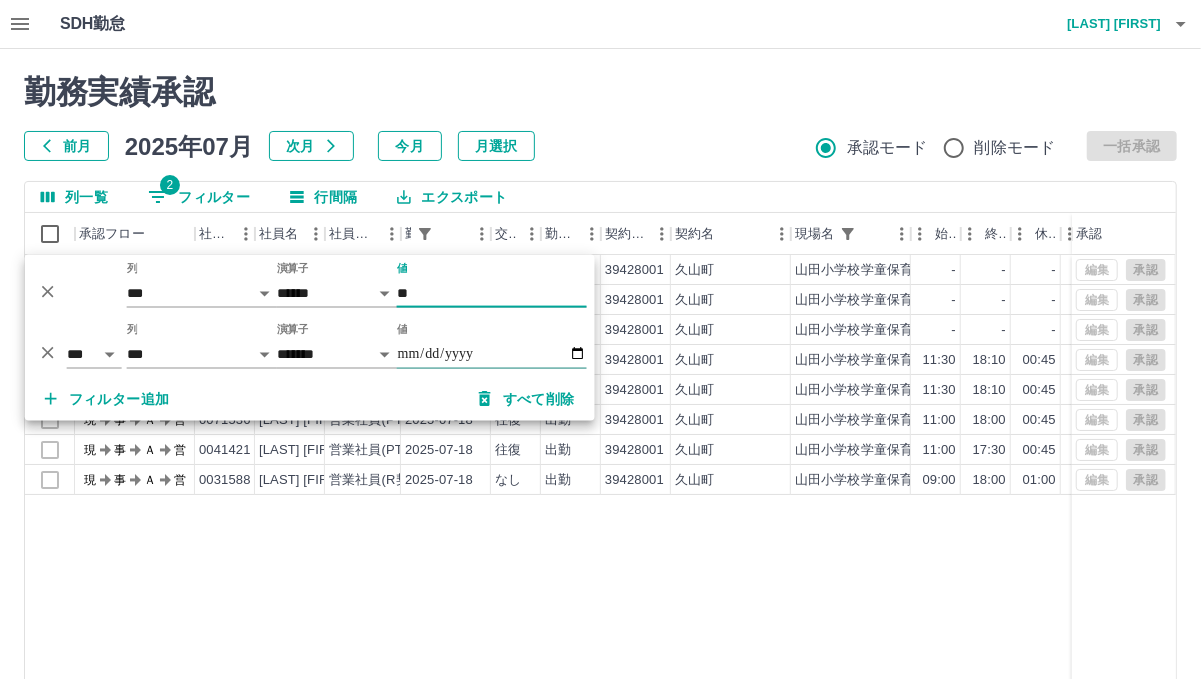 type on "**" 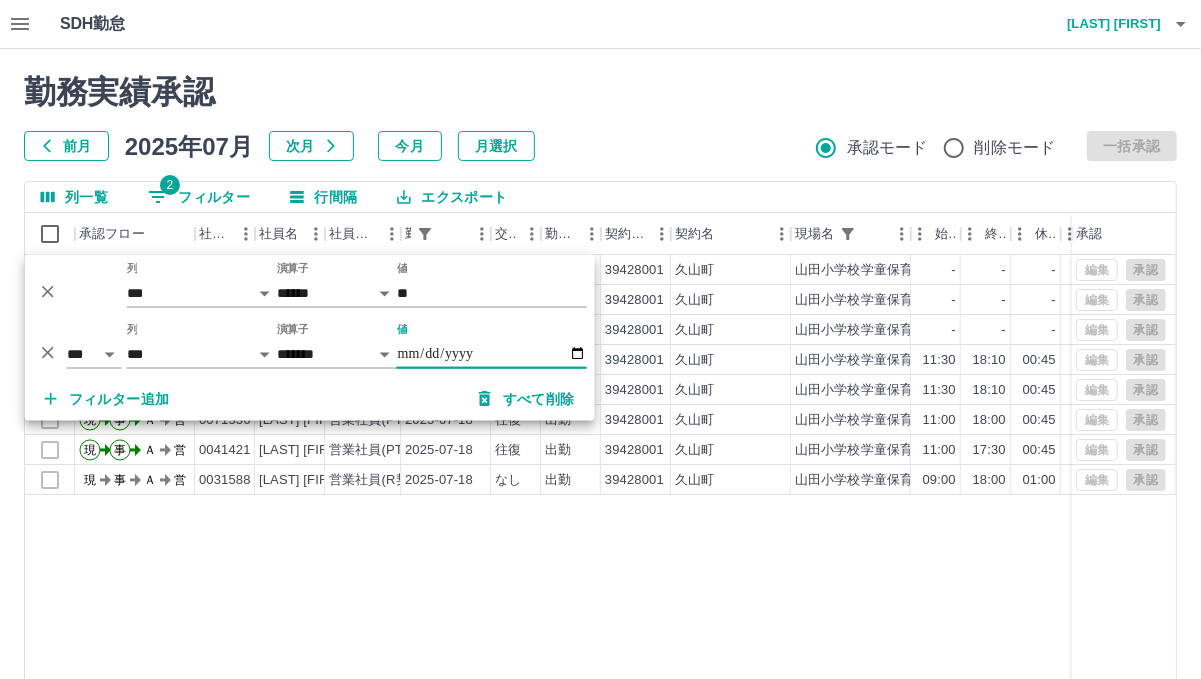 click on "**********" at bounding box center (492, 354) 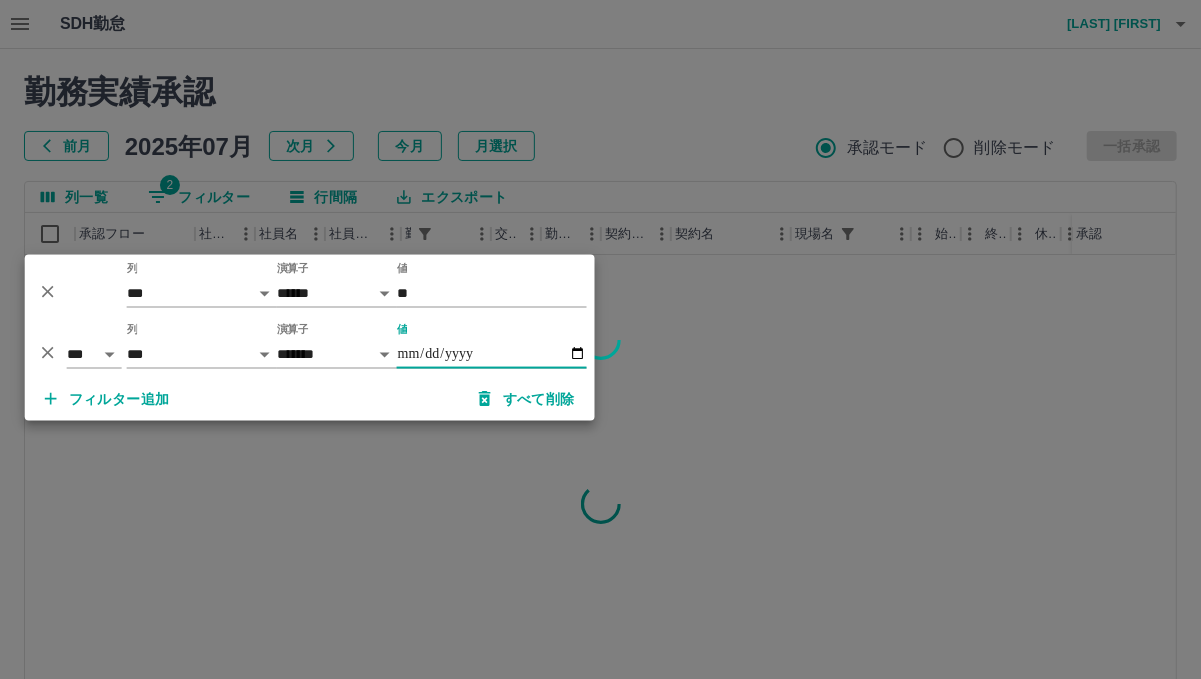 type on "**********" 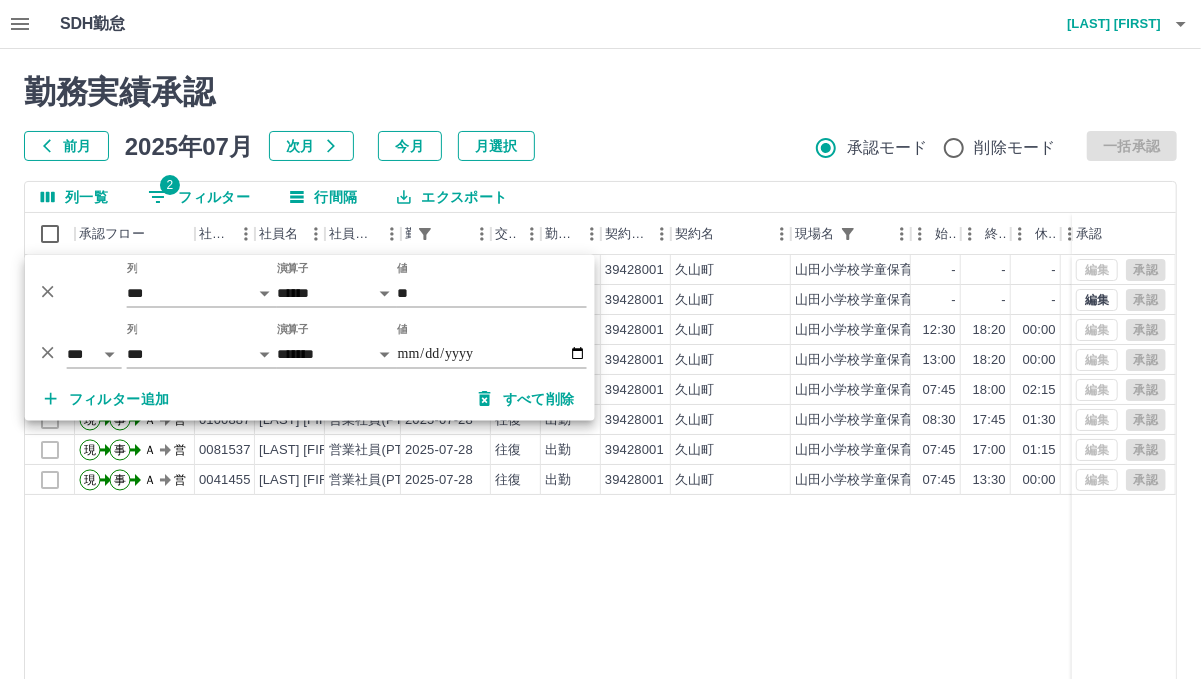 click on "勤務実績承認 前月 2025年07月 次月 今月 月選択 承認モード 削除モード 一括承認" at bounding box center (600, 117) 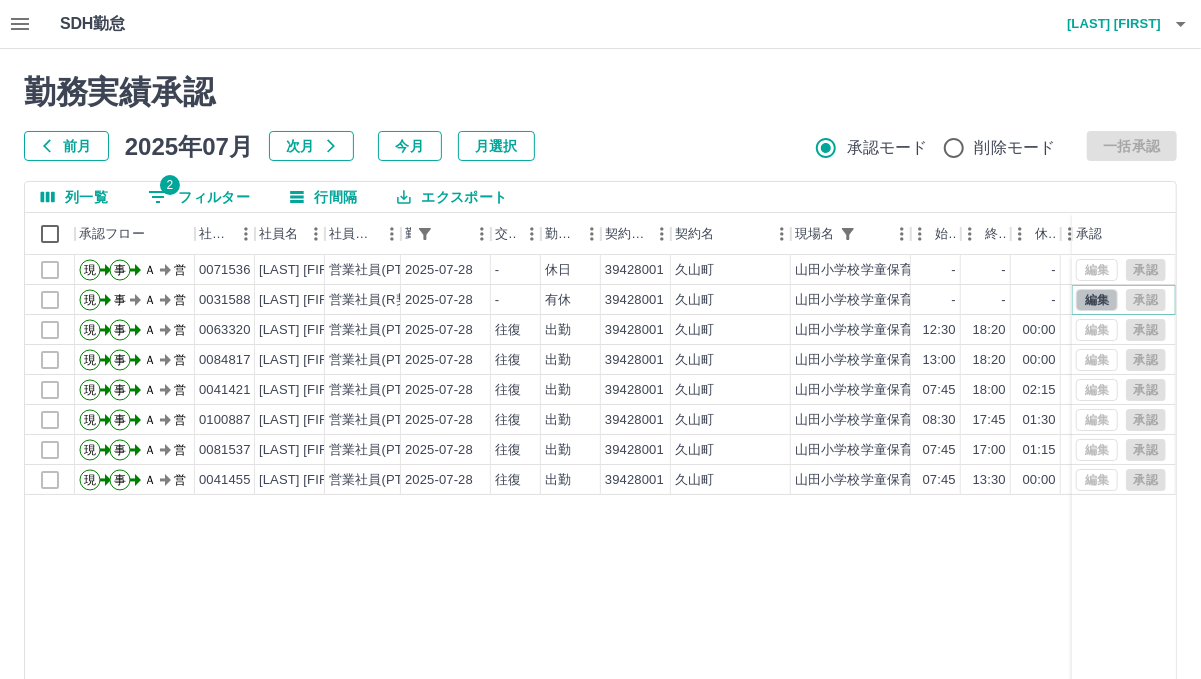 click on "編集" at bounding box center (1097, 300) 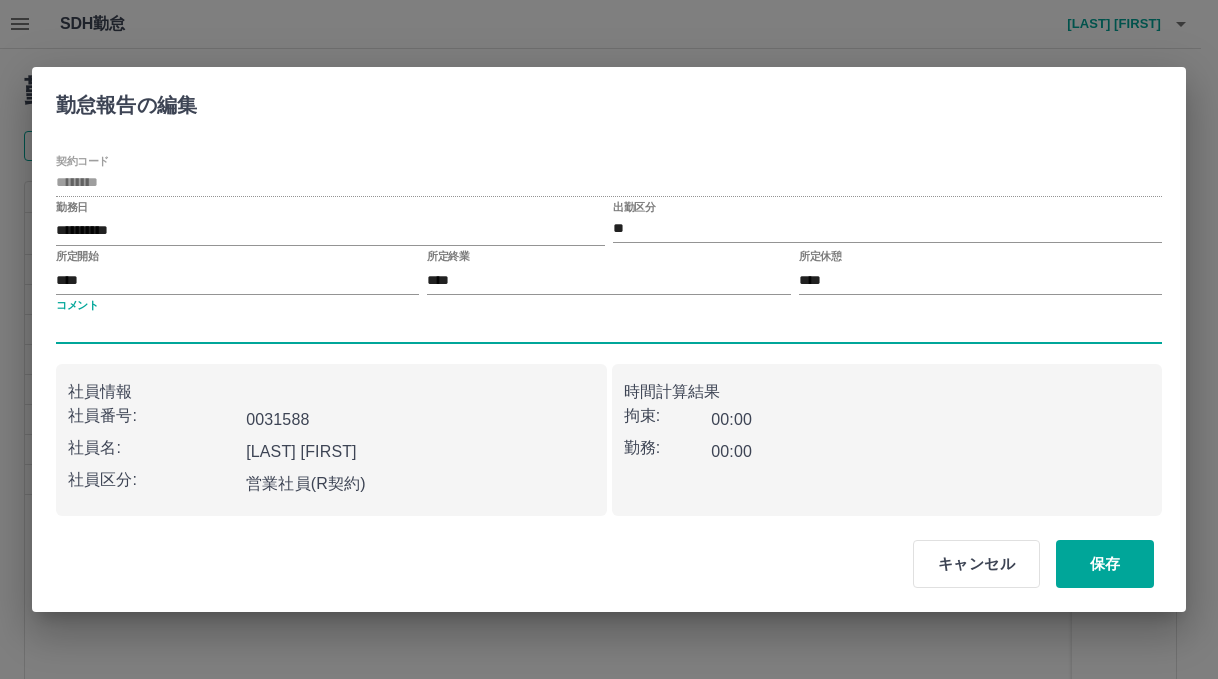 click on "コメント" at bounding box center (609, 329) 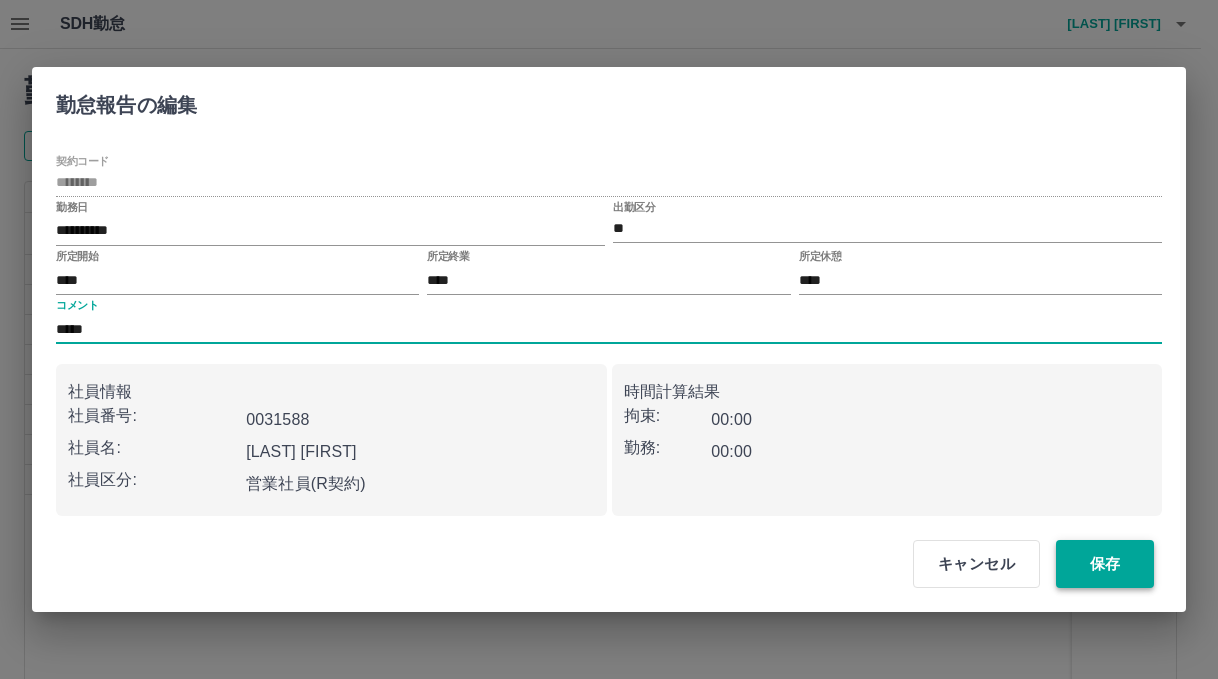 type on "****" 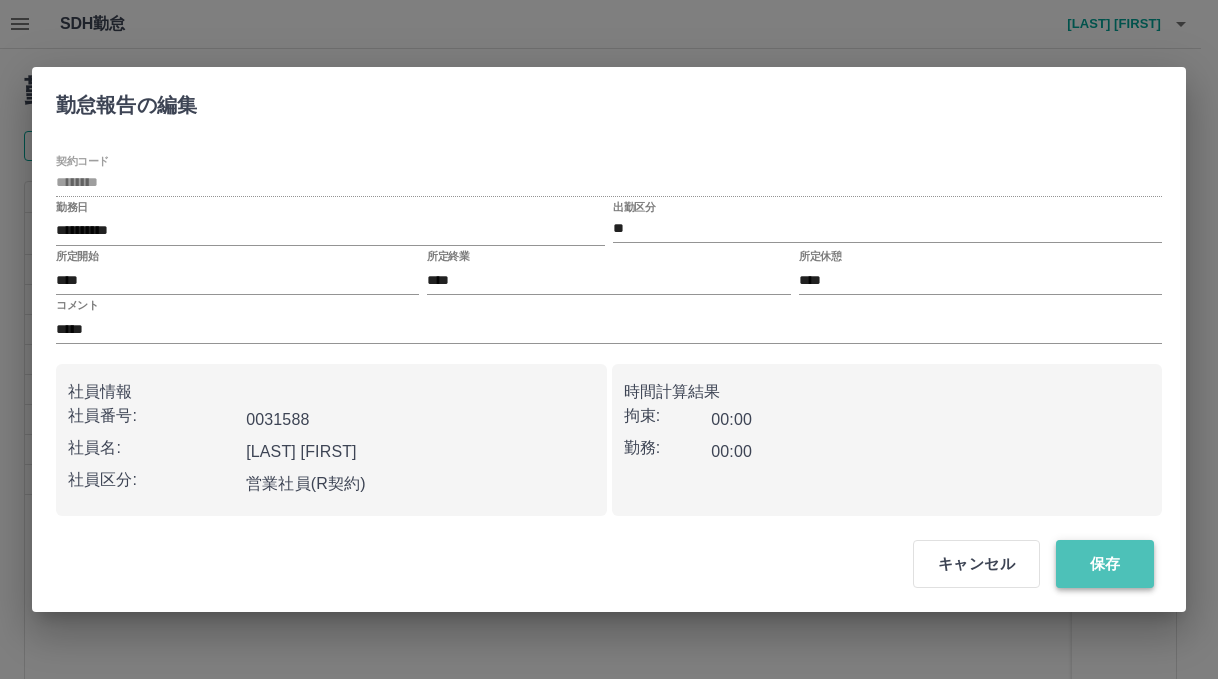 click on "保存" at bounding box center [1105, 564] 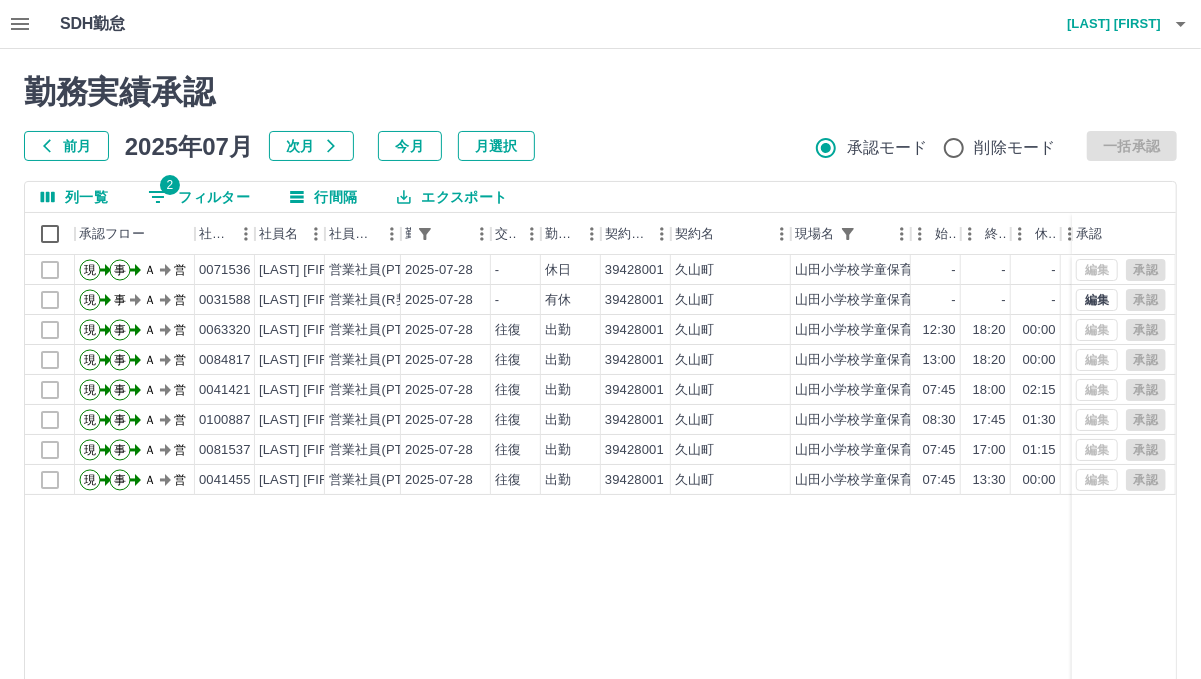 click on "2 フィルター" at bounding box center (199, 197) 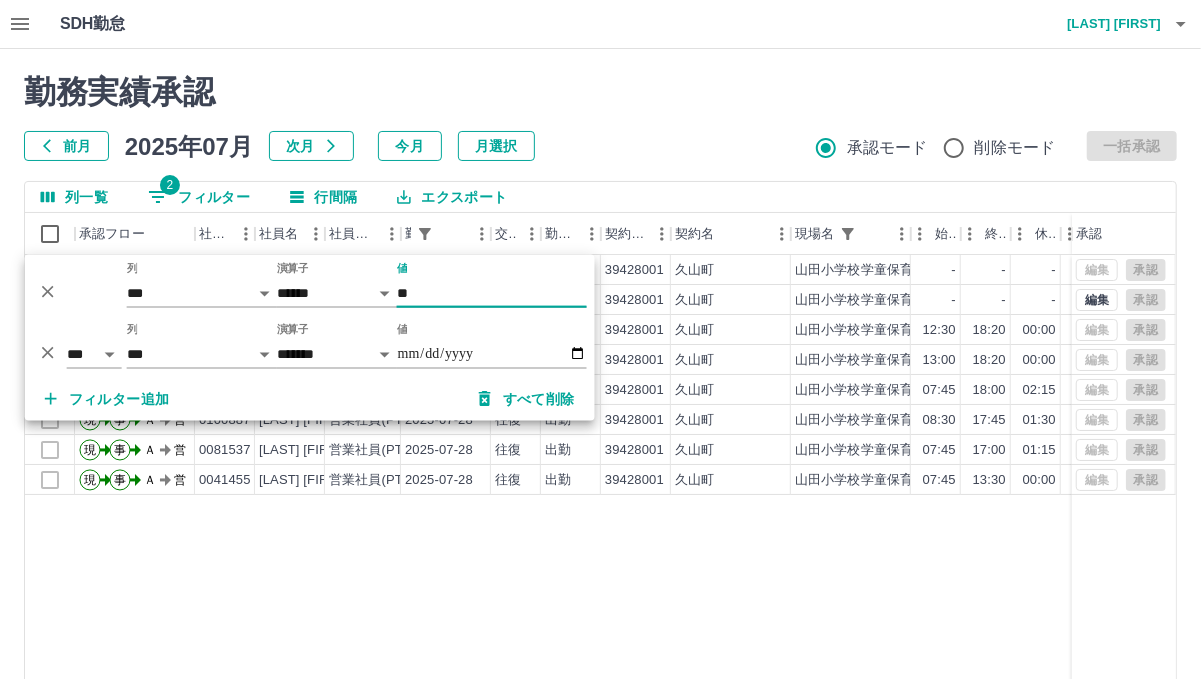 click on "**" at bounding box center (492, 293) 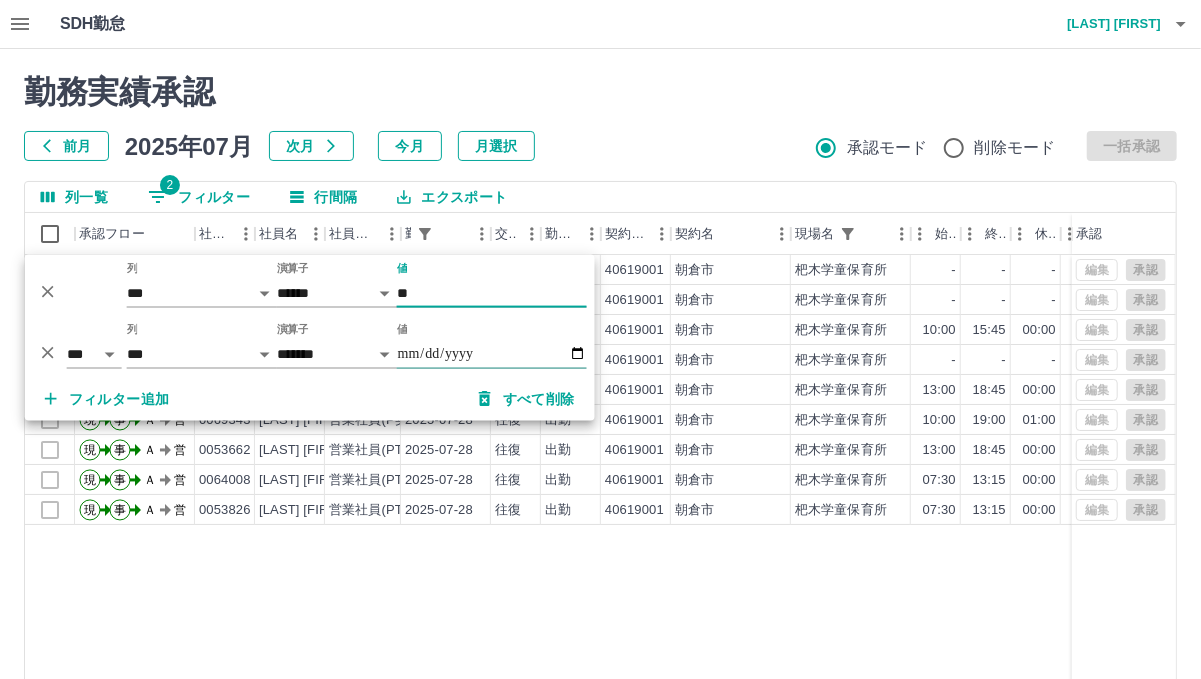 type on "**" 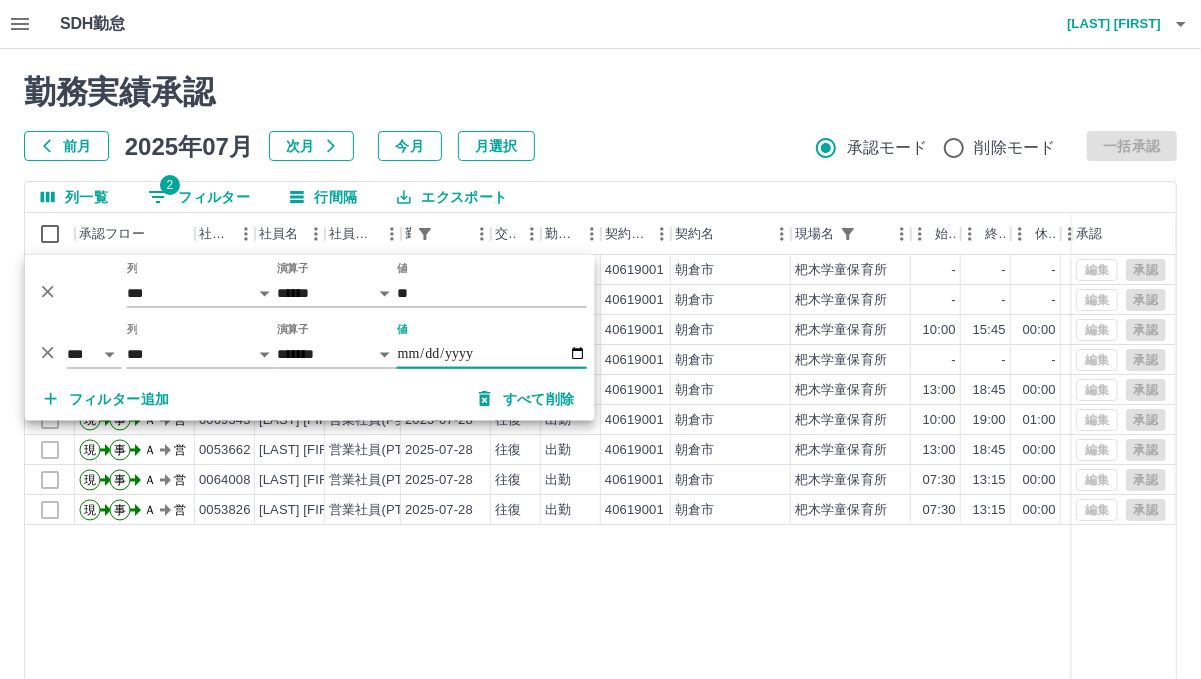 click on "**********" at bounding box center [492, 354] 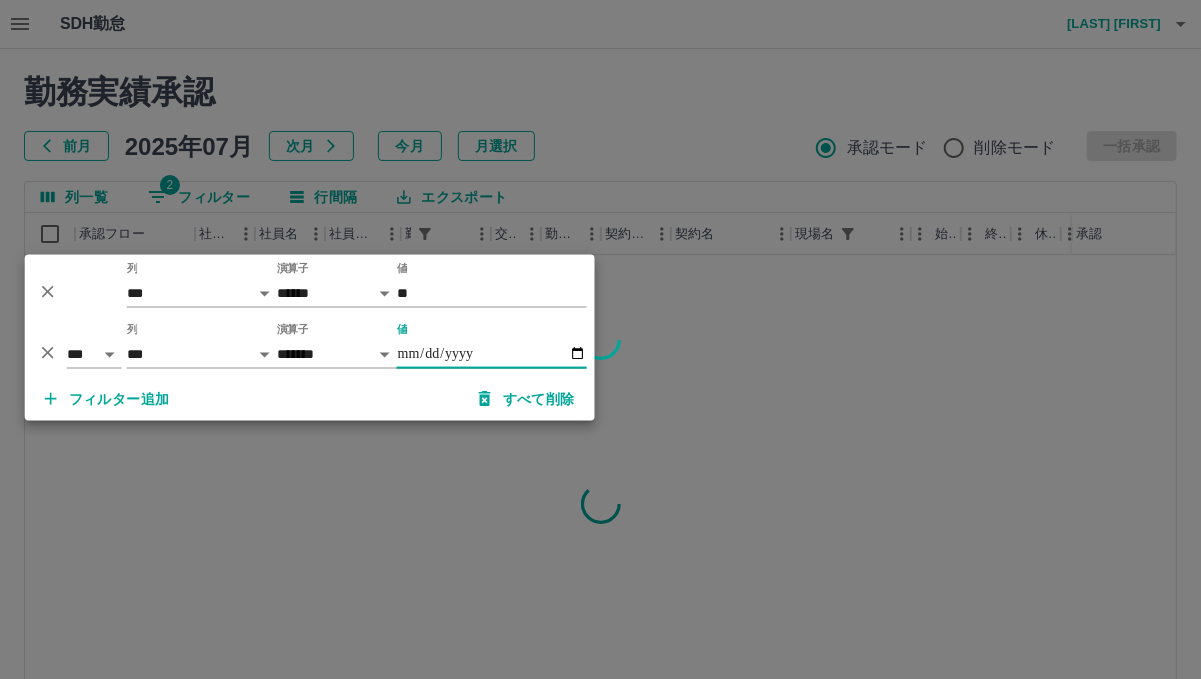 type on "**********" 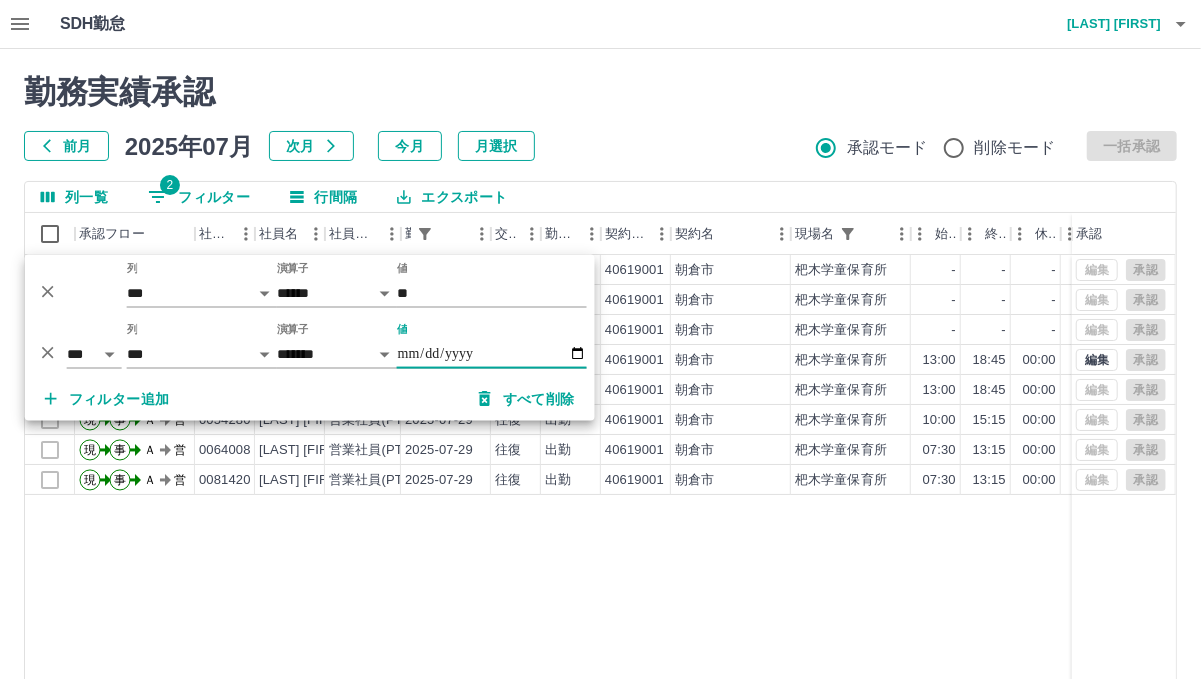 click on "前月 2025年07月 次月 今月 月選択 承認モード 削除モード 一括承認" at bounding box center (600, 146) 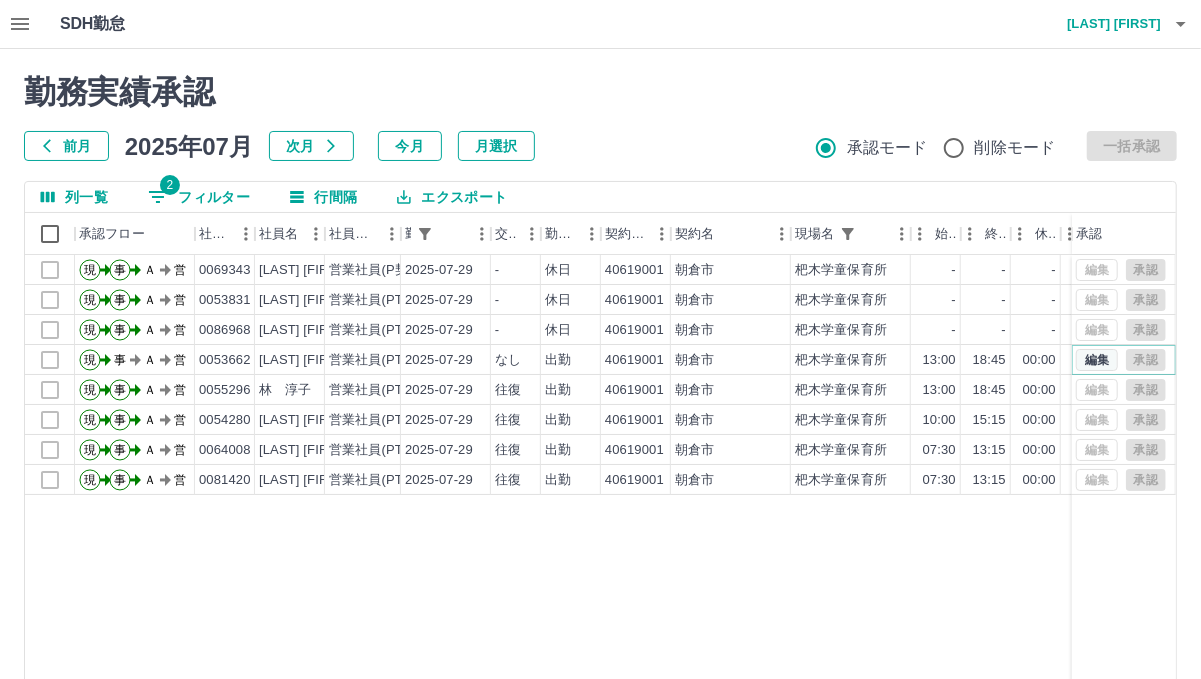 click on "編集" at bounding box center [1097, 360] 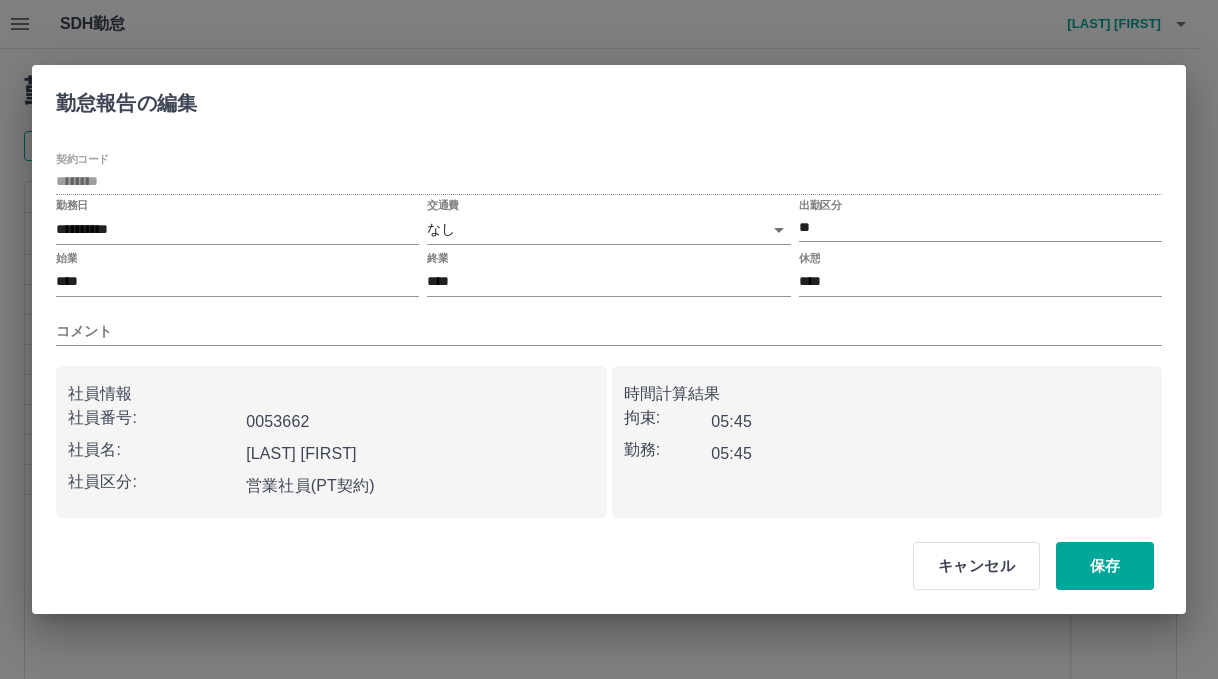 click on "SDH勤怠 古賀　理恵 勤務実績承認 前月 2025年07月 次月 今月 月選択 承認モード 削除モード 一括承認 列一覧 2 フィルター 行間隔 エクスポート 承認フロー 社員番号 社員名 社員区分 勤務日 交通費 勤務区分 契約コード 契約名 現場名 始業 終業 休憩 所定開始 所定終業 所定休憩 拘束 勤務 承認 現 事 Ａ 営 0069343 宮永　公治 営業社員(P契約) 2025-07-29  -  休日 40619001 朝倉市 杷木学童保育所 - - - - - - 00:00 00:00 現 事 Ａ 営 0053831 古賀　智恵子 営業社員(PT契約) 2025-07-29  -  休日 40619001 朝倉市 杷木学童保育所 - - - - - - 00:00 00:00 現 事 Ａ 営 0086968 梶原　明日香 営業社員(PT契約) 2025-07-29  -  休日 40619001 朝倉市 杷木学童保育所 - - - - - - 00:00 00:00 現 事 Ａ 営 0053662 飯田　悦子 営業社員(PT契約) 2025-07-29 なし 出勤 40619001 朝倉市 杷木学童保育所 13:00 18:45 00:00 13:00 18:45 00:00 05:45 05:45" at bounding box center [609, 422] 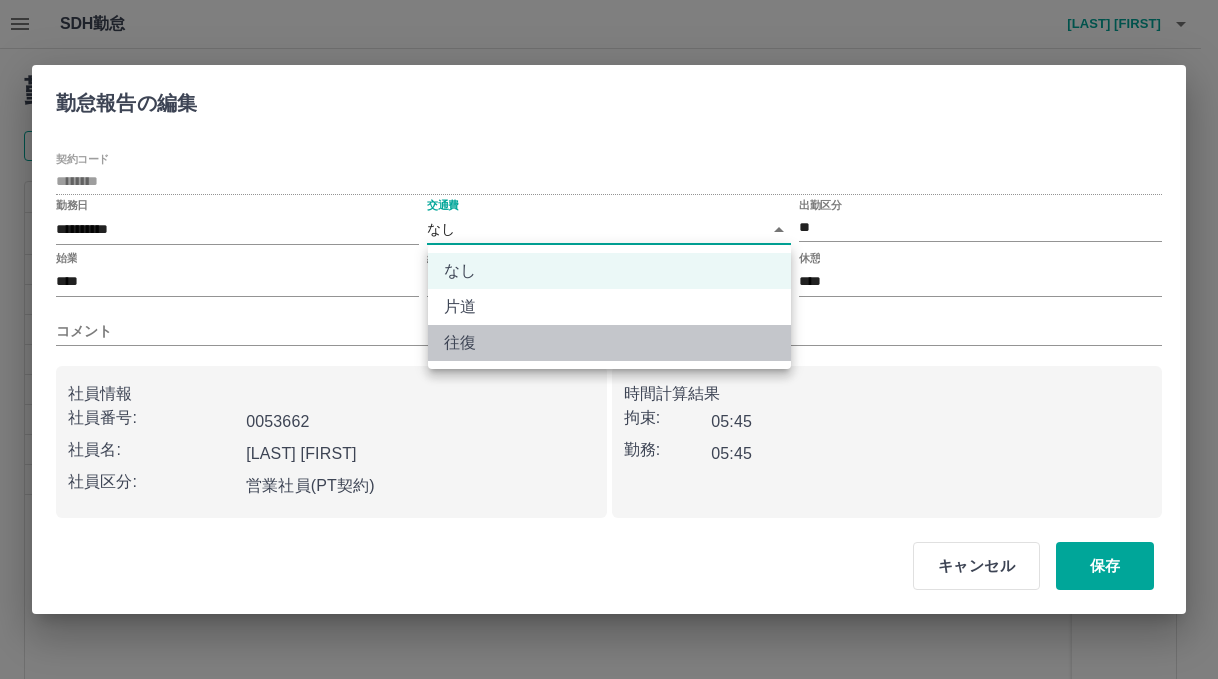 click on "往復" at bounding box center (609, 343) 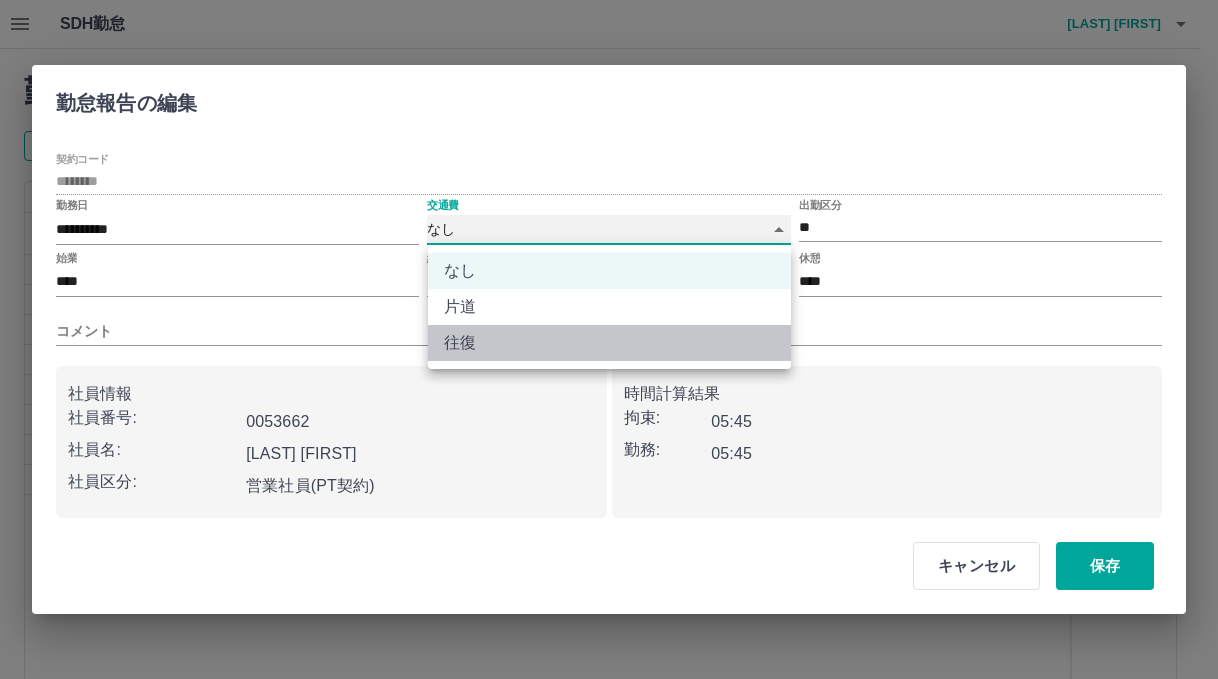 type on "******" 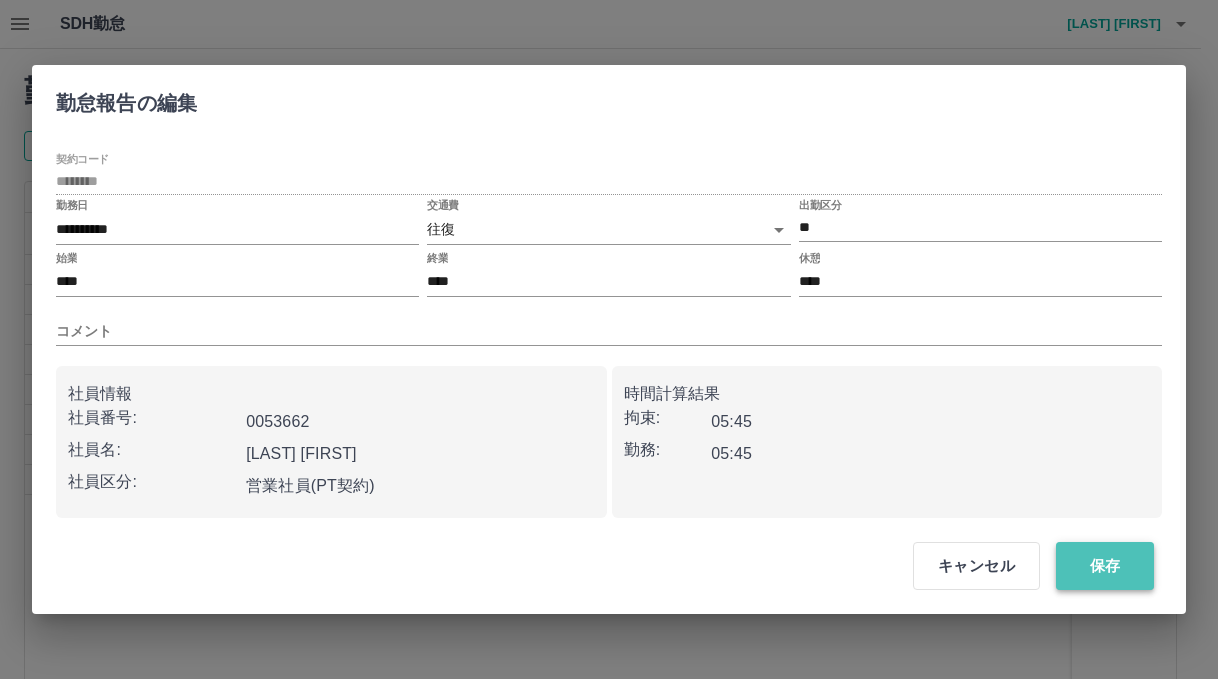 click on "保存" at bounding box center (1105, 566) 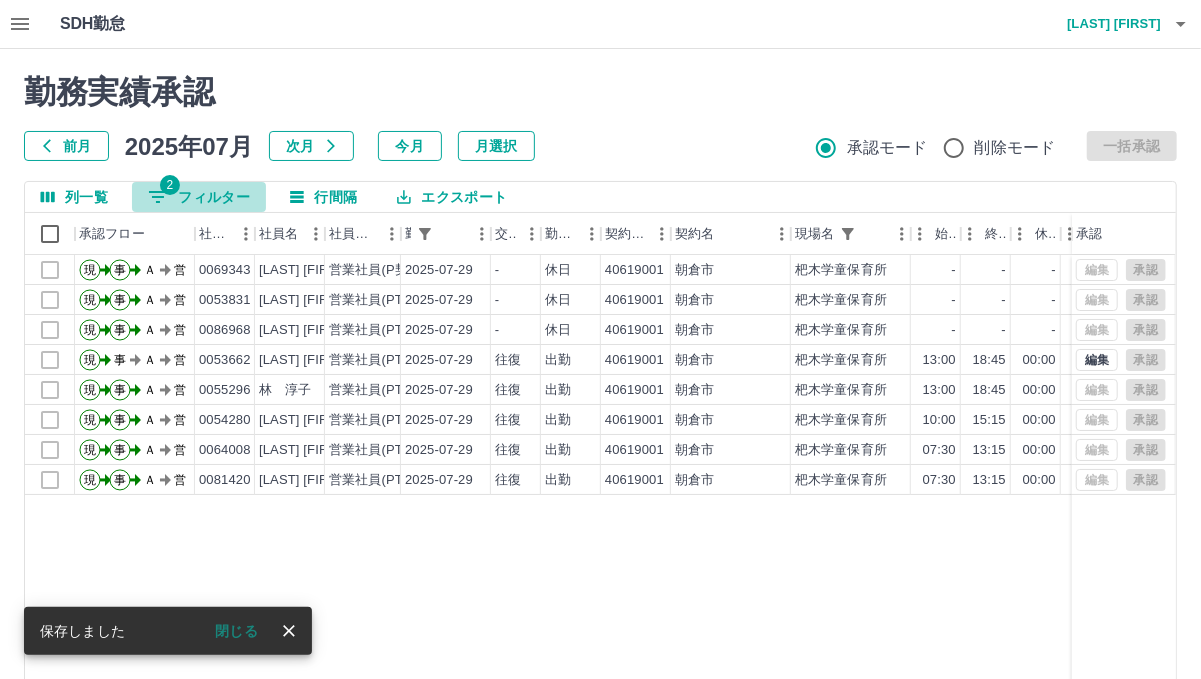 click on "2 フィルター" at bounding box center [199, 197] 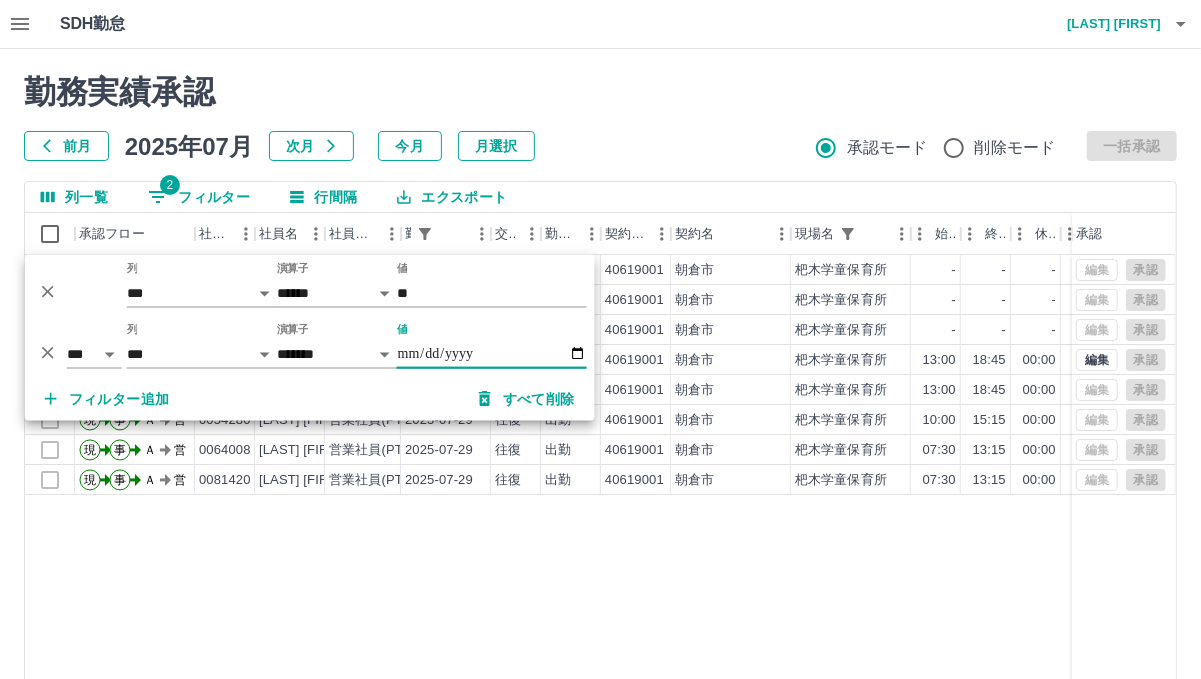 click on "**********" at bounding box center [492, 354] 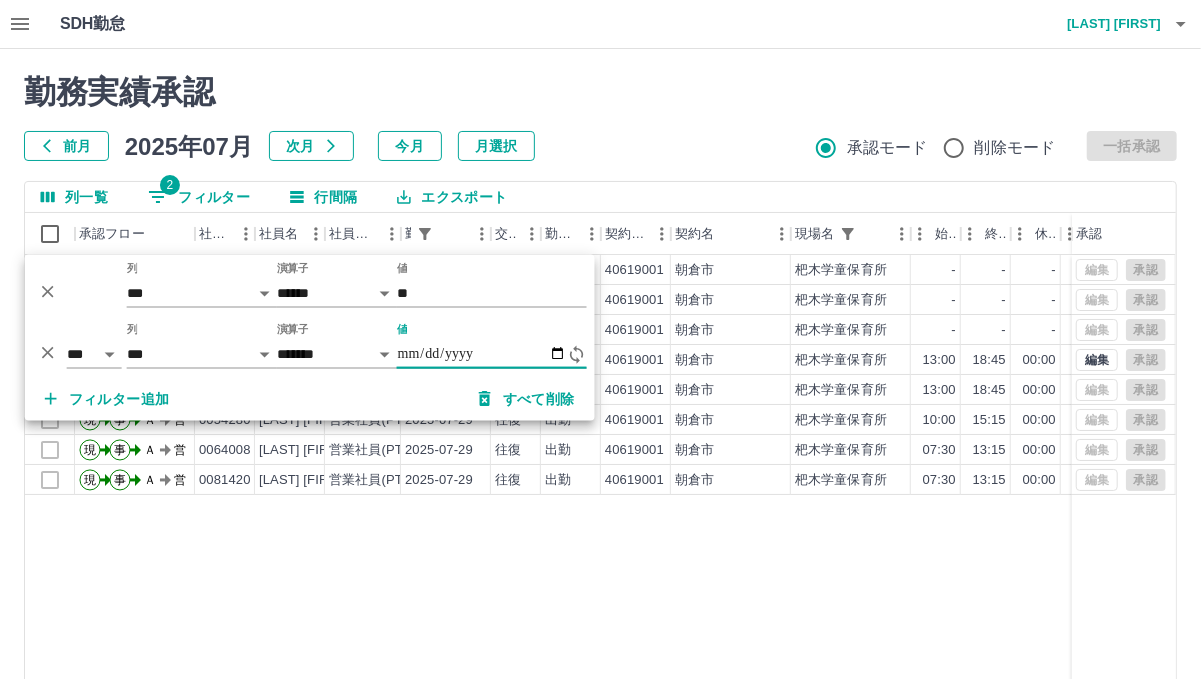 type on "**********" 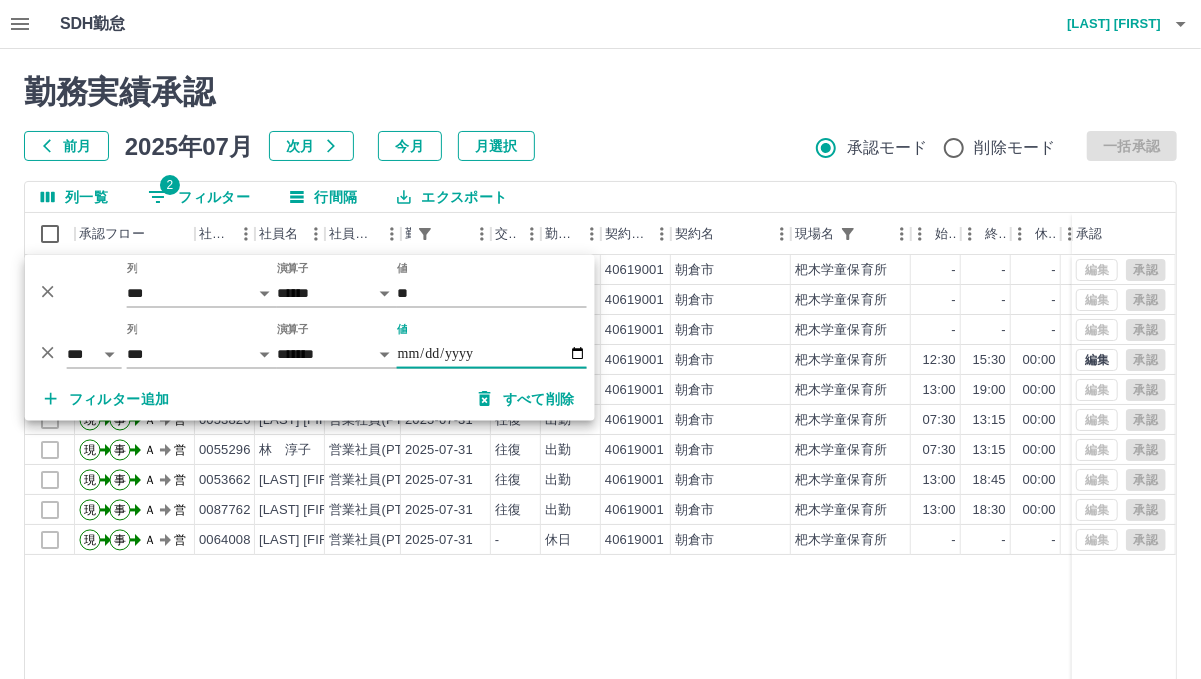 drag, startPoint x: 618, startPoint y: 114, endPoint x: 626, endPoint y: 134, distance: 21.540659 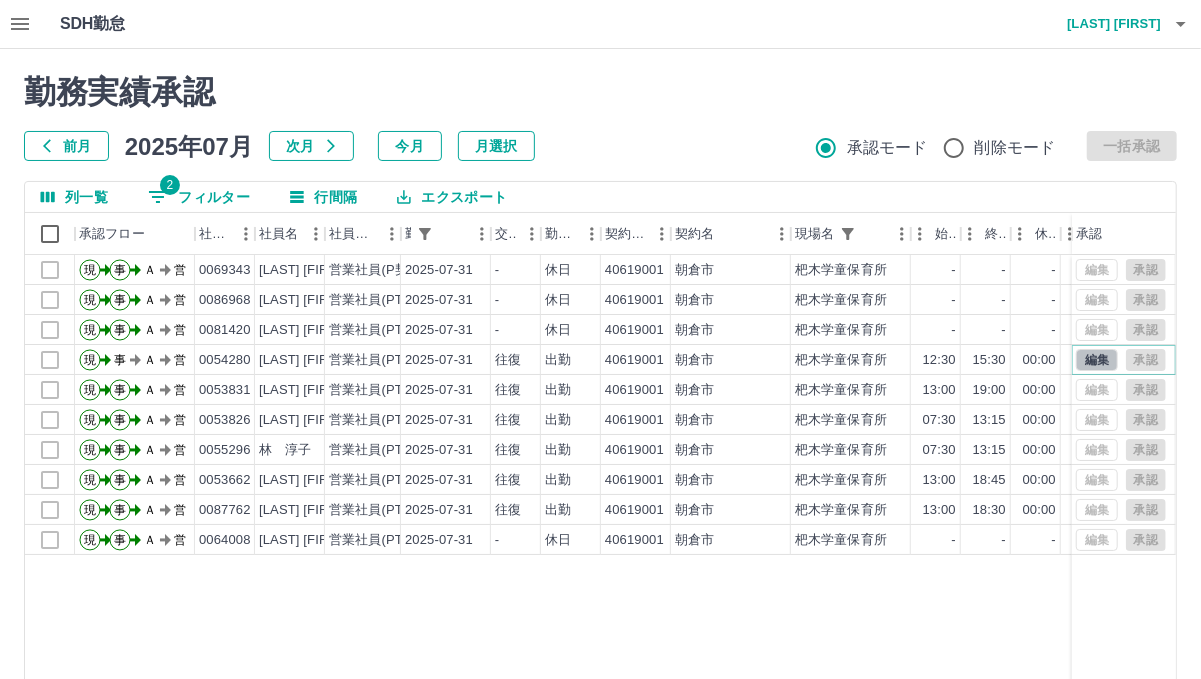 click on "編集" at bounding box center [1097, 360] 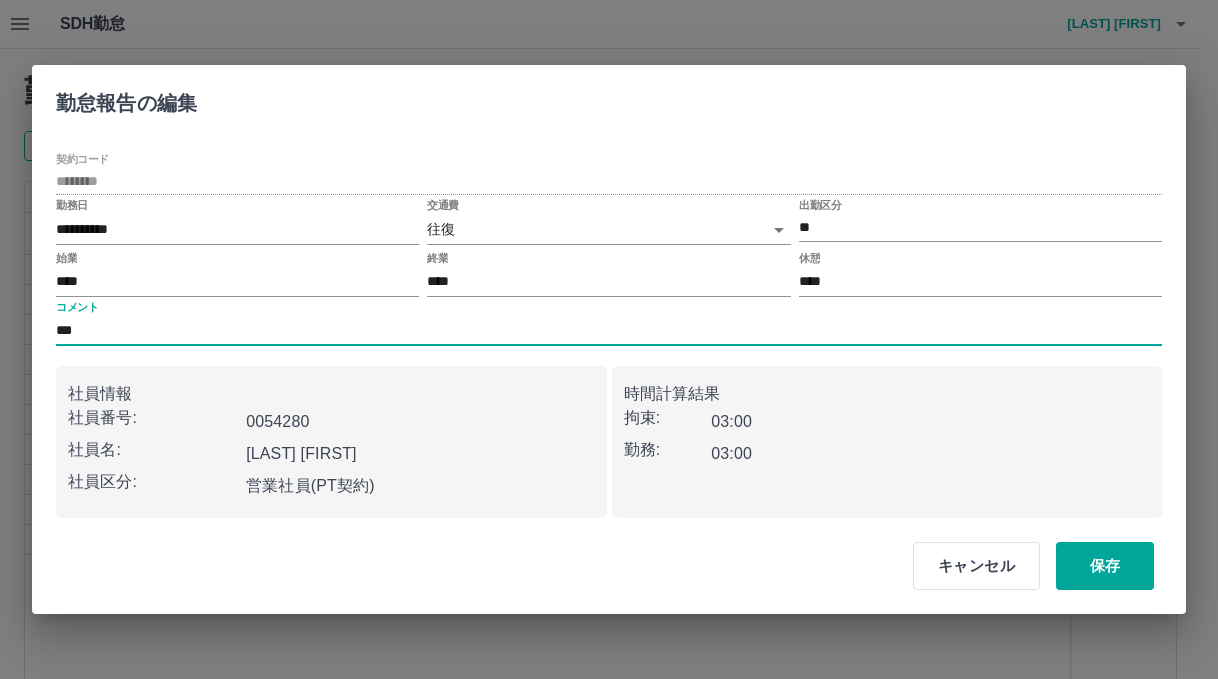 click on "***" at bounding box center [609, 331] 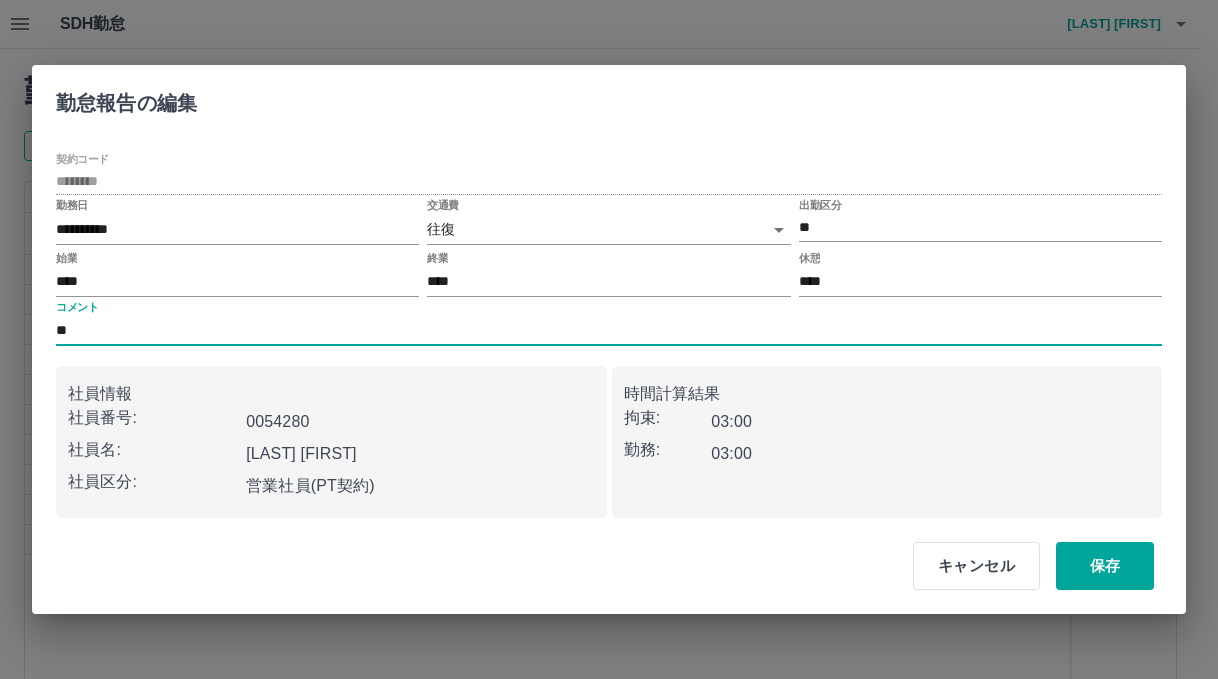 type on "*" 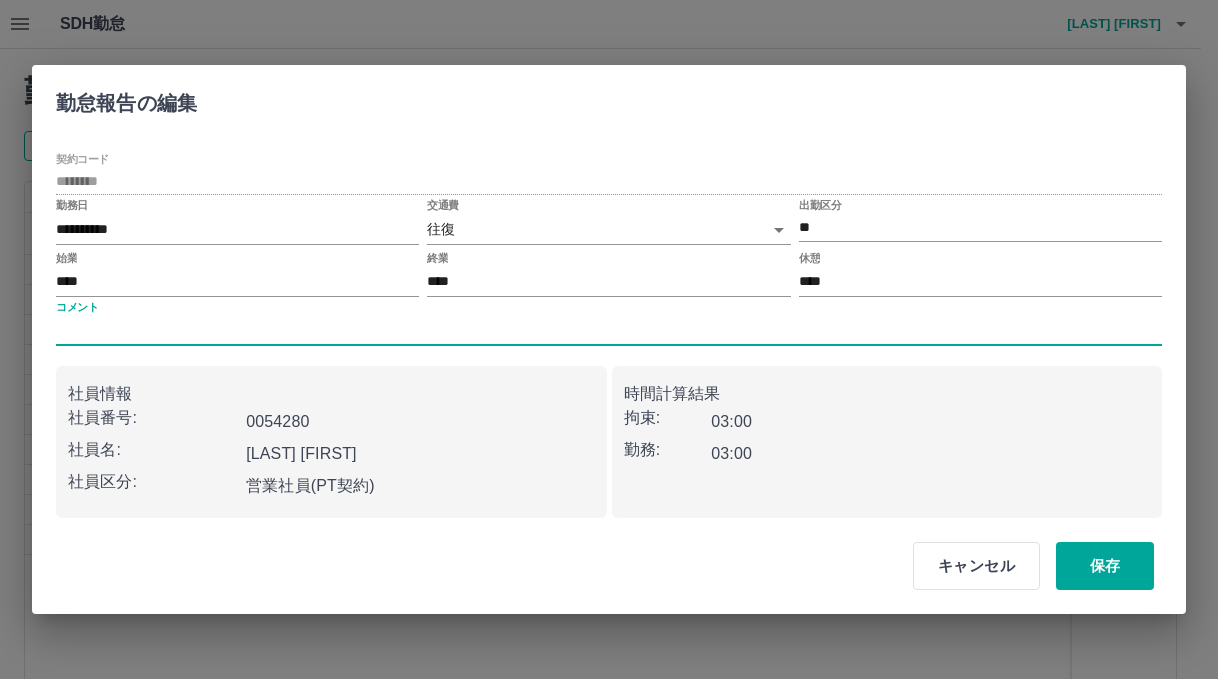 click on "コメント" at bounding box center [609, 331] 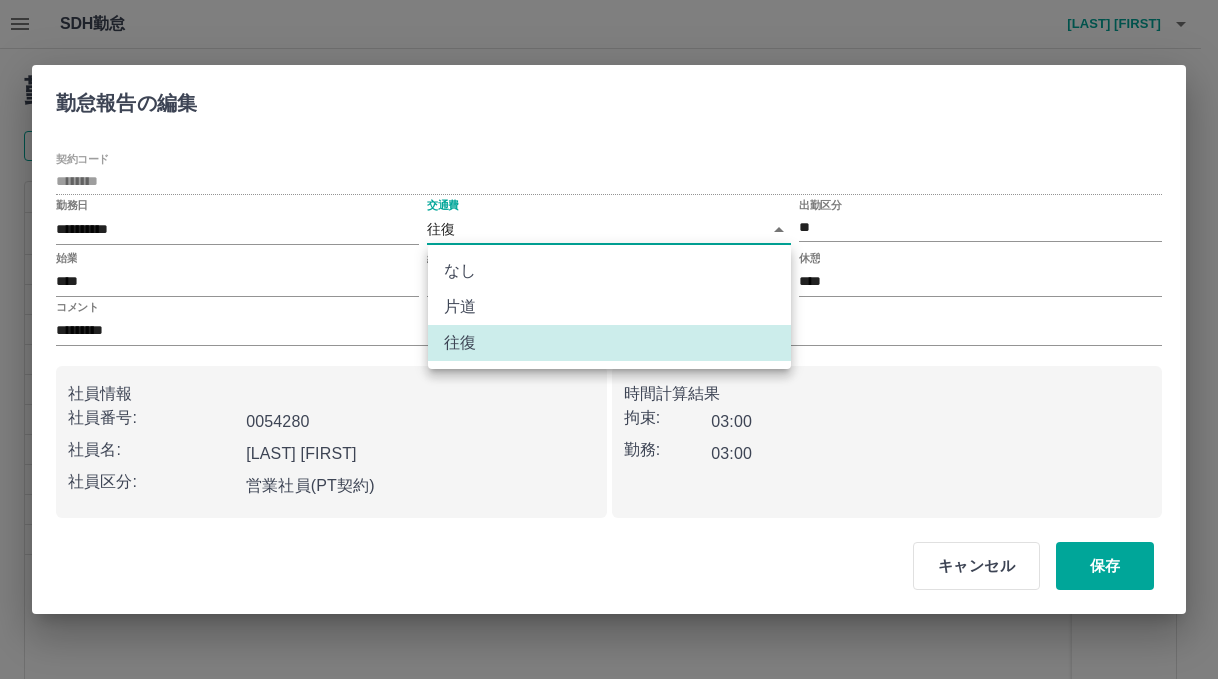 click on "SDH勤怠 古賀　理恵 勤務実績承認 前月 2025年07月 次月 今月 月選択 承認モード 削除モード 一括承認 列一覧 2 フィルター 行間隔 エクスポート 承認フロー 社員番号 社員名 社員区分 勤務日 交通費 勤務区分 契約コード 契約名 現場名 始業 終業 休憩 所定開始 所定終業 所定休憩 拘束 勤務 承認 現 事 Ａ 営 0069343 宮永　公治 営業社員(P契約) 2025-07-31  -  休日 40619001 朝倉市 杷木学童保育所 - - - - - - 00:00 00:00 現 事 Ａ 営 0086968 梶原　明日香 営業社員(PT契約) 2025-07-31  -  休日 40619001 朝倉市 杷木学童保育所 - - - - - - 00:00 00:00 現 事 Ａ 営 0081420 大原　美津江 営業社員(PT契約) 2025-07-31  -  休日 40619001 朝倉市 杷木学童保育所 - - - - - - 00:00 00:00 現 事 Ａ 営 0054280 森田　陽子 営業社員(PT契約) 2025-07-31 往復 出勤 40619001 朝倉市 杷木学童保育所 12:30 15:30 00:00 12:30 15:30 00:00 03:00 03:00" at bounding box center [609, 422] 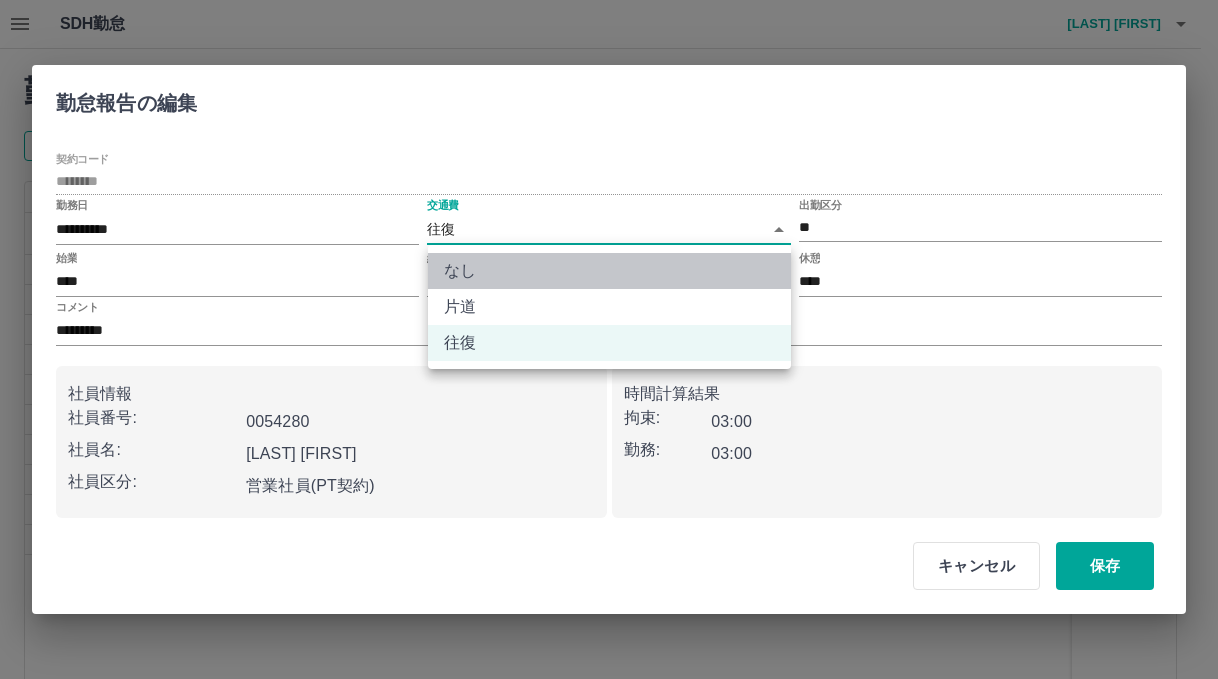 click on "なし" at bounding box center [609, 271] 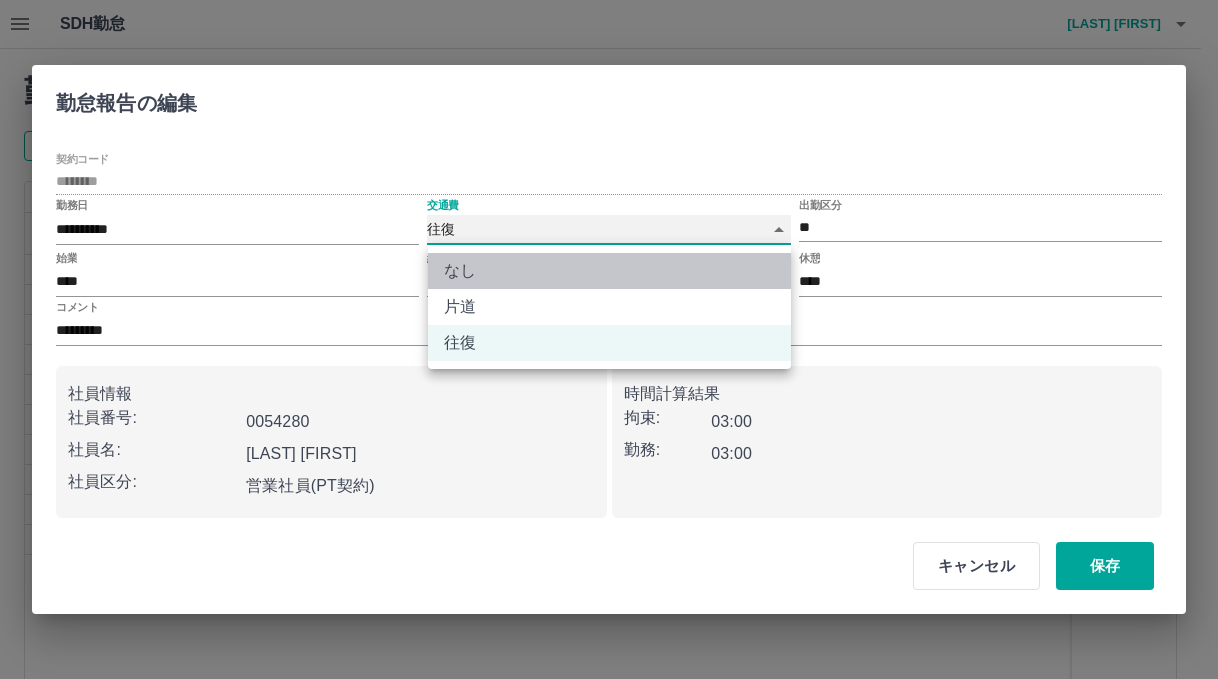 type on "****" 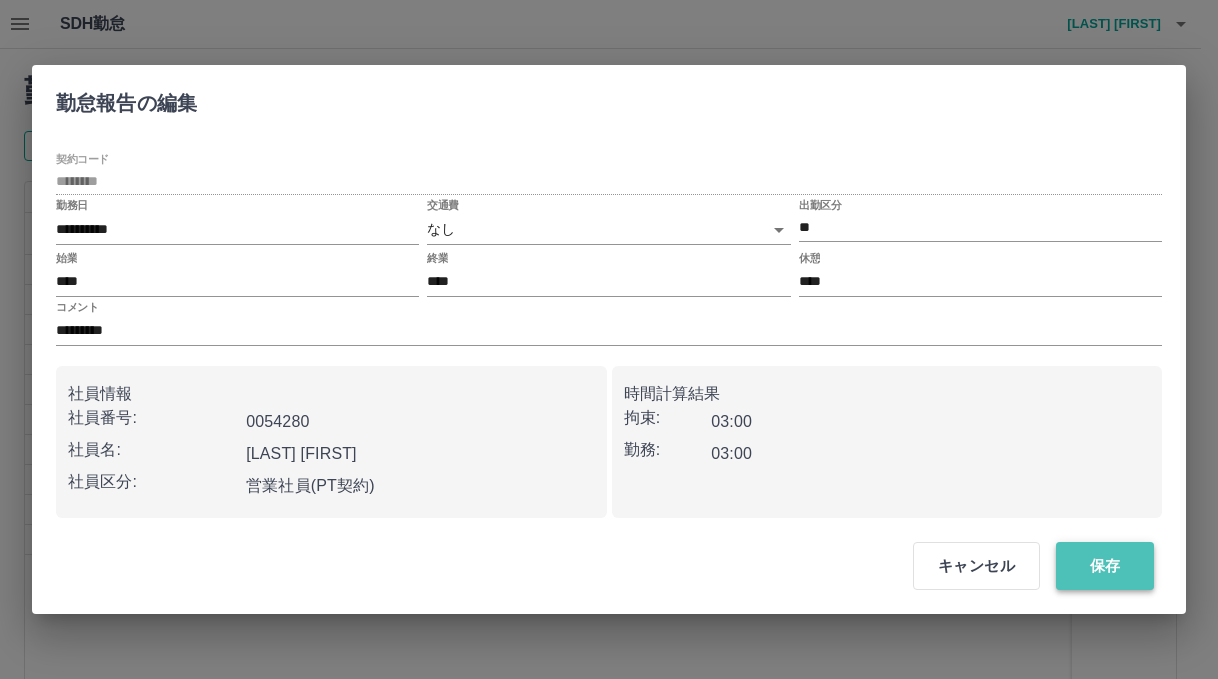 click on "保存" at bounding box center (1105, 566) 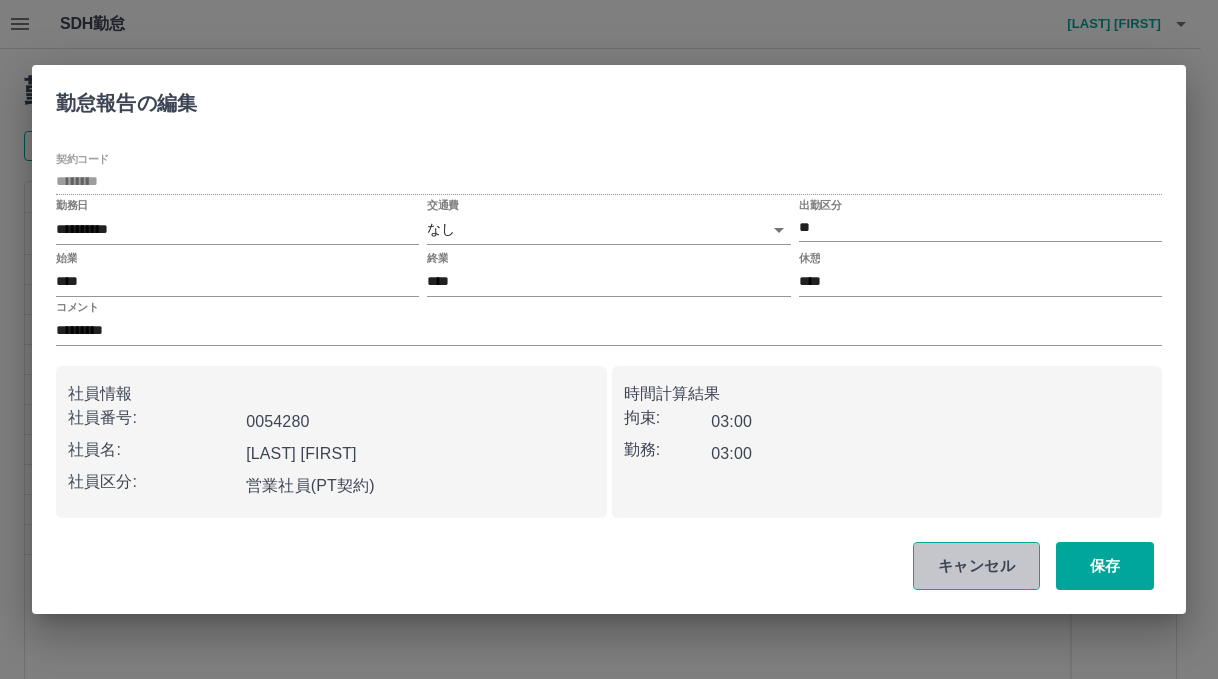 click on "キャンセル" at bounding box center (976, 566) 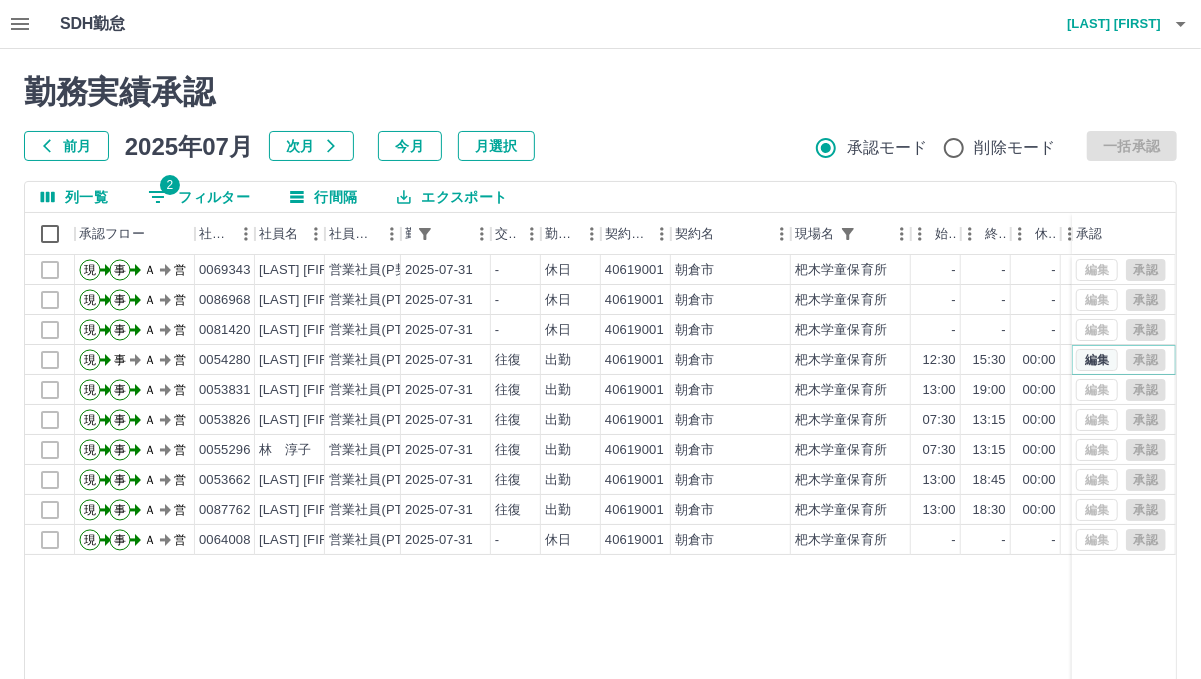 click on "編集" at bounding box center (1097, 360) 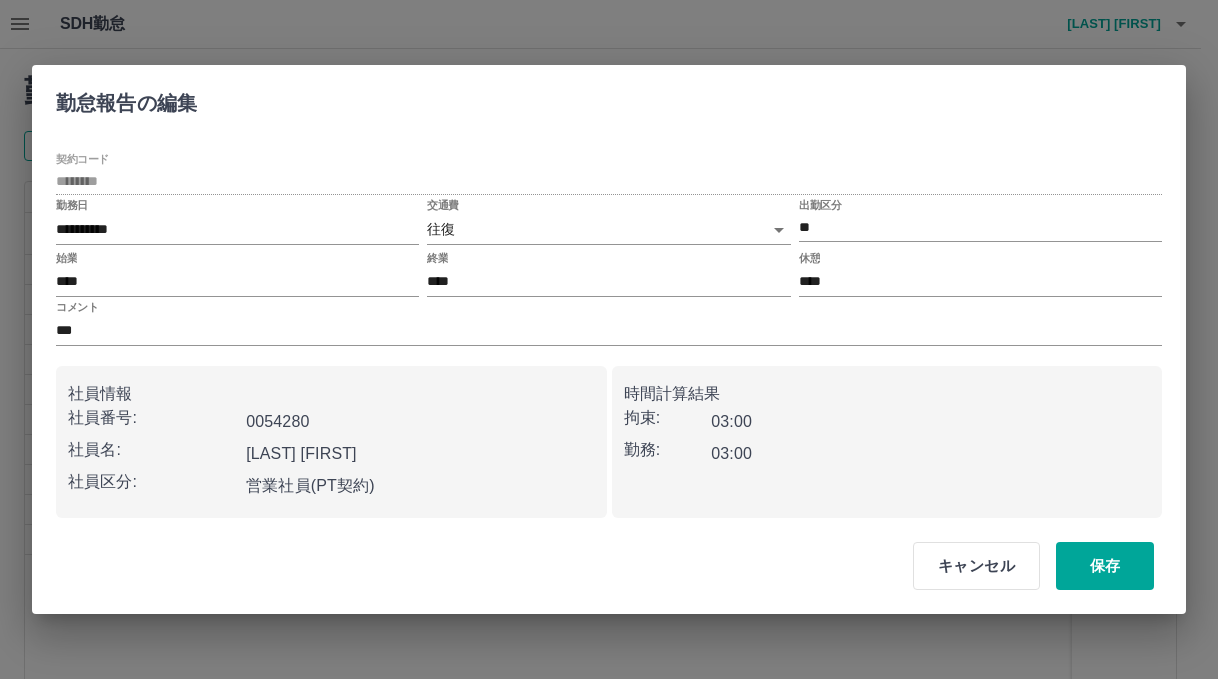 click on "SDH勤怠 古賀　理恵 editWorkRecord:input: updateWorkRecord failed to update record: failed to access to record with id = {WorkRecord 940f29f9-d291-4fa0-a7ea-5338f06dd4ac}
勤務実績承認 前月 2025年07月 次月 今月 月選択 承認モード 削除モード 一括承認 列一覧 2 フィルター 行間隔 エクスポート 承認フロー 社員番号 社員名 社員区分 勤務日 交通費 勤務区分 契約コード 契約名 現場名 始業 終業 休憩 所定開始 所定終業 所定休憩 拘束 勤務 承認 現 事 Ａ 営 0069343 宮永　公治 営業社員(P契約) 2025-07-31  -  休日 40619001 朝倉市 杷木学童保育所 - - - - - - 00:00 00:00 現 事 Ａ 営 0086968 梶原　明日香 営業社員(PT契約) 2025-07-31  -  休日 40619001 朝倉市 杷木学童保育所 - - - - - - 00:00 00:00 現 事 Ａ 営 0081420 大原　美津江 営業社員(PT契約) 2025-07-31  -  休日 40619001 朝倉市 杷木学童保育所 - - - - - - 00:00 00:00 現 事 Ａ 営 0054280" at bounding box center [609, 422] 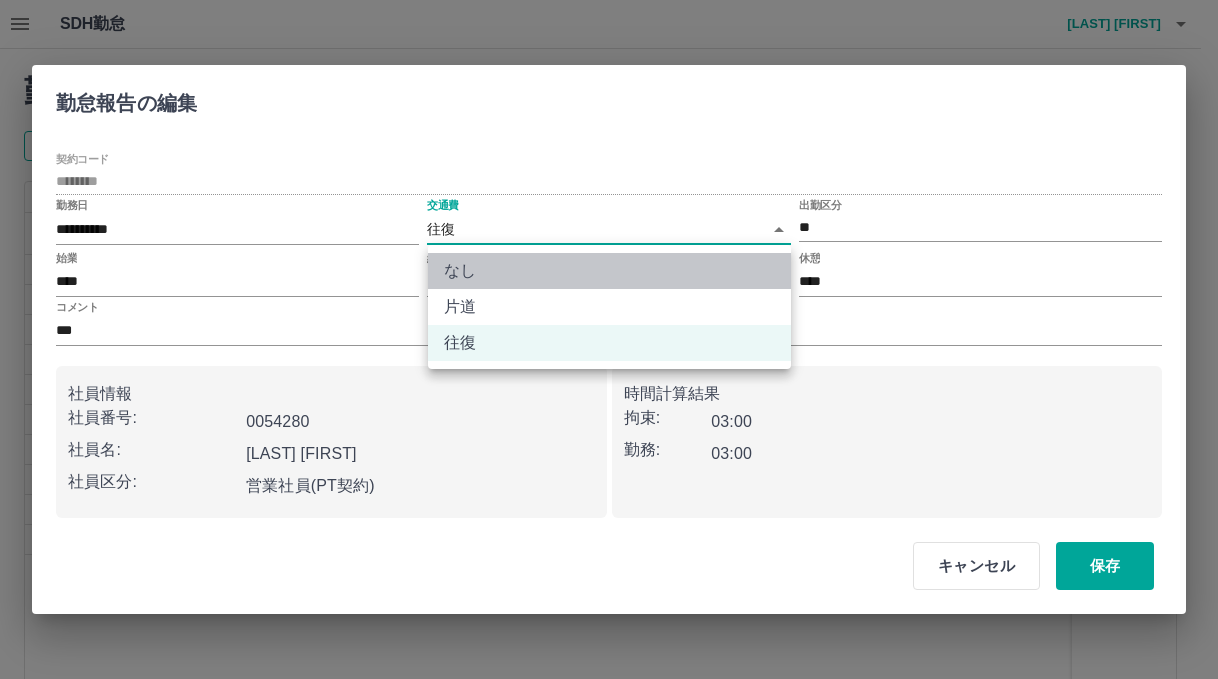 click on "なし" at bounding box center [609, 271] 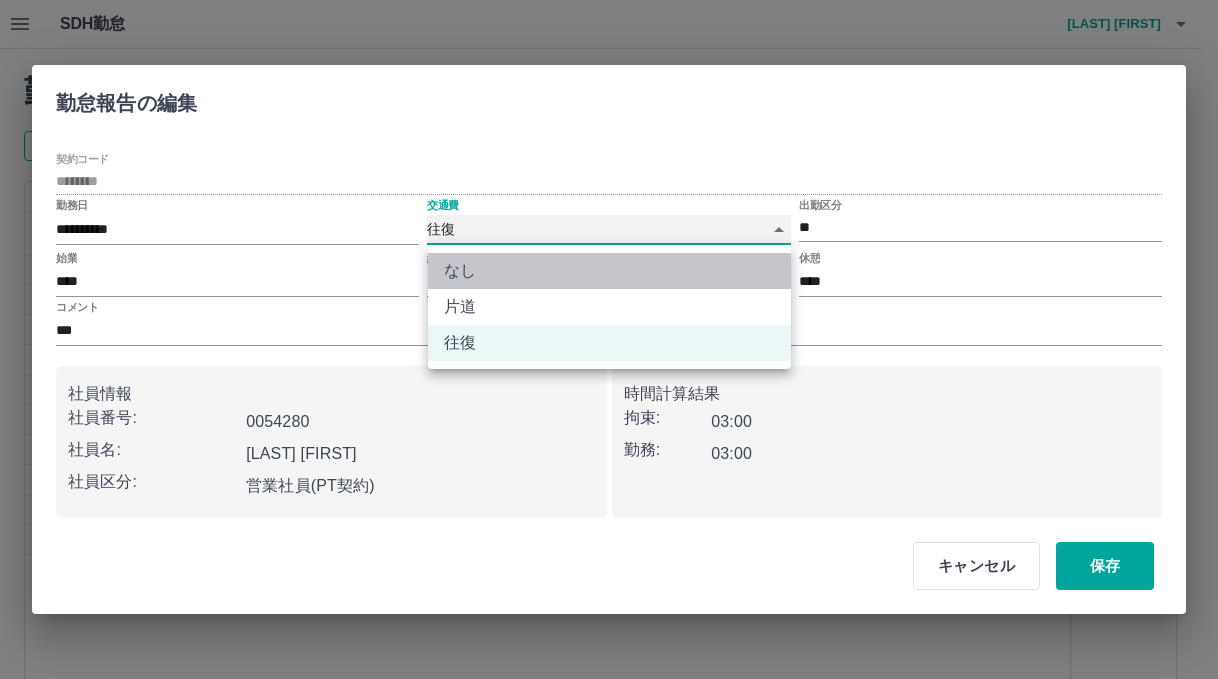 type on "****" 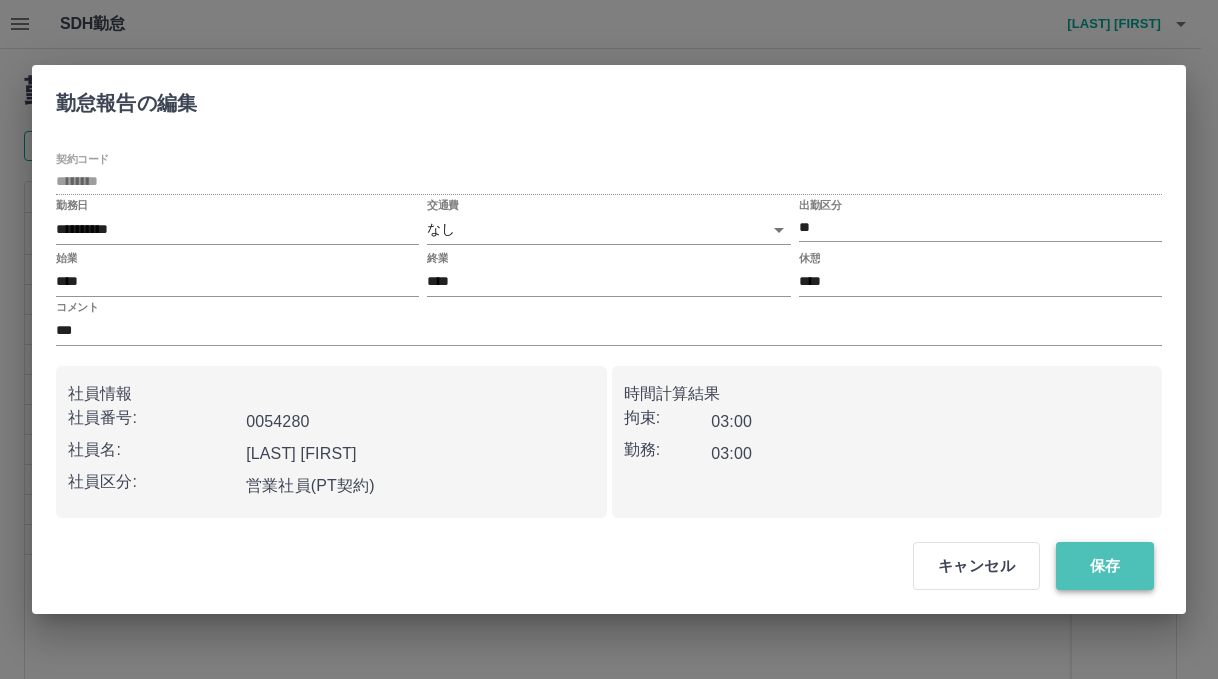click on "保存" at bounding box center [1105, 566] 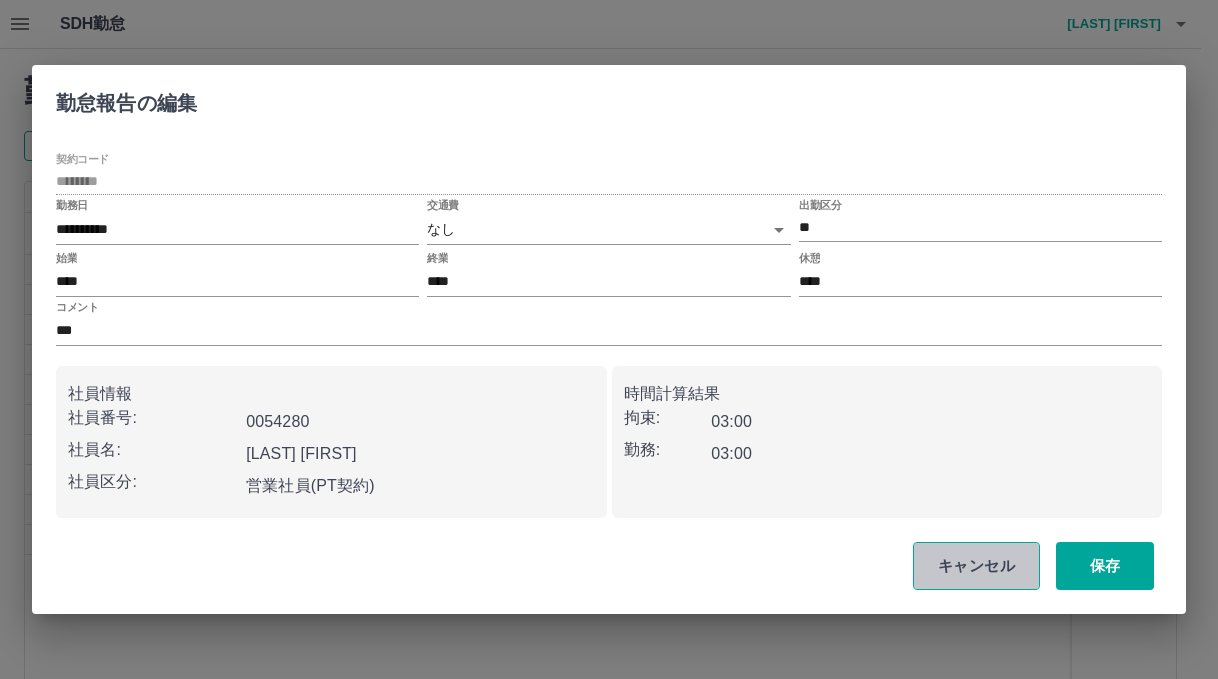 click on "キャンセル" at bounding box center (976, 566) 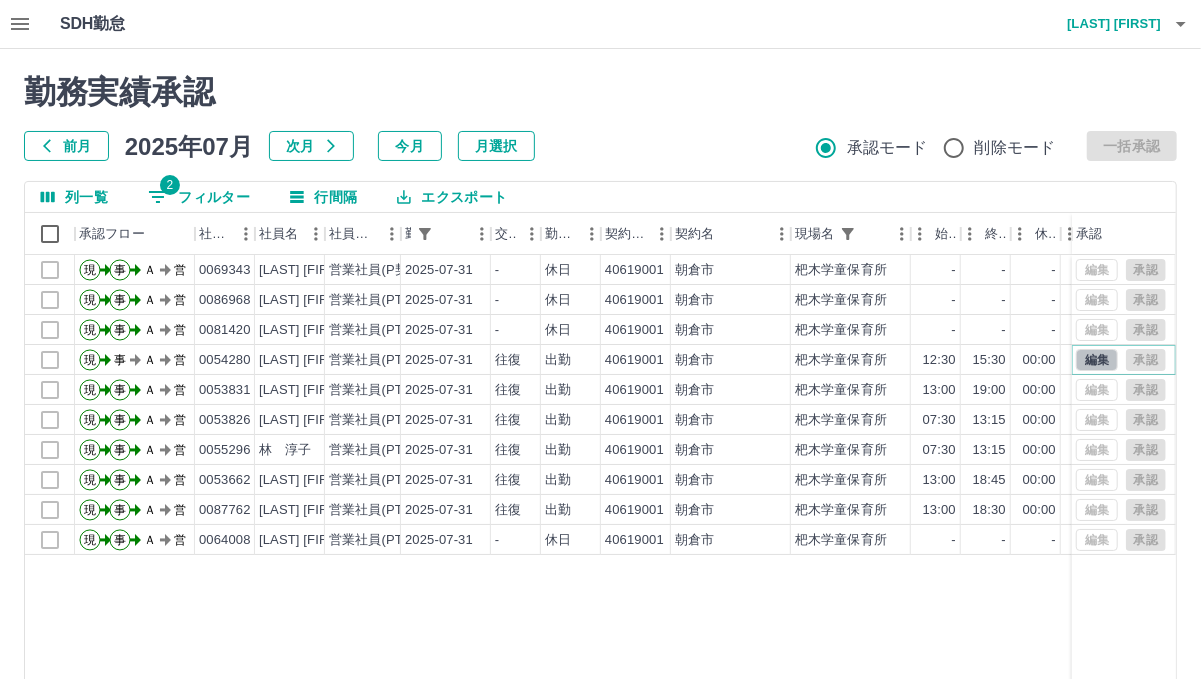 click on "編集" at bounding box center [1097, 360] 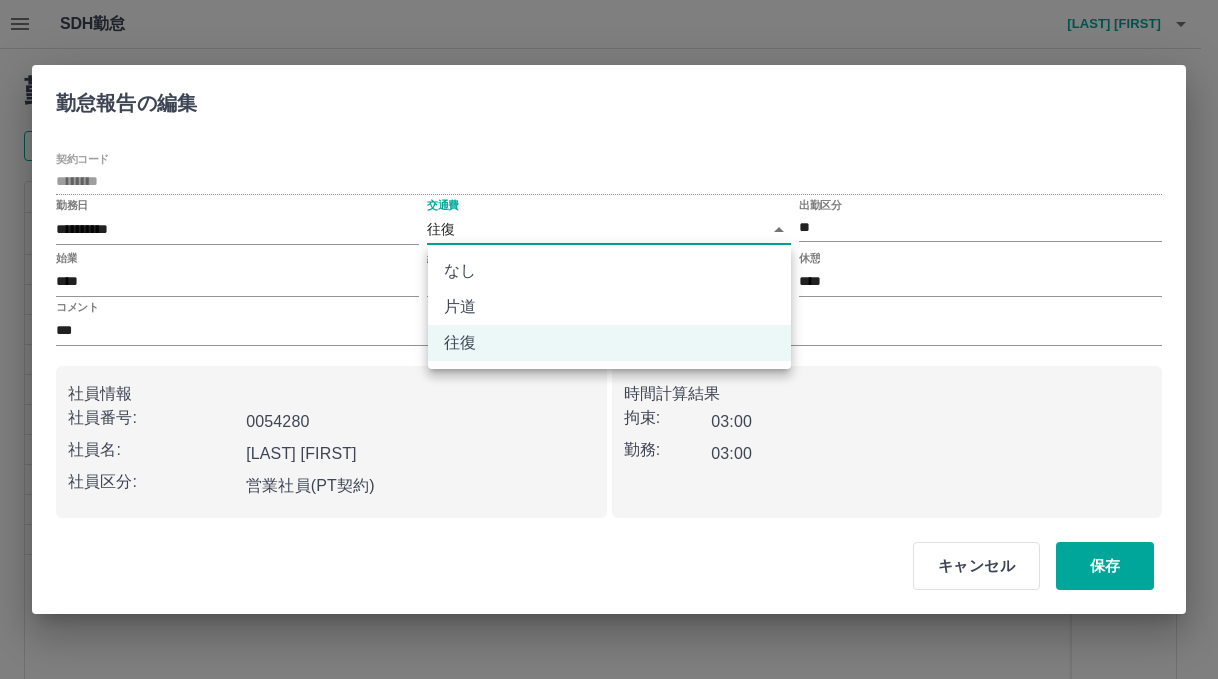 click on "SDH勤怠 古賀　理恵 editWorkRecord:input: updateWorkRecord failed to update record: failed to access to record with id = {WorkRecord 940f29f9-d291-4fa0-a7ea-5338f06dd4ac}
勤務実績承認 前月 2025年07月 次月 今月 月選択 承認モード 削除モード 一括承認 列一覧 2 フィルター 行間隔 エクスポート 承認フロー 社員番号 社員名 社員区分 勤務日 交通費 勤務区分 契約コード 契約名 現場名 始業 終業 休憩 所定開始 所定終業 所定休憩 拘束 勤務 承認 現 事 Ａ 営 0069343 宮永　公治 営業社員(P契約) 2025-07-31  -  休日 40619001 朝倉市 杷木学童保育所 - - - - - - 00:00 00:00 現 事 Ａ 営 0086968 梶原　明日香 営業社員(PT契約) 2025-07-31  -  休日 40619001 朝倉市 杷木学童保育所 - - - - - - 00:00 00:00 現 事 Ａ 営 0081420 大原　美津江 営業社員(PT契約) 2025-07-31  -  休日 40619001 朝倉市 杷木学童保育所 - - - - - - 00:00 00:00 現 事 Ａ 営 0054280" at bounding box center (609, 422) 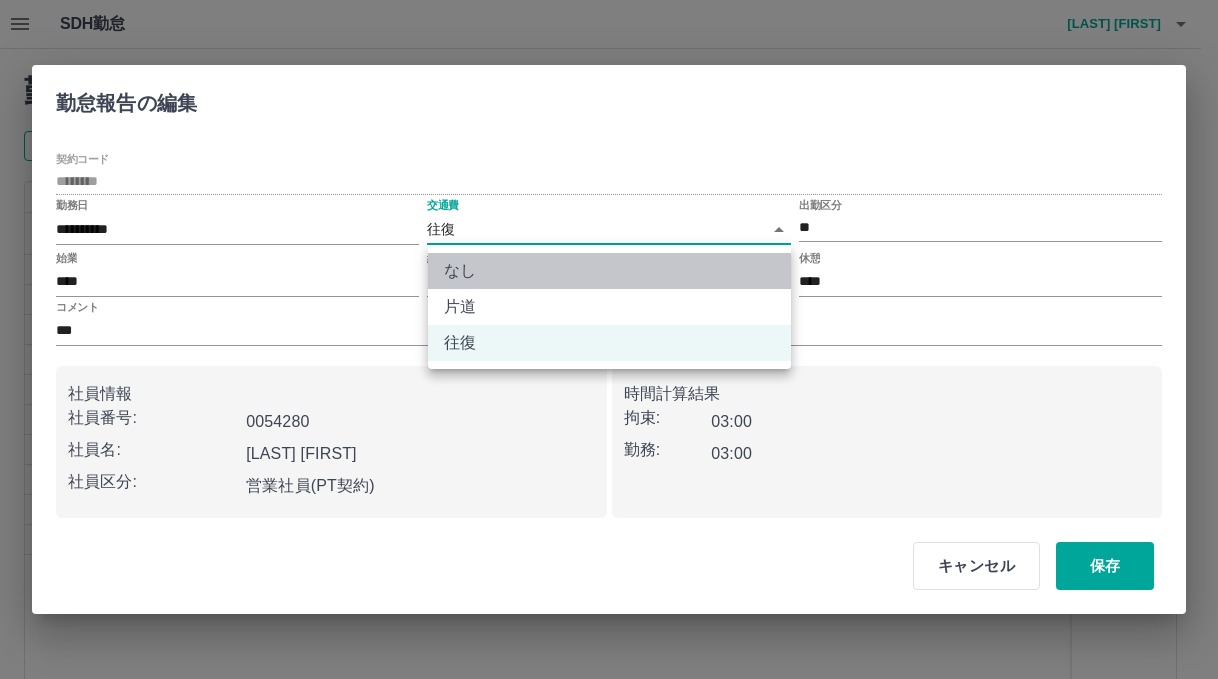 click on "なし" at bounding box center (609, 271) 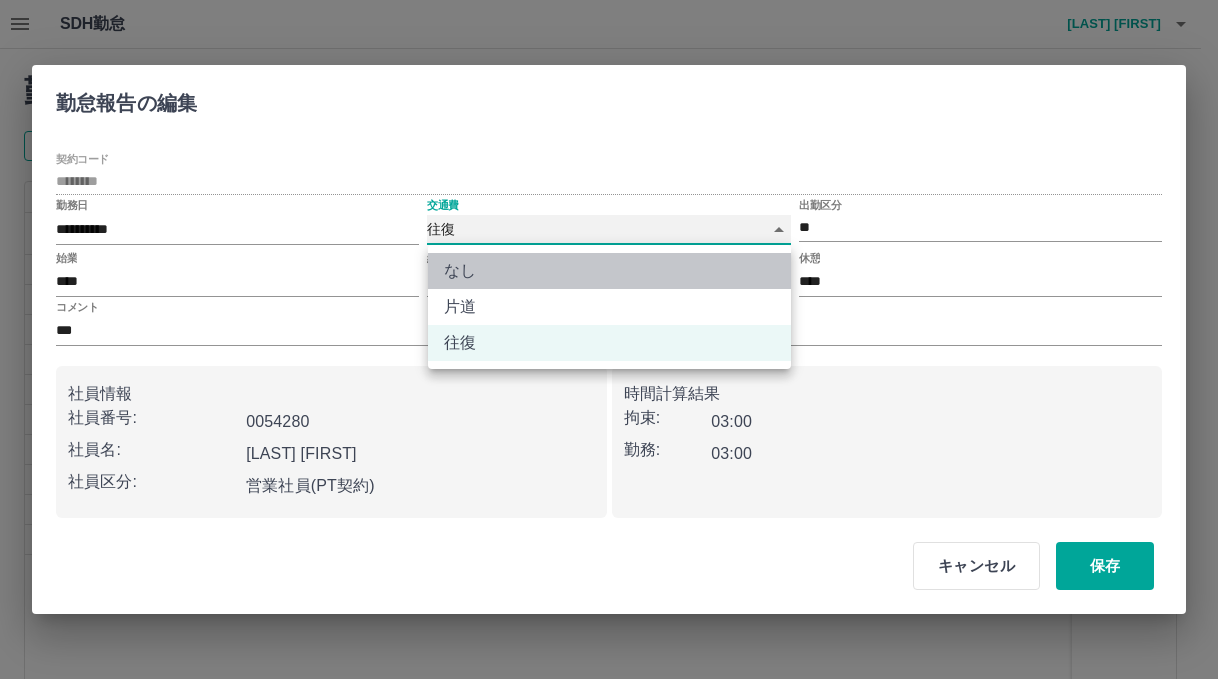 type on "****" 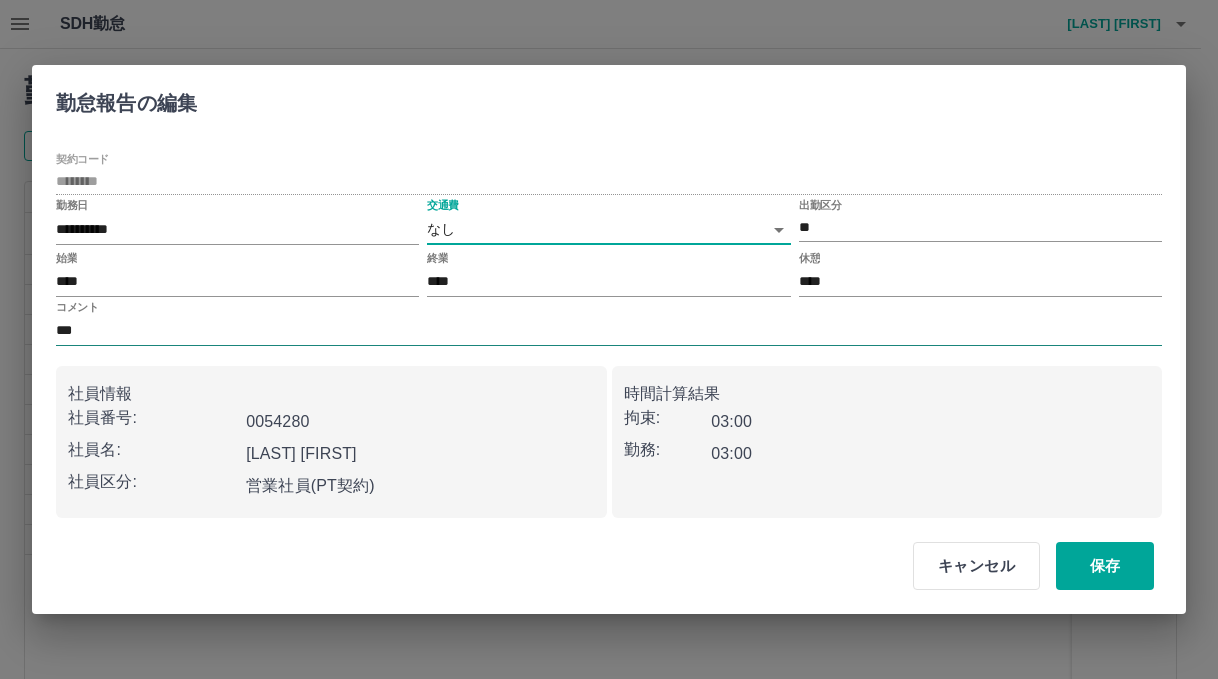 click on "***" at bounding box center [609, 331] 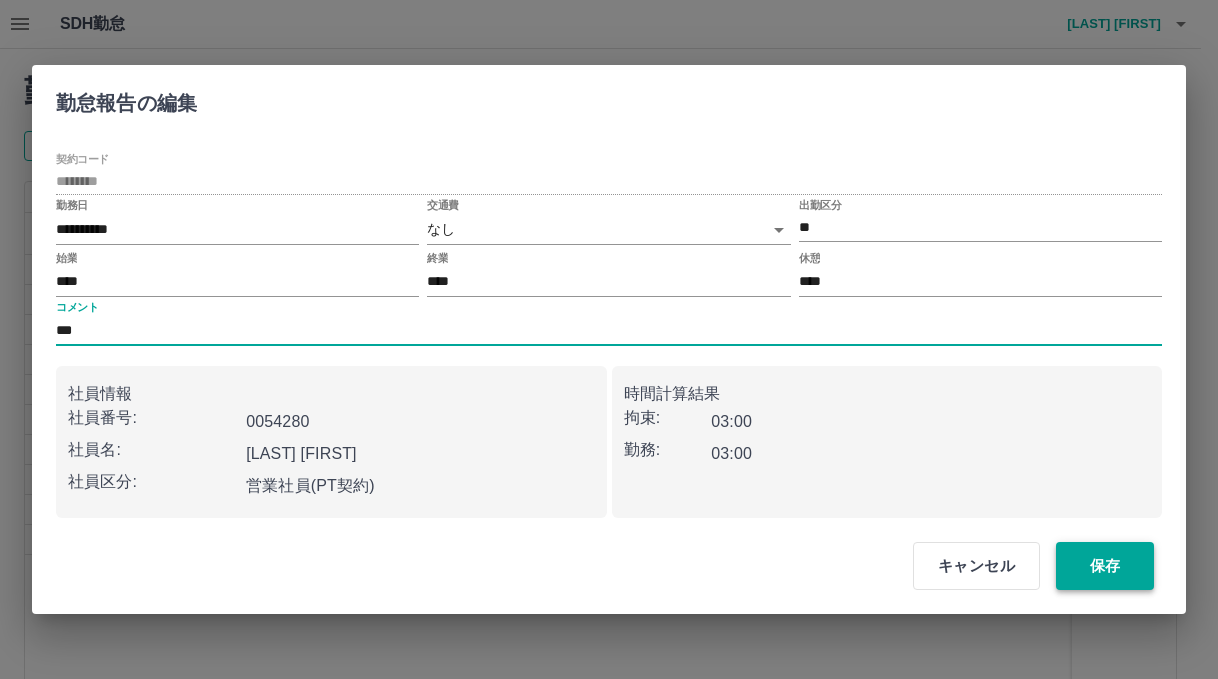 click on "保存" at bounding box center (1105, 566) 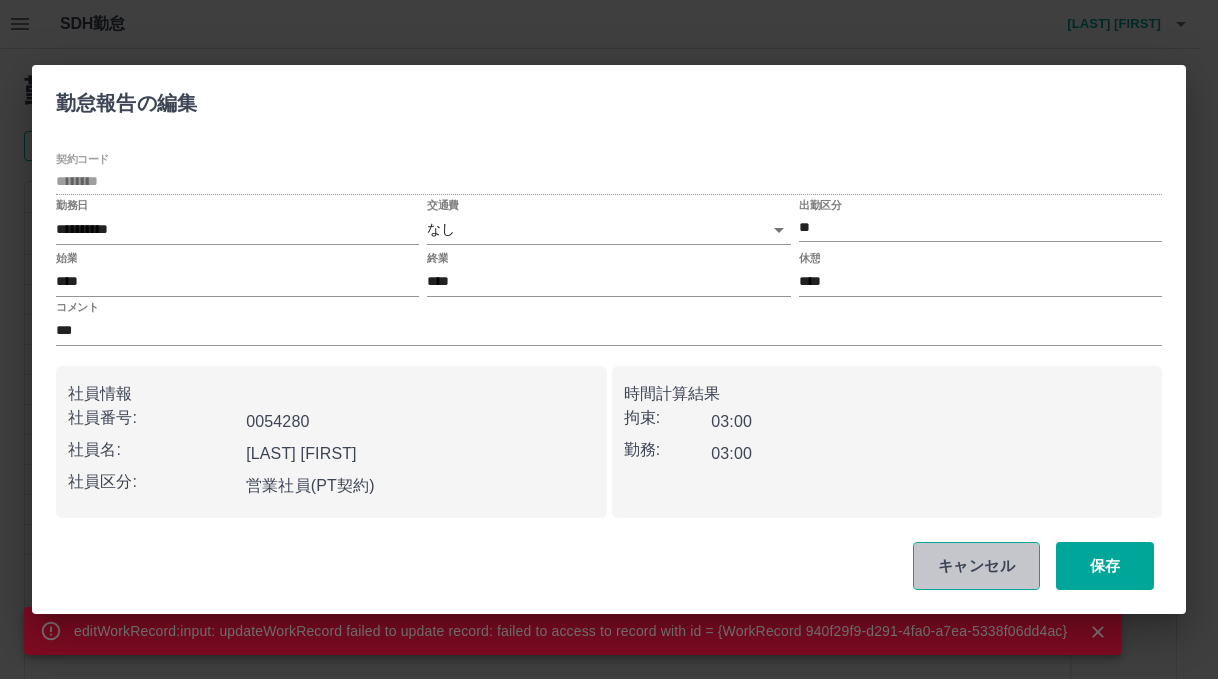 click on "キャンセル" at bounding box center [976, 566] 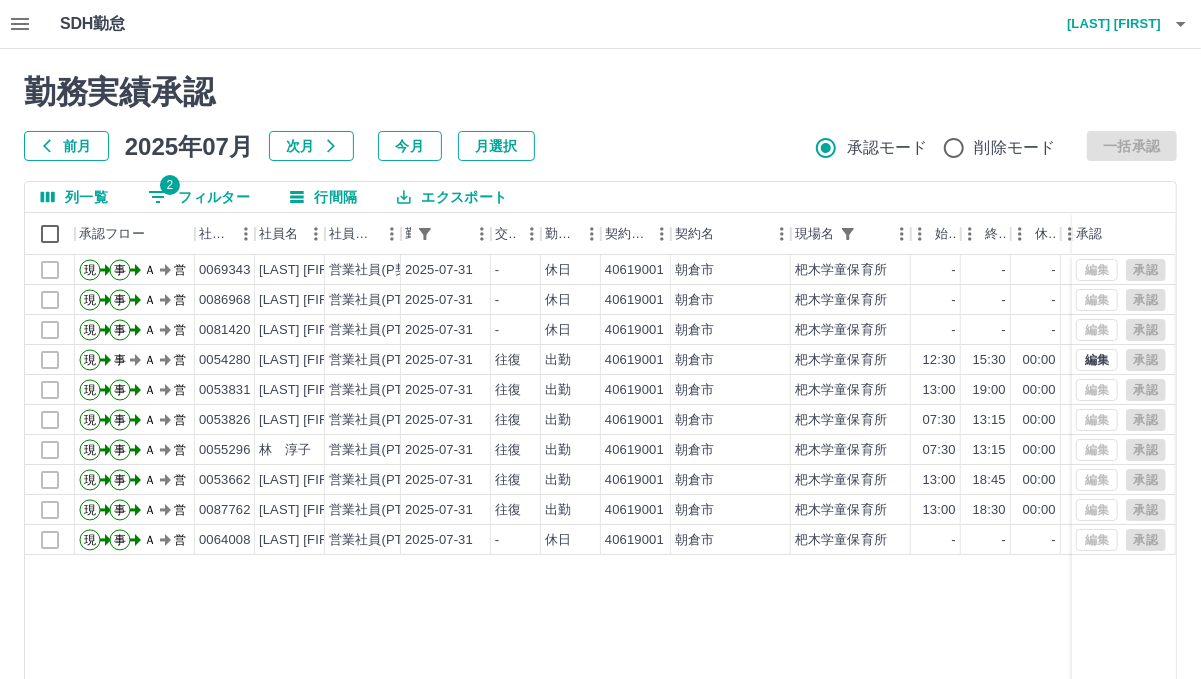 click on "[LAST]　[FIRST]" at bounding box center (1101, 24) 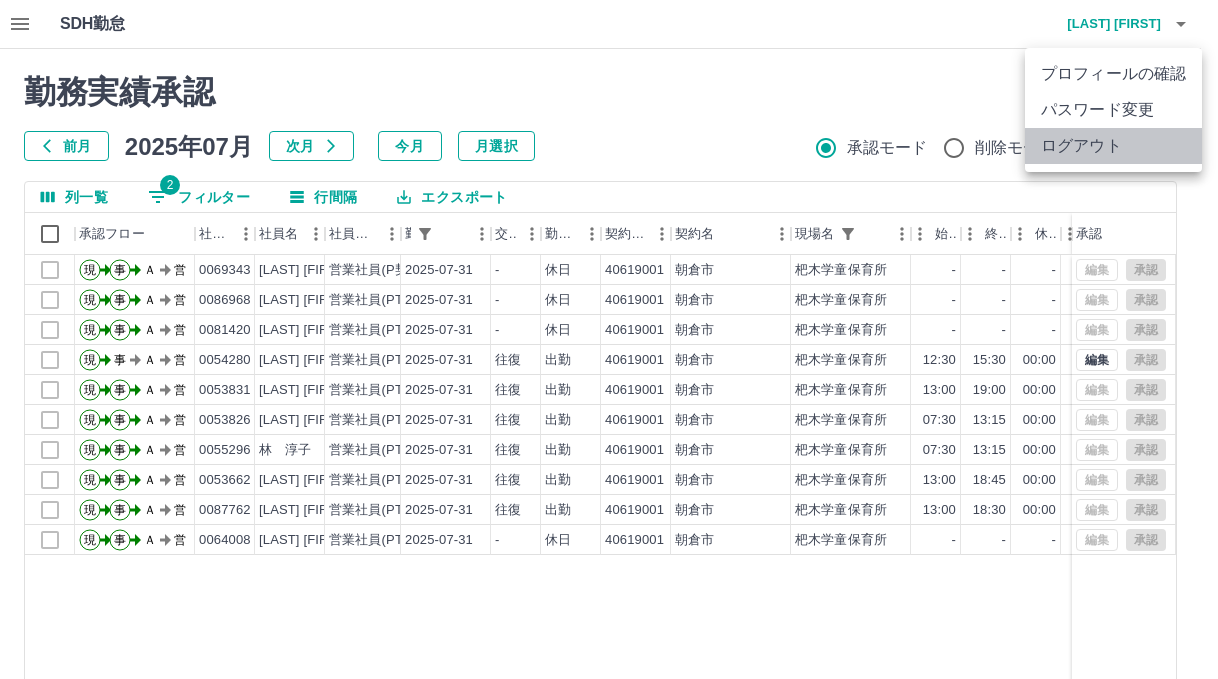 click on "ログアウト" at bounding box center [1113, 146] 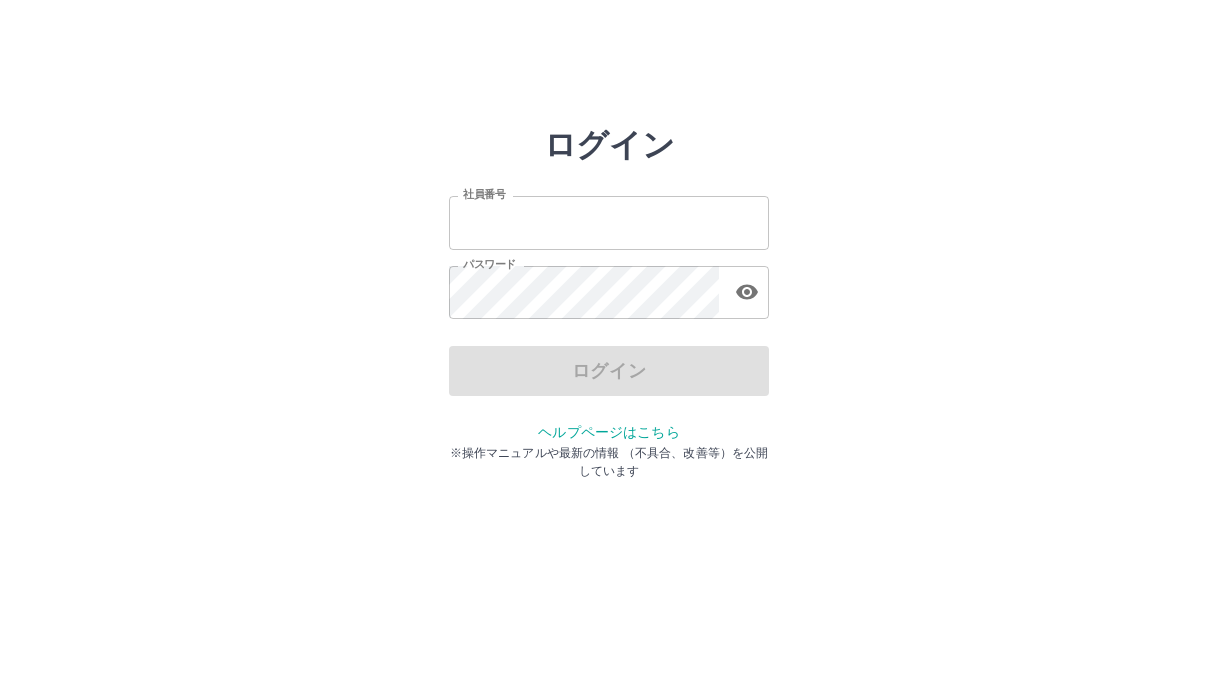 scroll, scrollTop: 0, scrollLeft: 0, axis: both 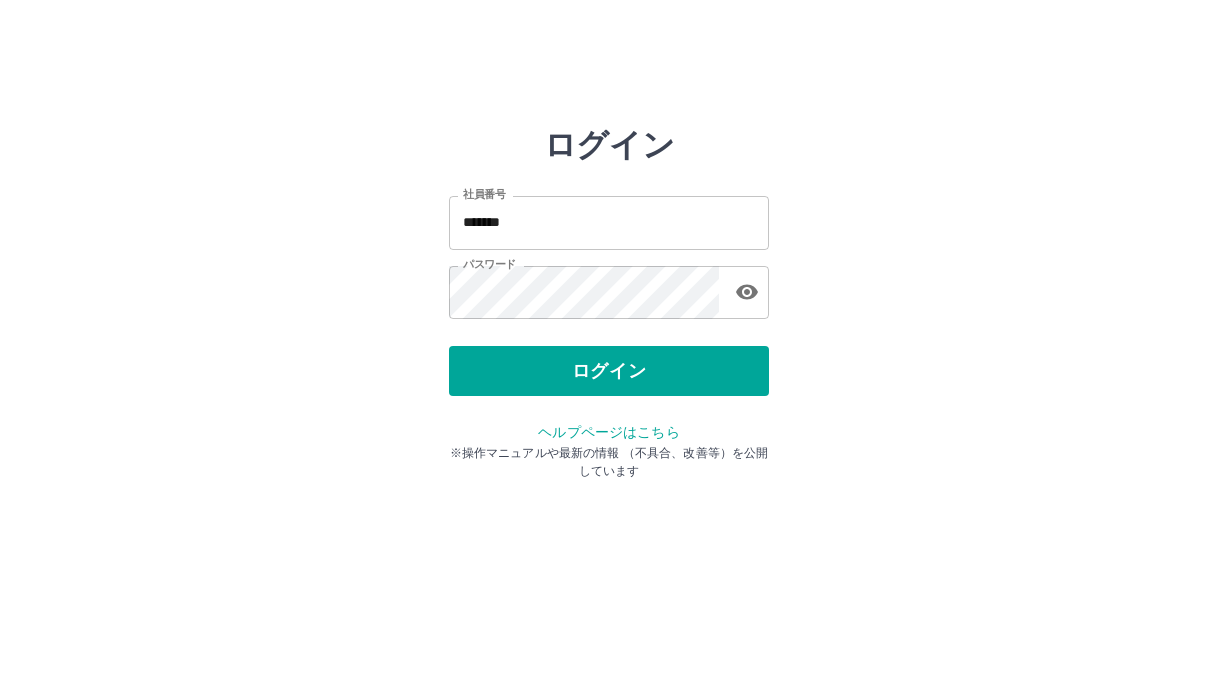 click on "ログイン" at bounding box center [609, 371] 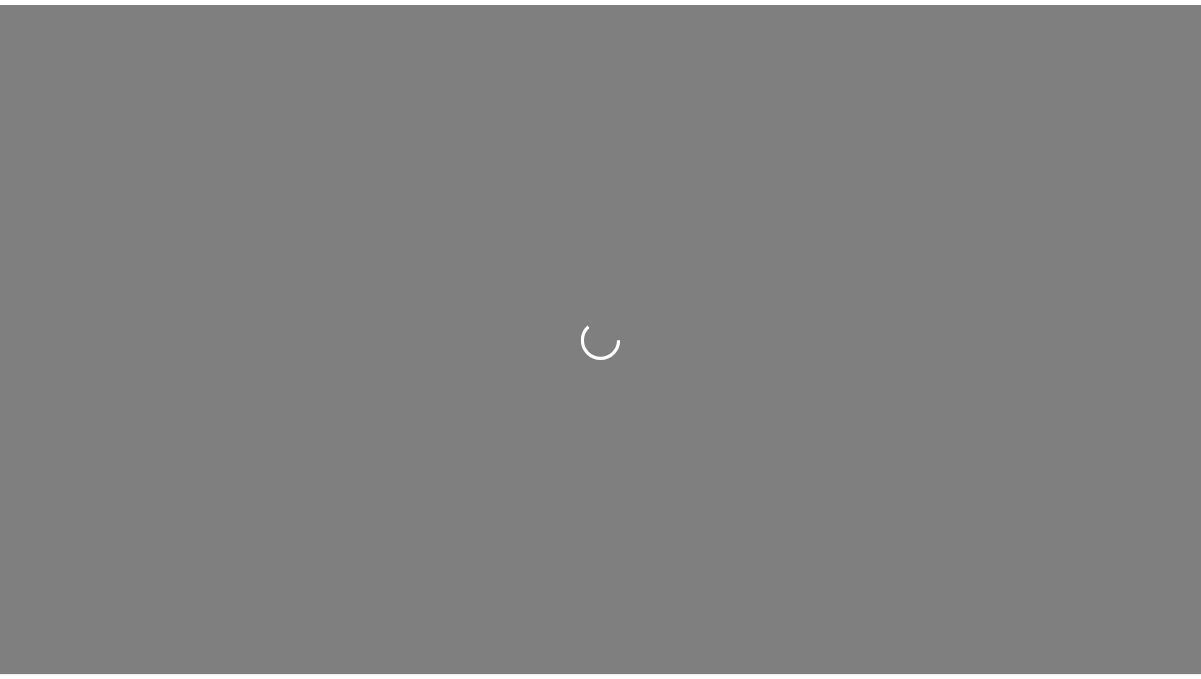 scroll, scrollTop: 0, scrollLeft: 0, axis: both 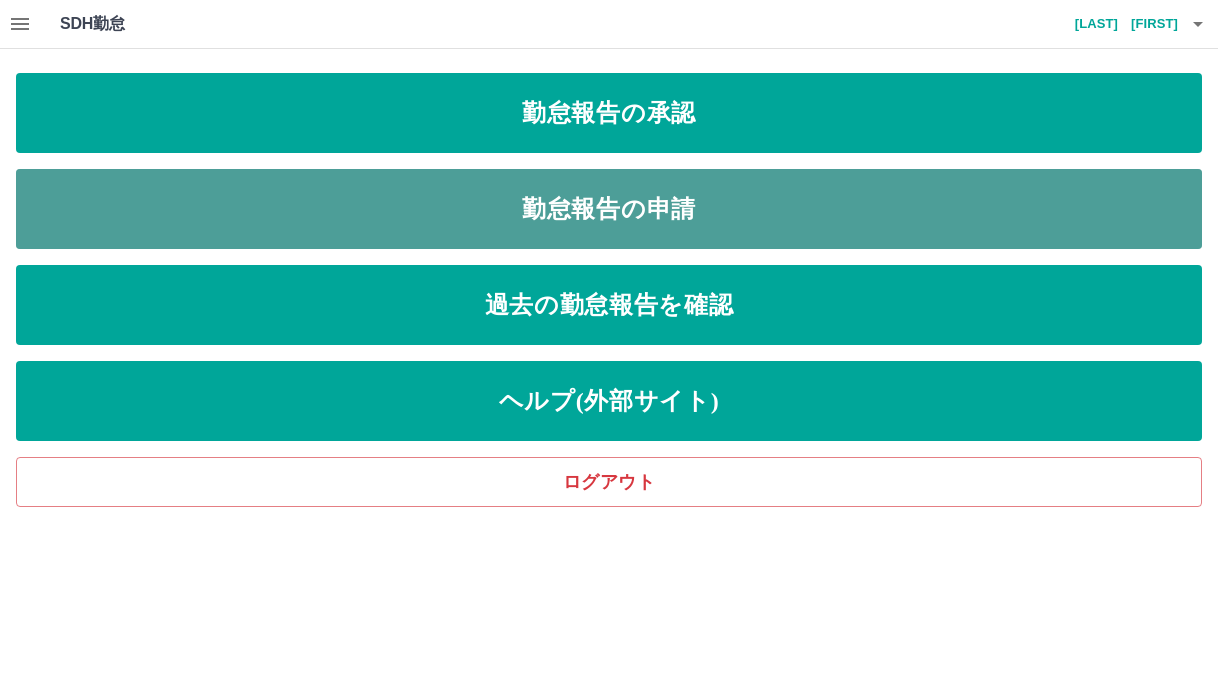 click on "勤怠報告の申請" at bounding box center [609, 209] 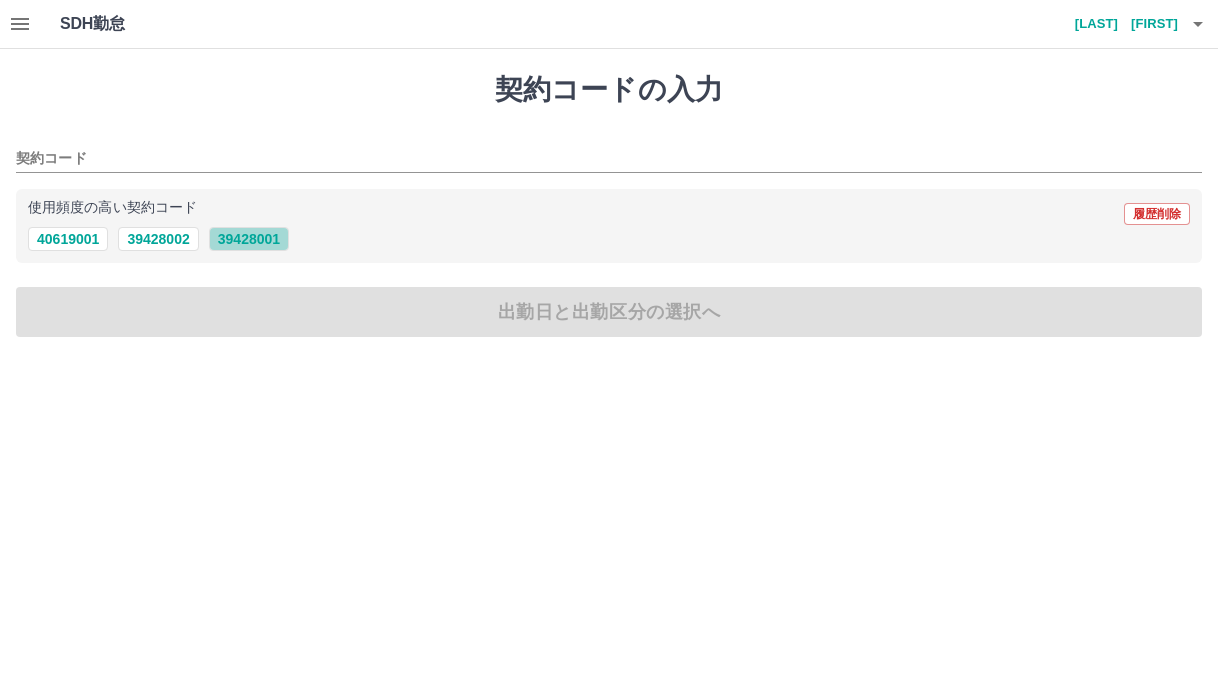click on "39428001" at bounding box center [249, 239] 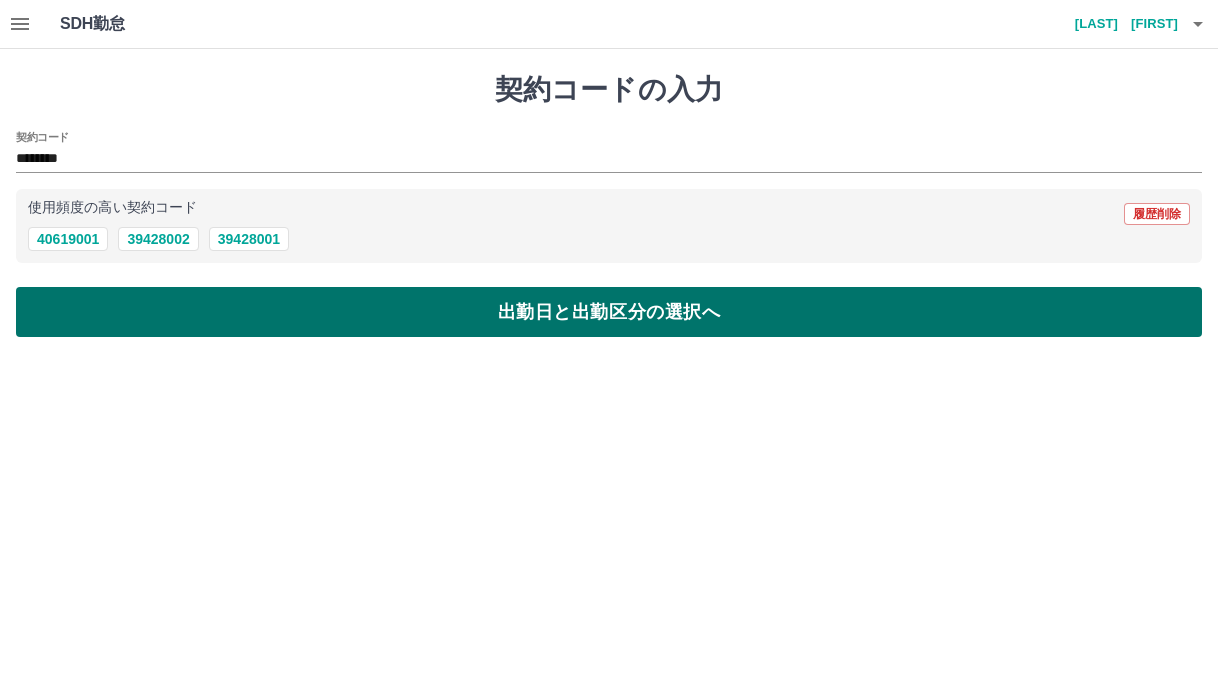 click on "出勤日と出勤区分の選択へ" at bounding box center (609, 312) 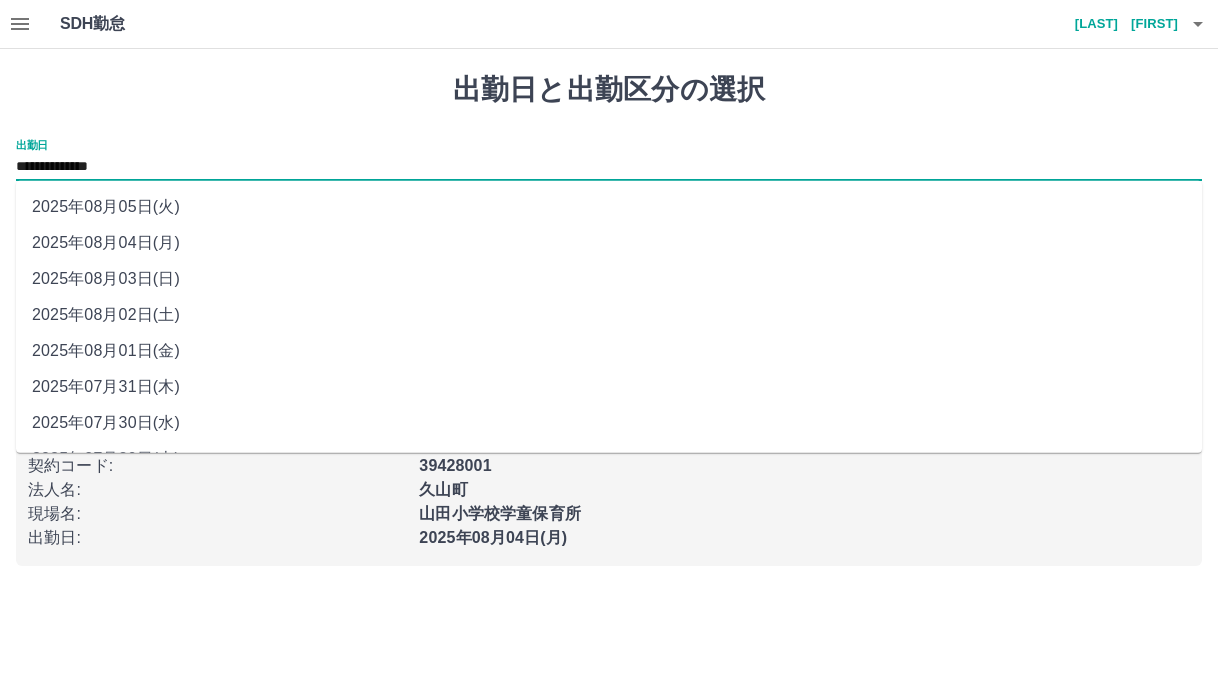 click on "**********" at bounding box center [609, 167] 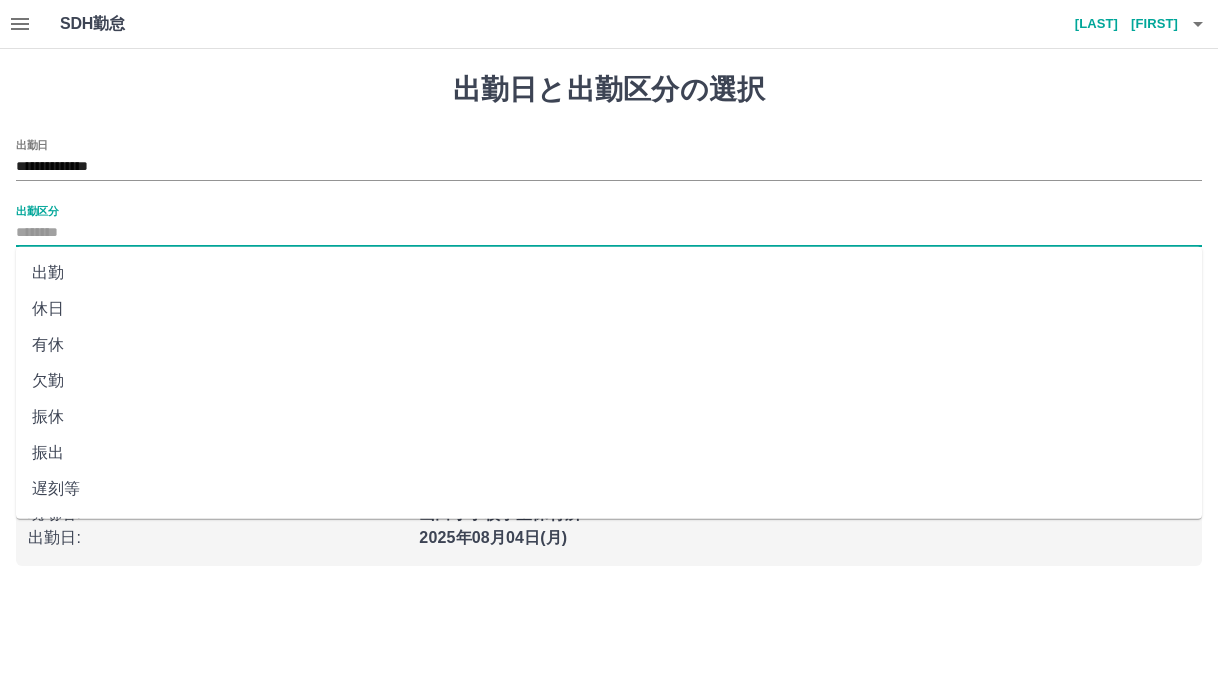 click on "出勤区分" at bounding box center [609, 233] 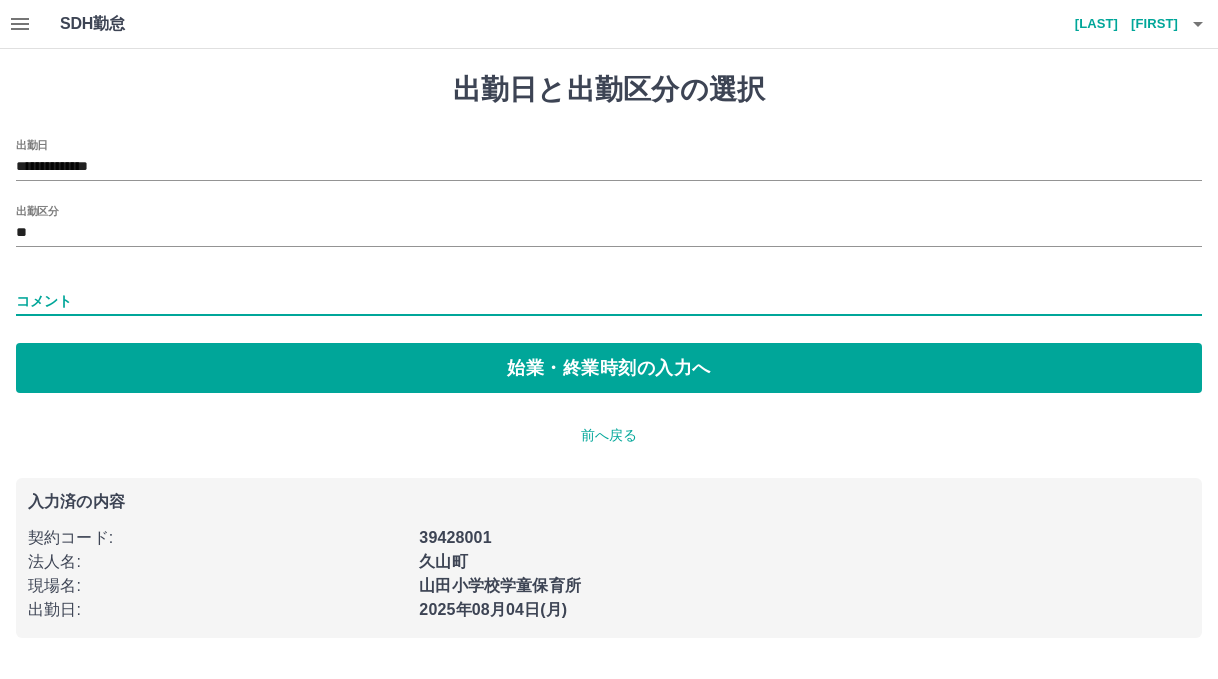 click on "コメント" at bounding box center [609, 301] 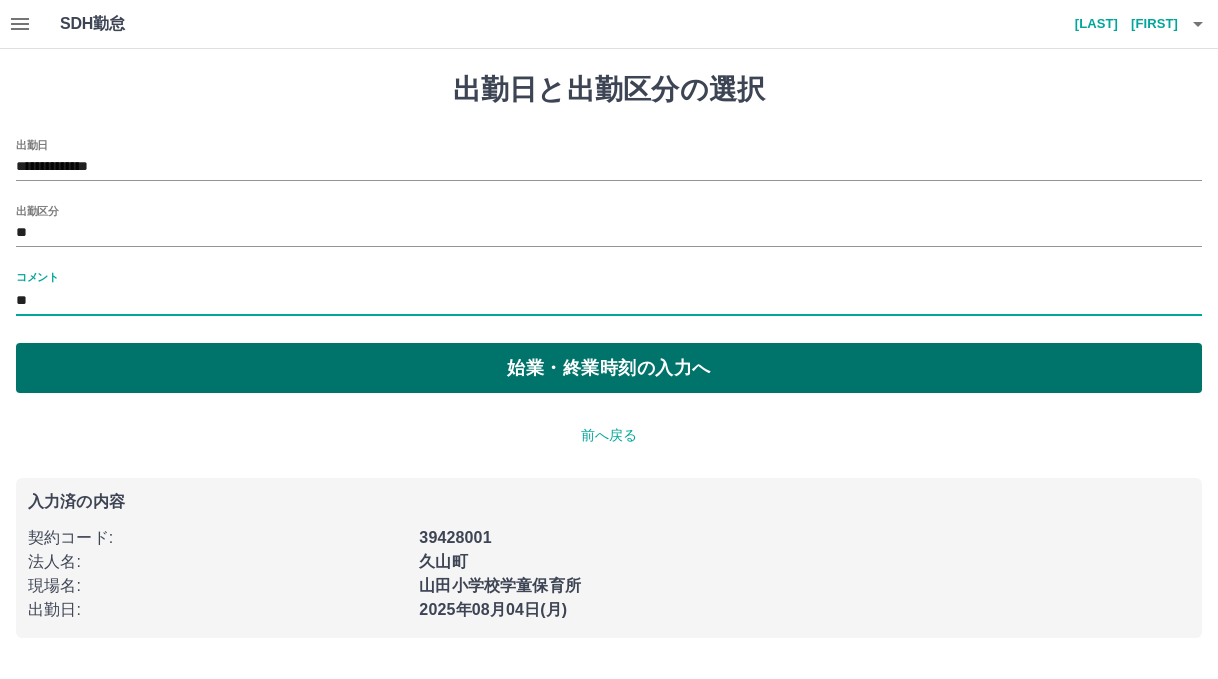 click on "始業・終業時刻の入力へ" at bounding box center [609, 368] 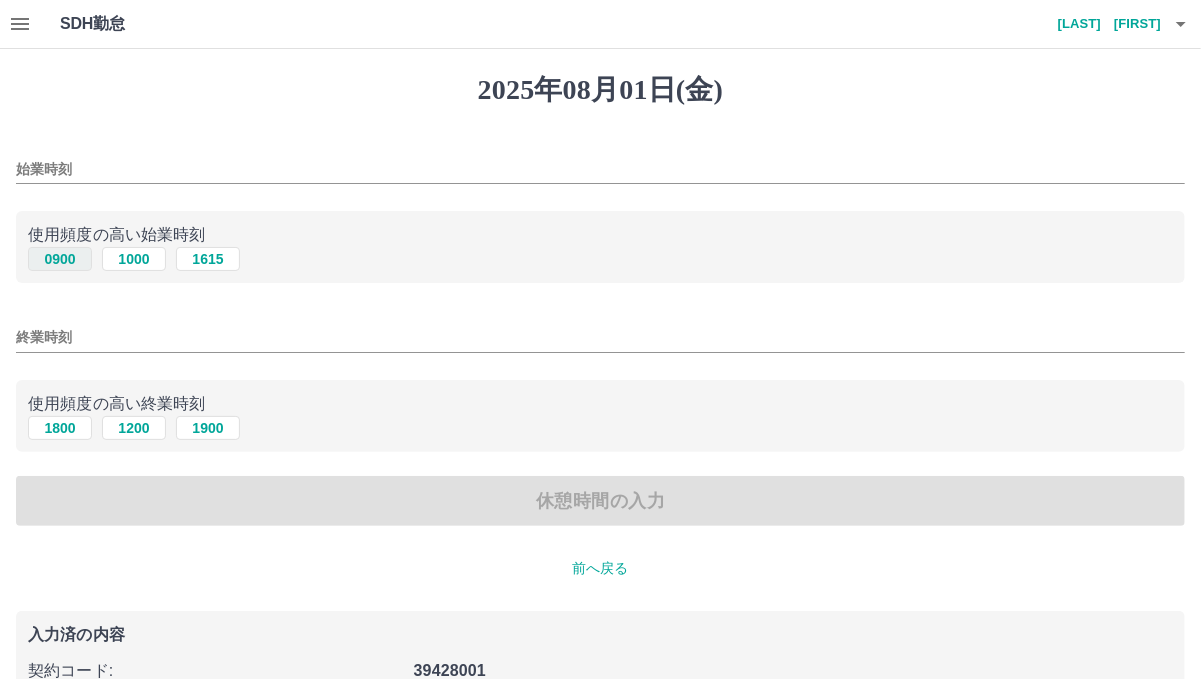 click on "0900" at bounding box center (60, 259) 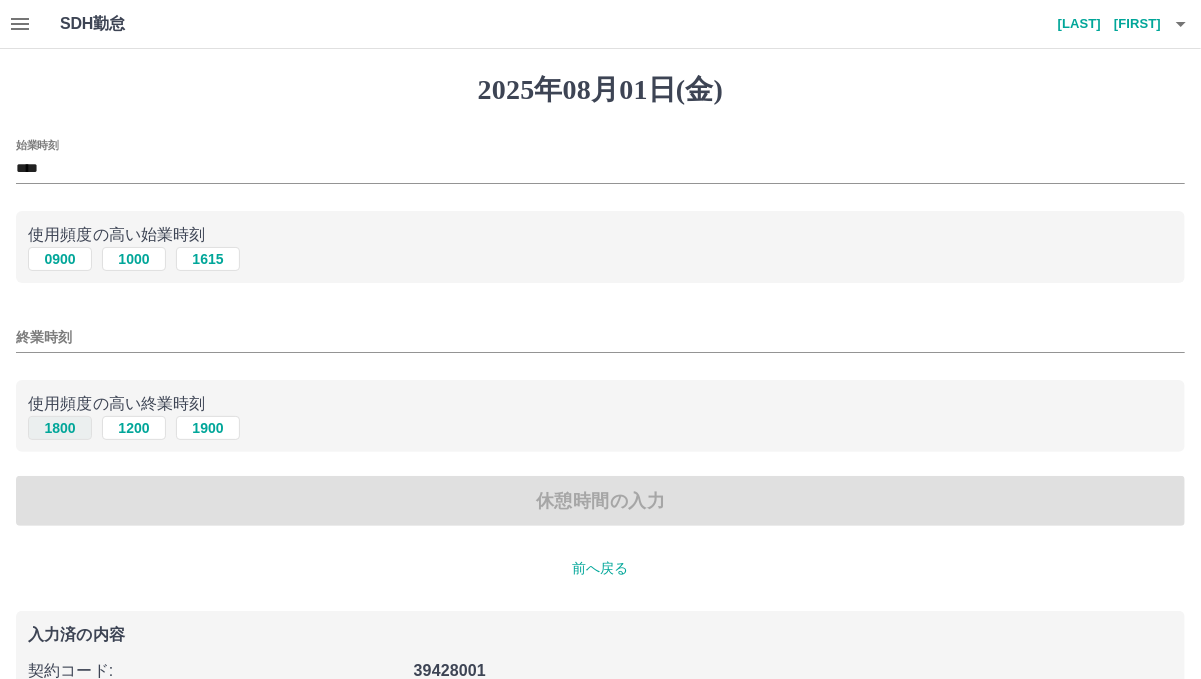 click on "1800" at bounding box center [60, 428] 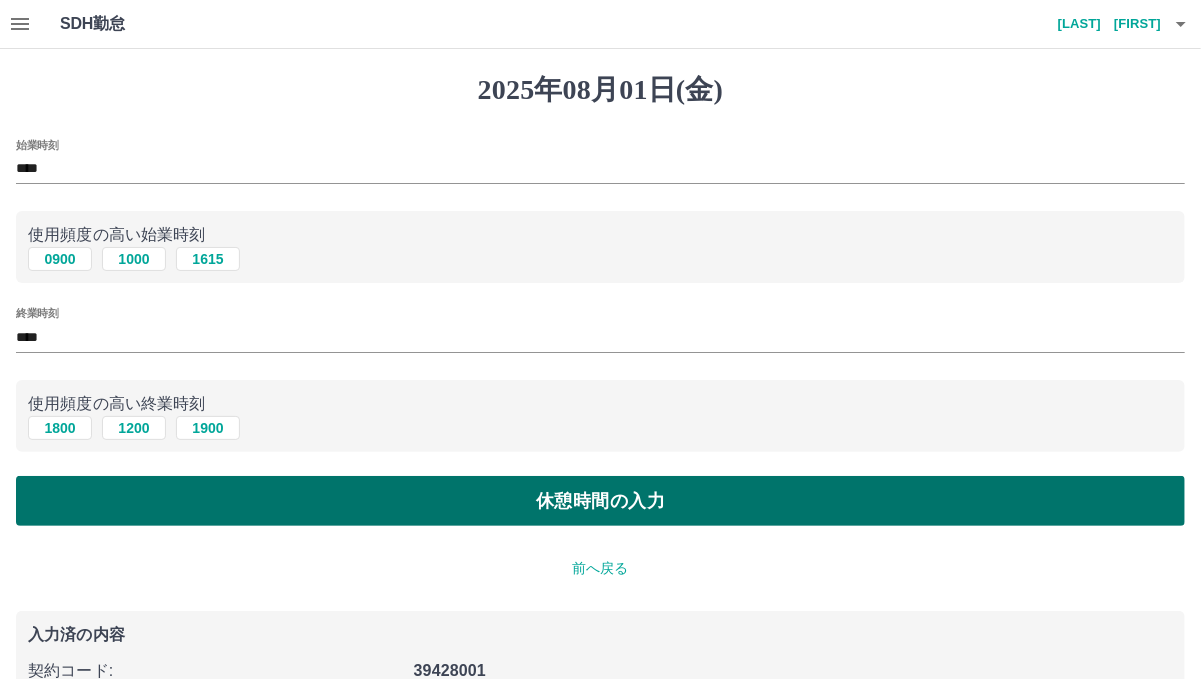 click on "休憩時間の入力" at bounding box center (600, 501) 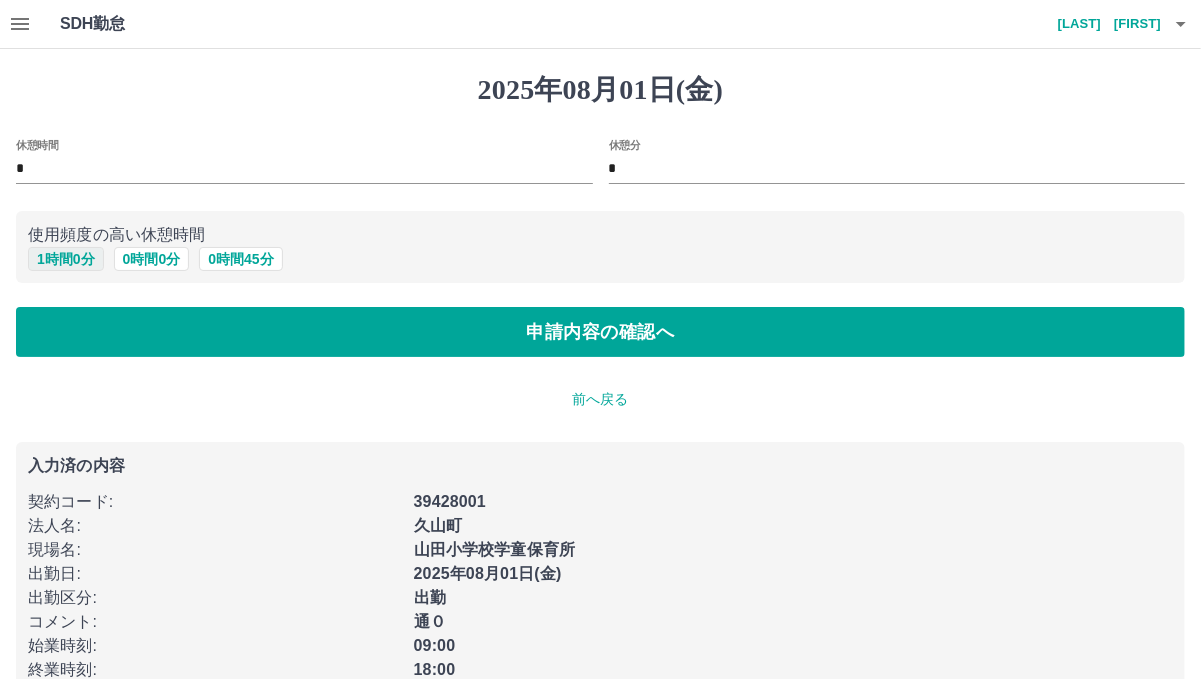 click on "1 時間 0 分" at bounding box center [66, 259] 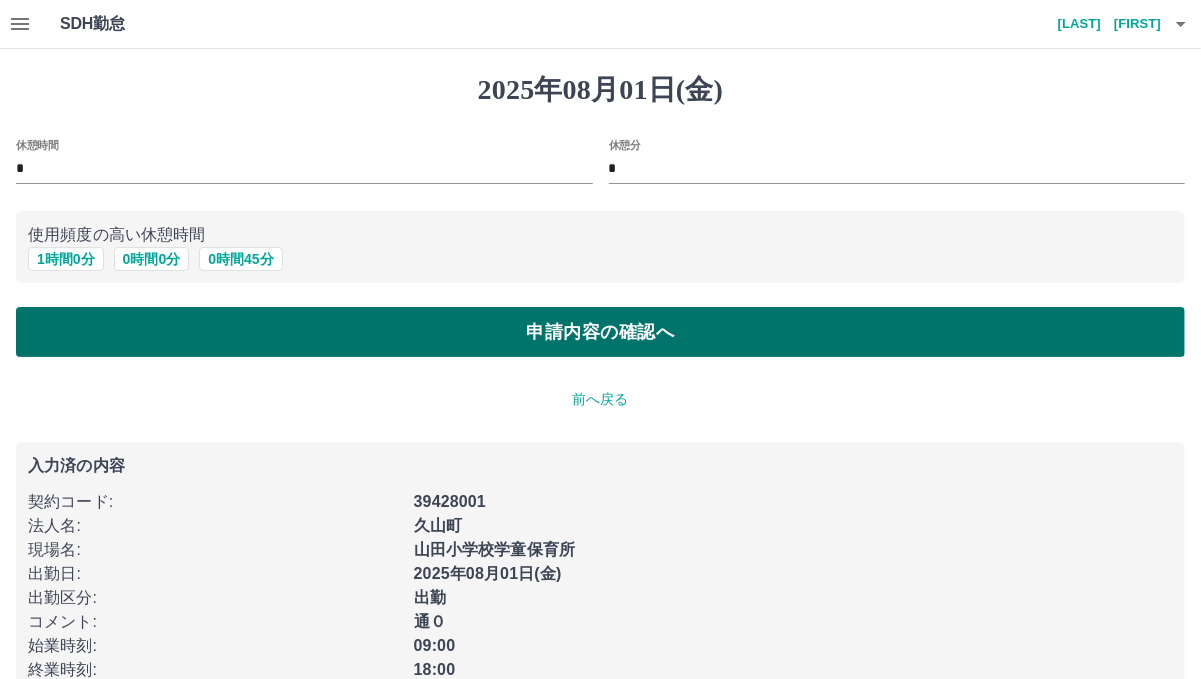 click on "申請内容の確認へ" at bounding box center [600, 332] 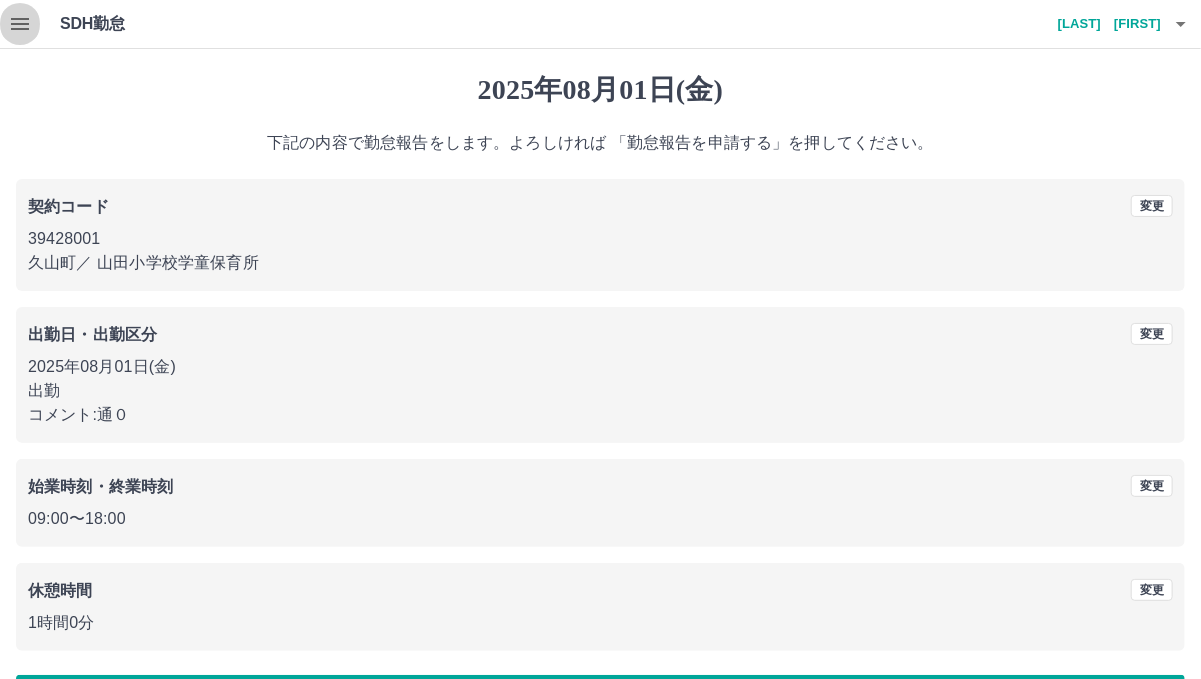 click 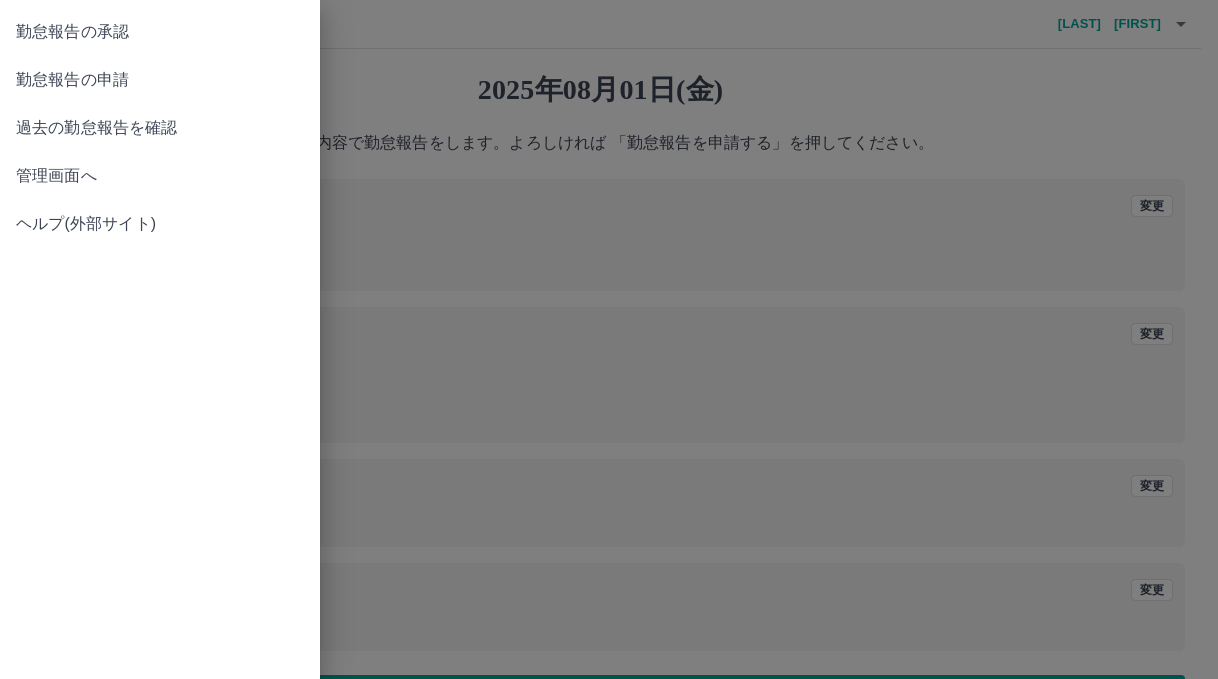 click at bounding box center (609, 339) 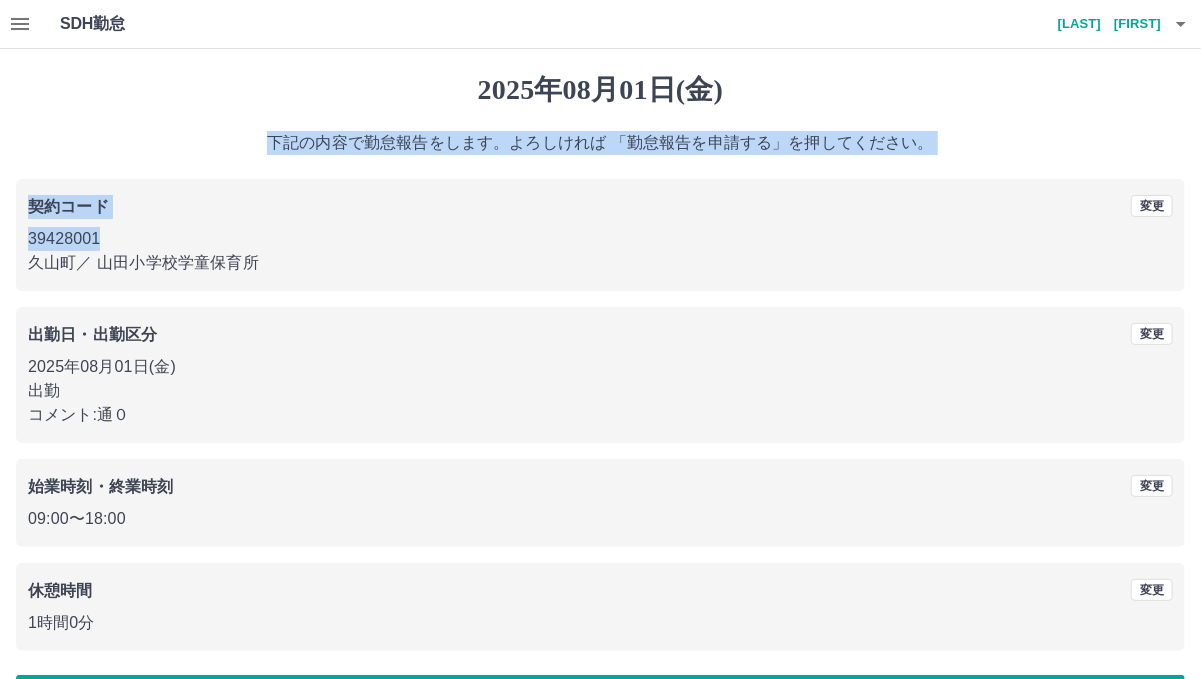 drag, startPoint x: 162, startPoint y: 222, endPoint x: 463, endPoint y: 281, distance: 306.7279 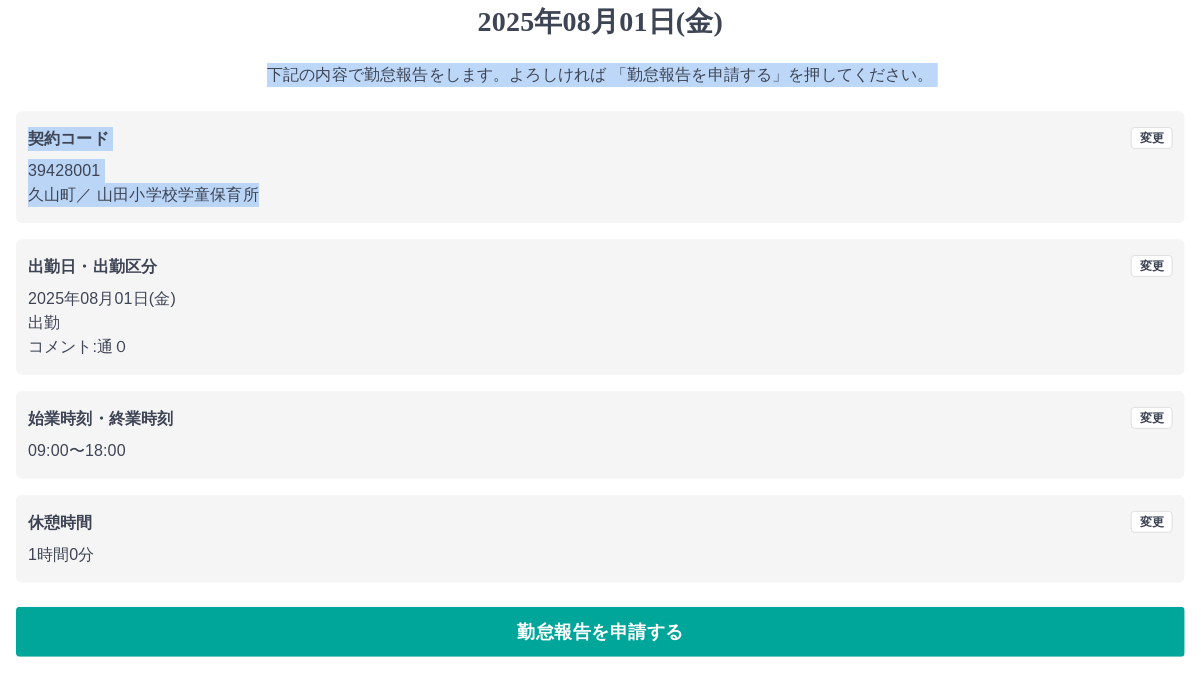 scroll, scrollTop: 68, scrollLeft: 0, axis: vertical 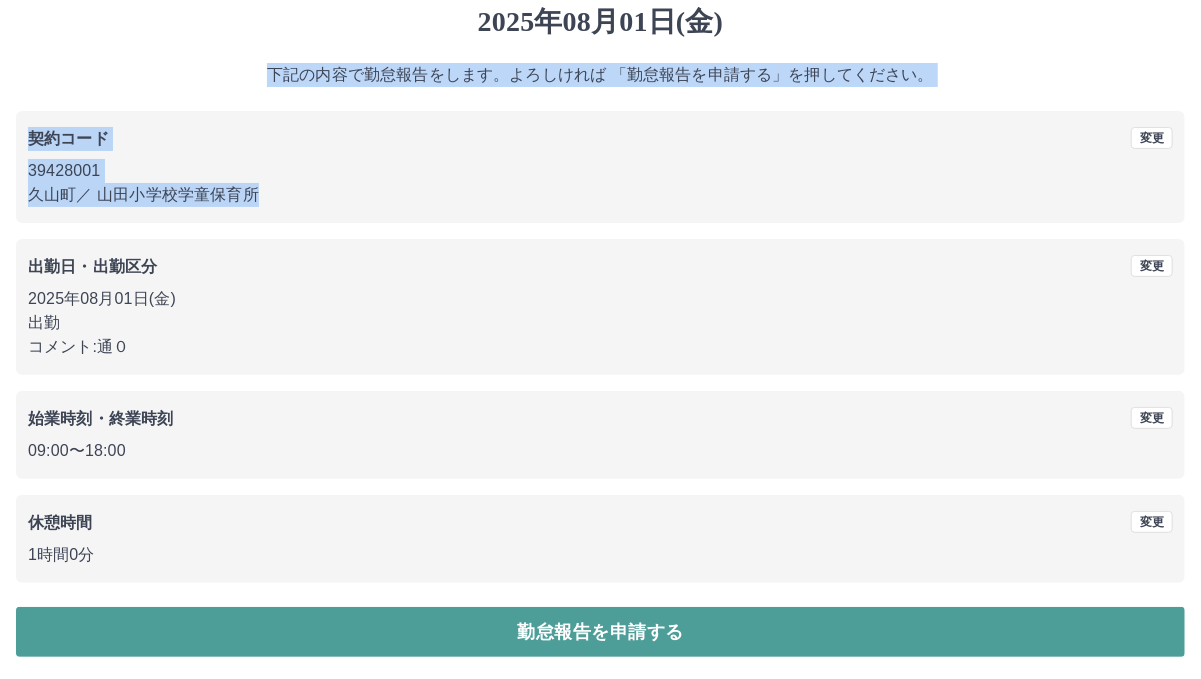 click on "勤怠報告を申請する" at bounding box center (600, 632) 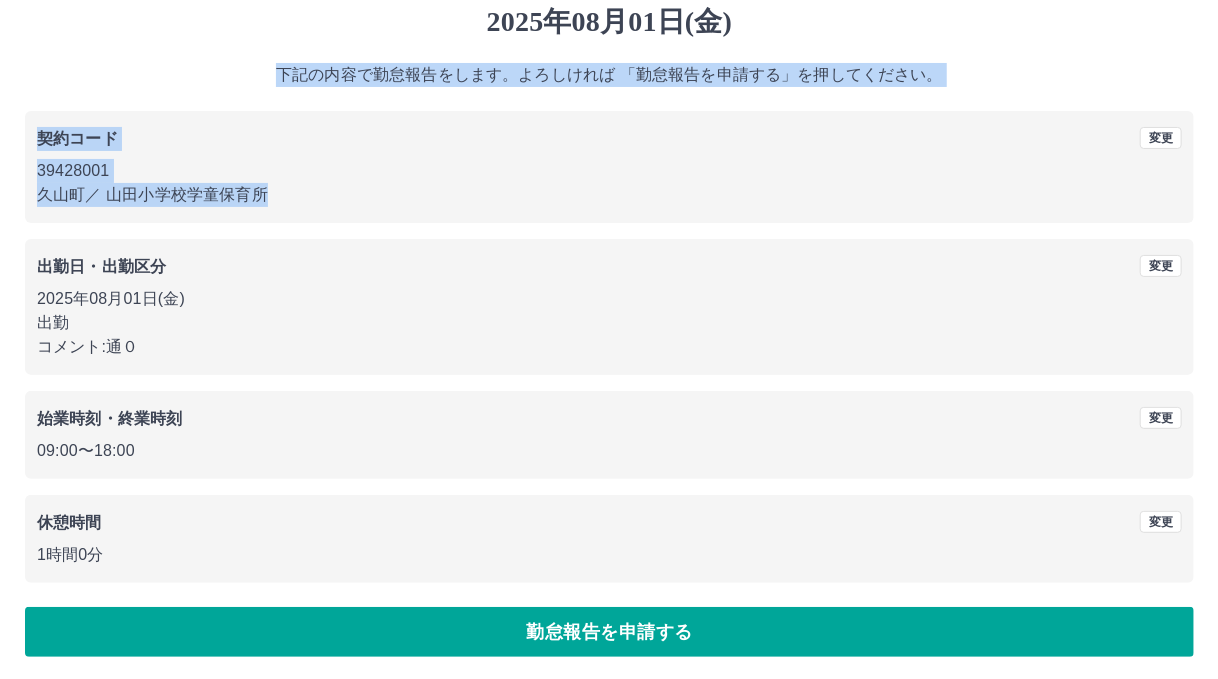 scroll, scrollTop: 0, scrollLeft: 0, axis: both 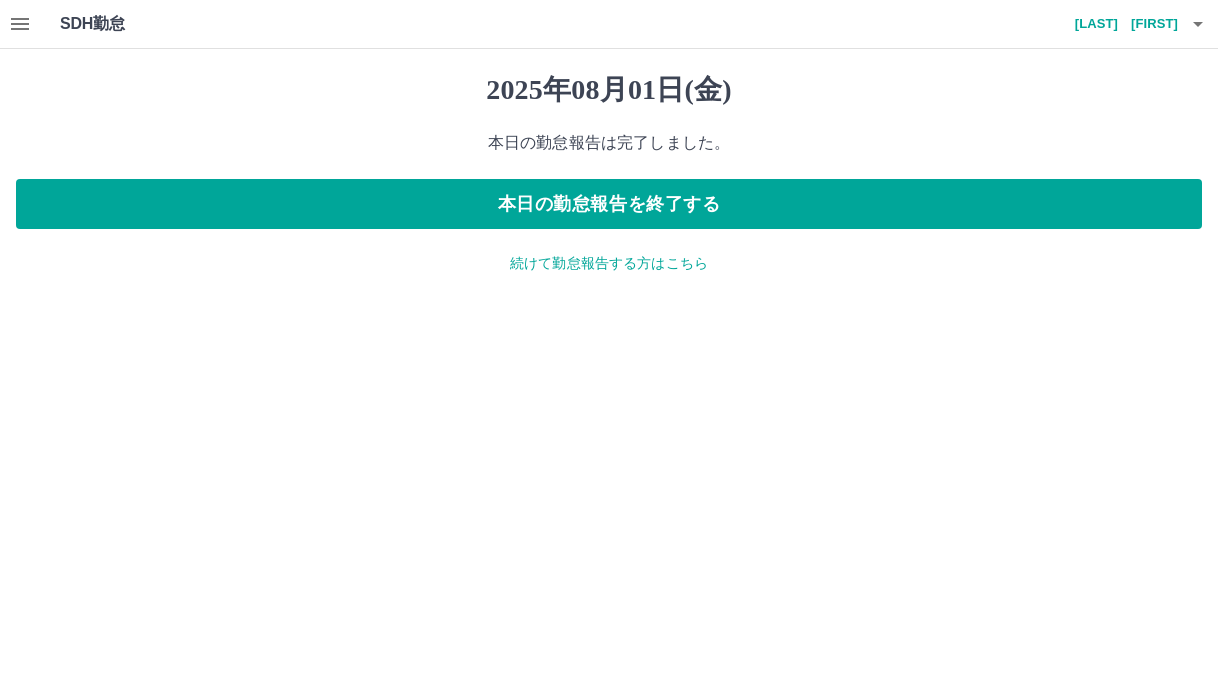 click on "続けて勤怠報告する方はこちら" at bounding box center (609, 263) 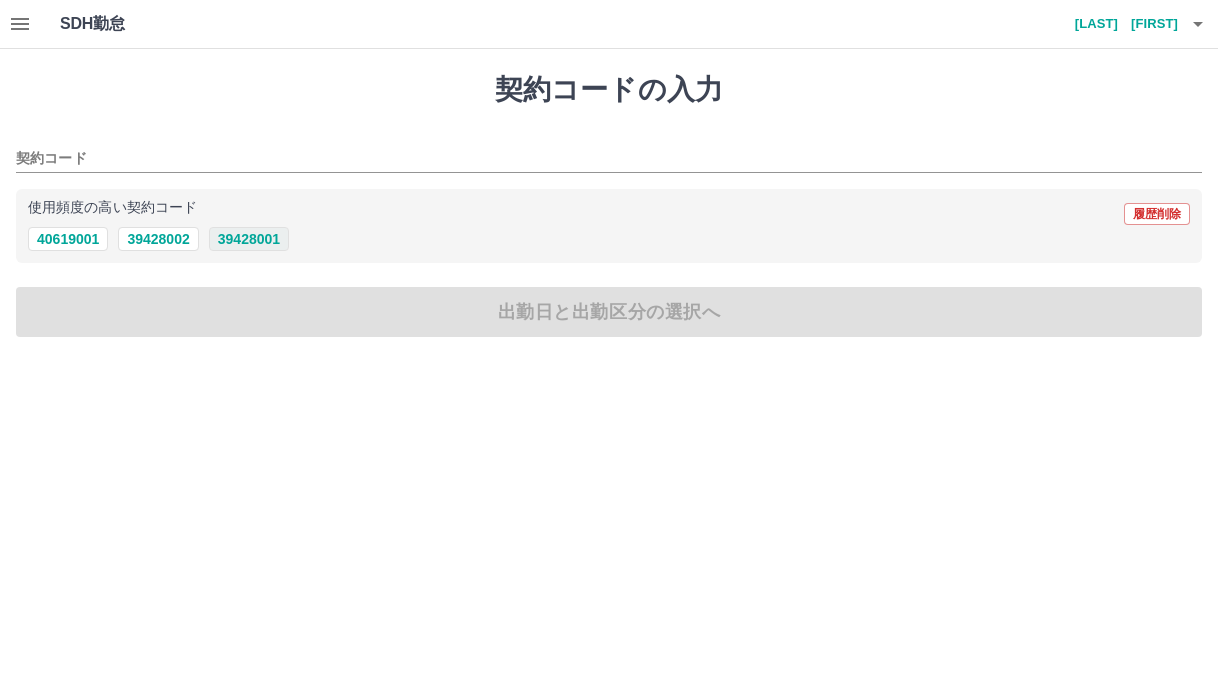 click on "39428001" at bounding box center [249, 239] 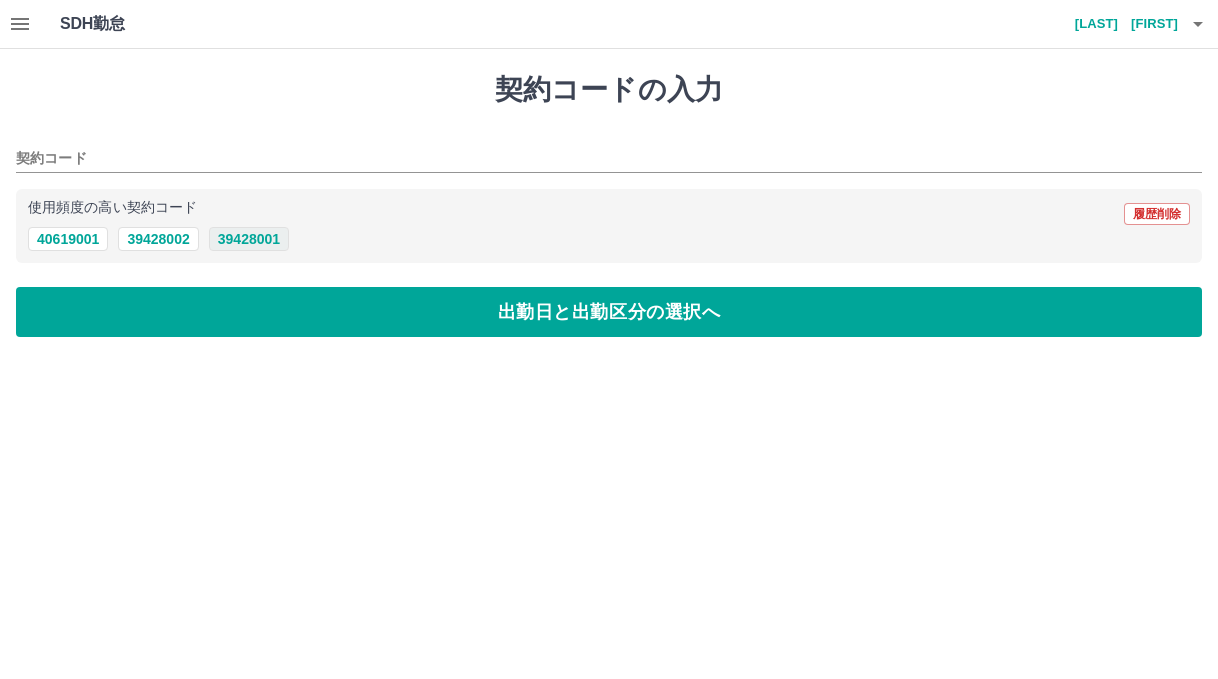 type on "********" 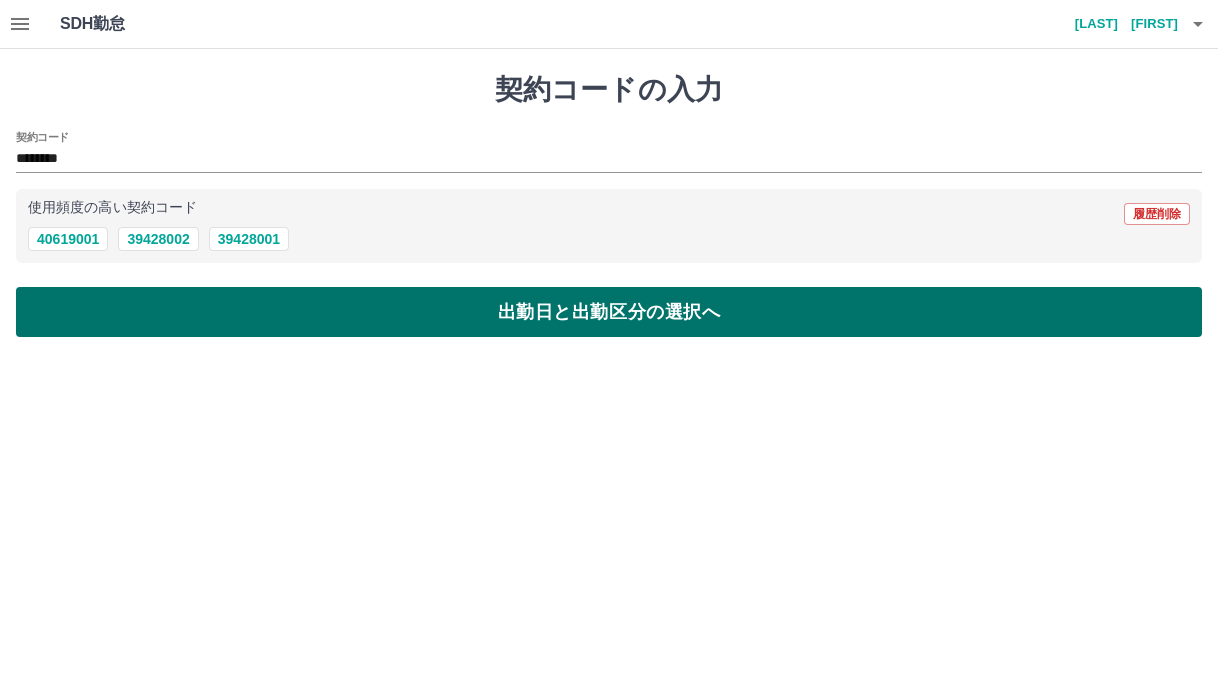click on "出勤日と出勤区分の選択へ" at bounding box center (609, 312) 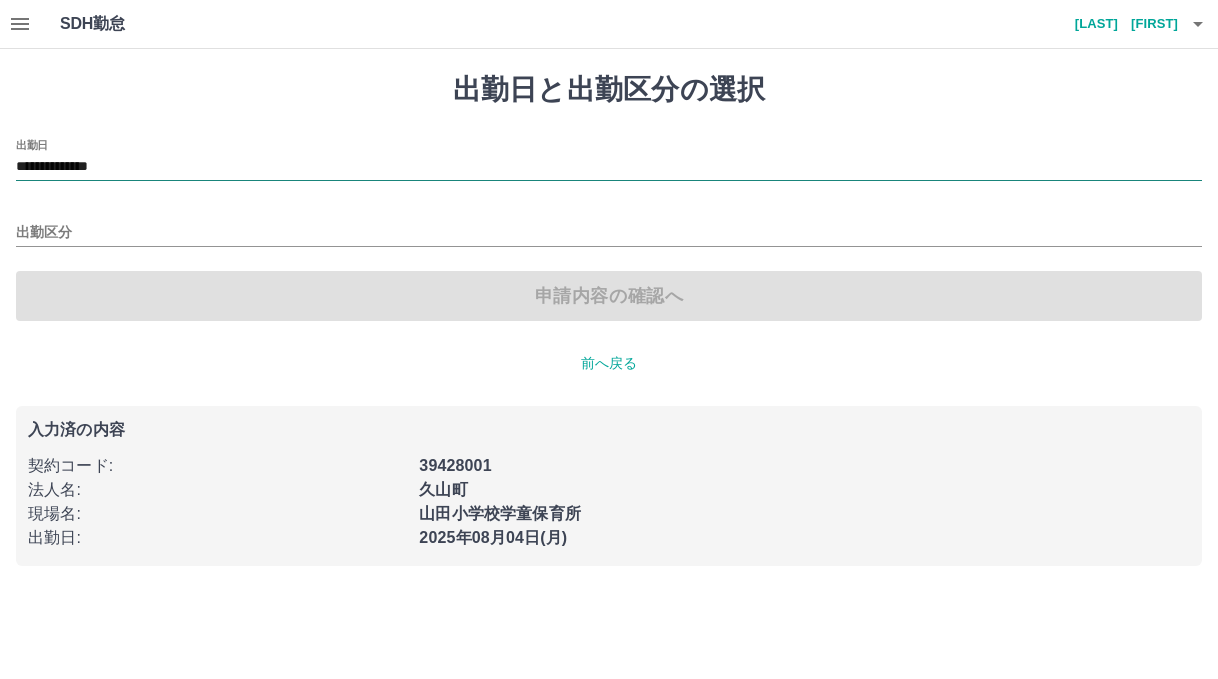 click on "**********" at bounding box center (609, 167) 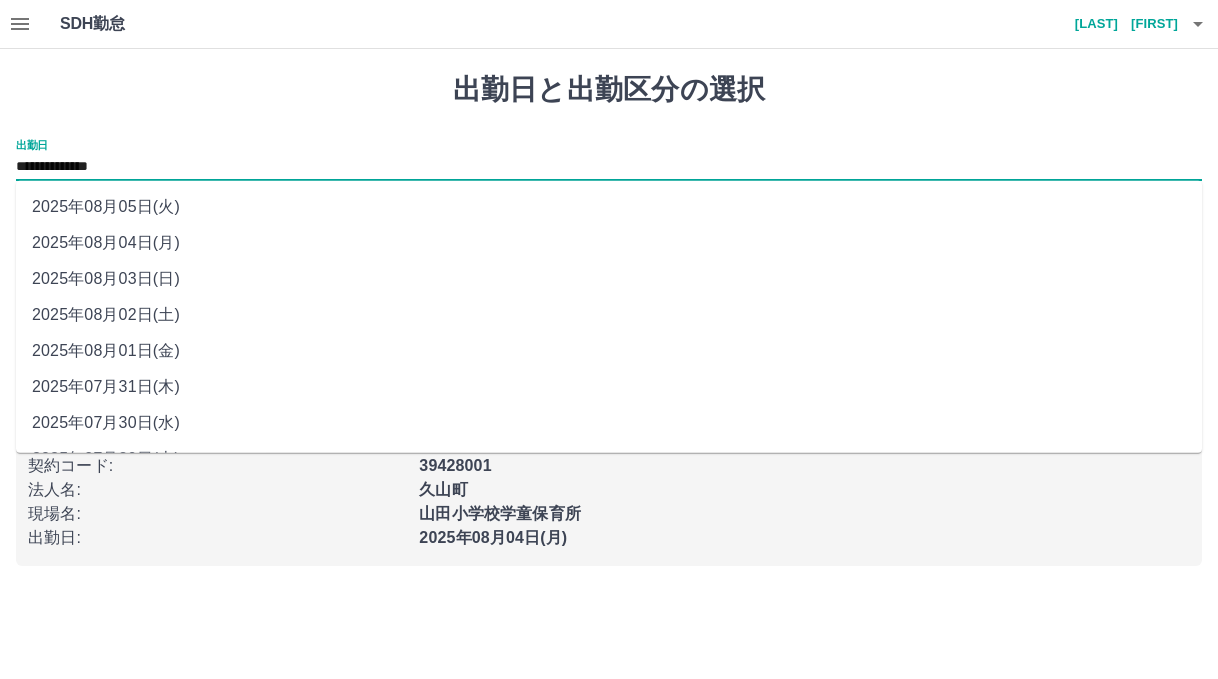 click on "2025年08月02日(土)" at bounding box center [609, 315] 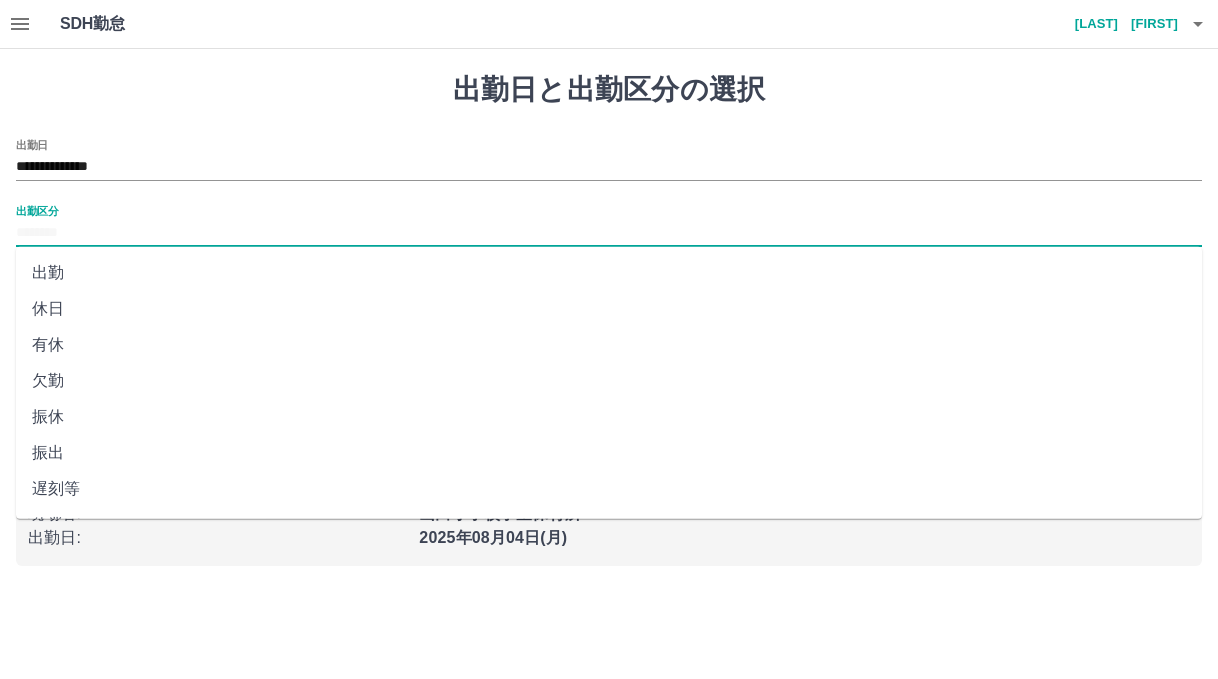 click on "出勤区分" at bounding box center [609, 233] 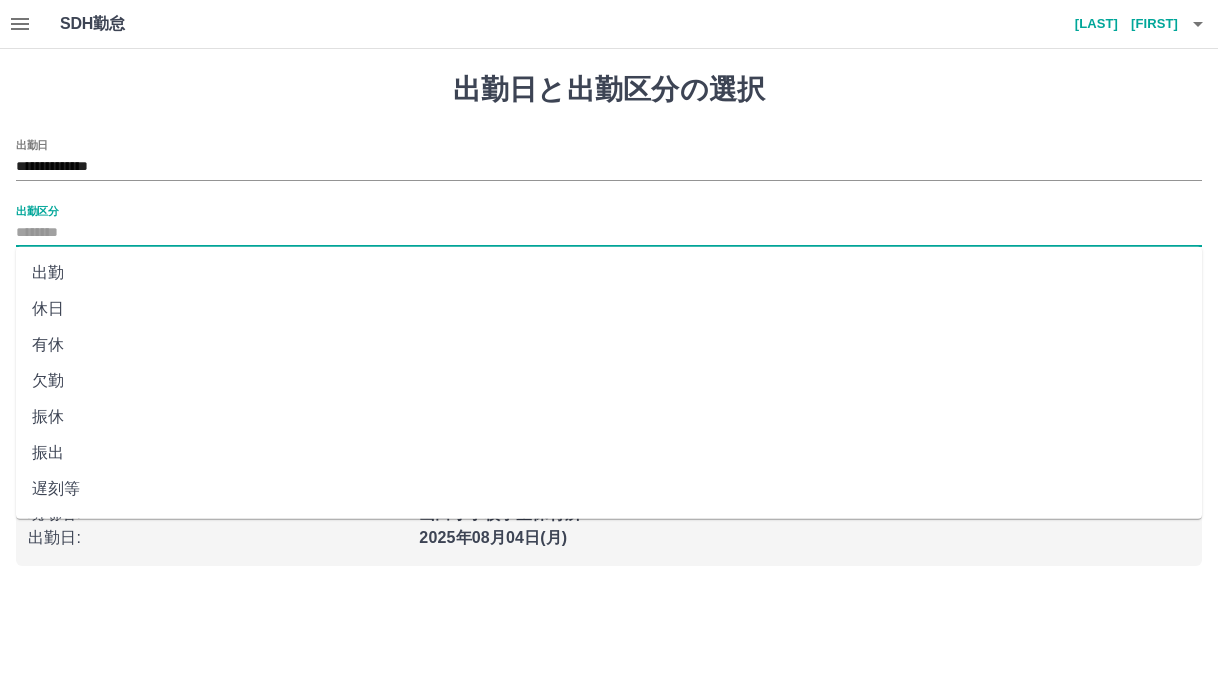 click on "出勤" at bounding box center [609, 273] 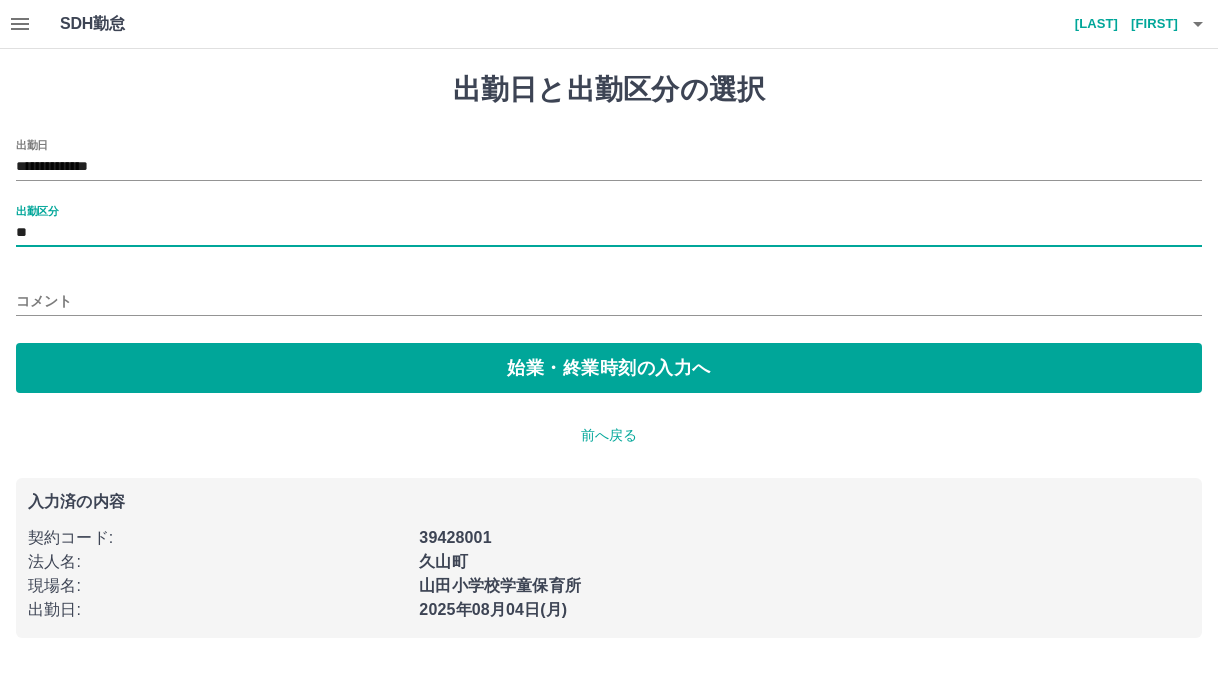 click on "**" at bounding box center (609, 233) 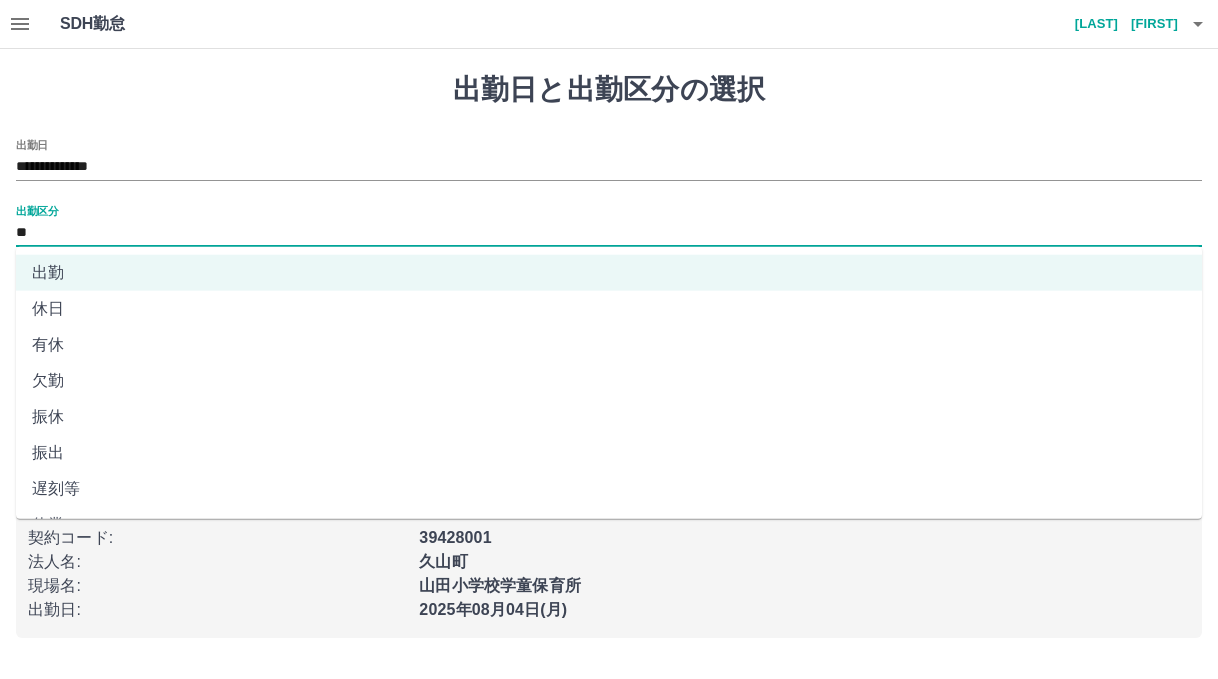 click on "休日" at bounding box center (609, 309) 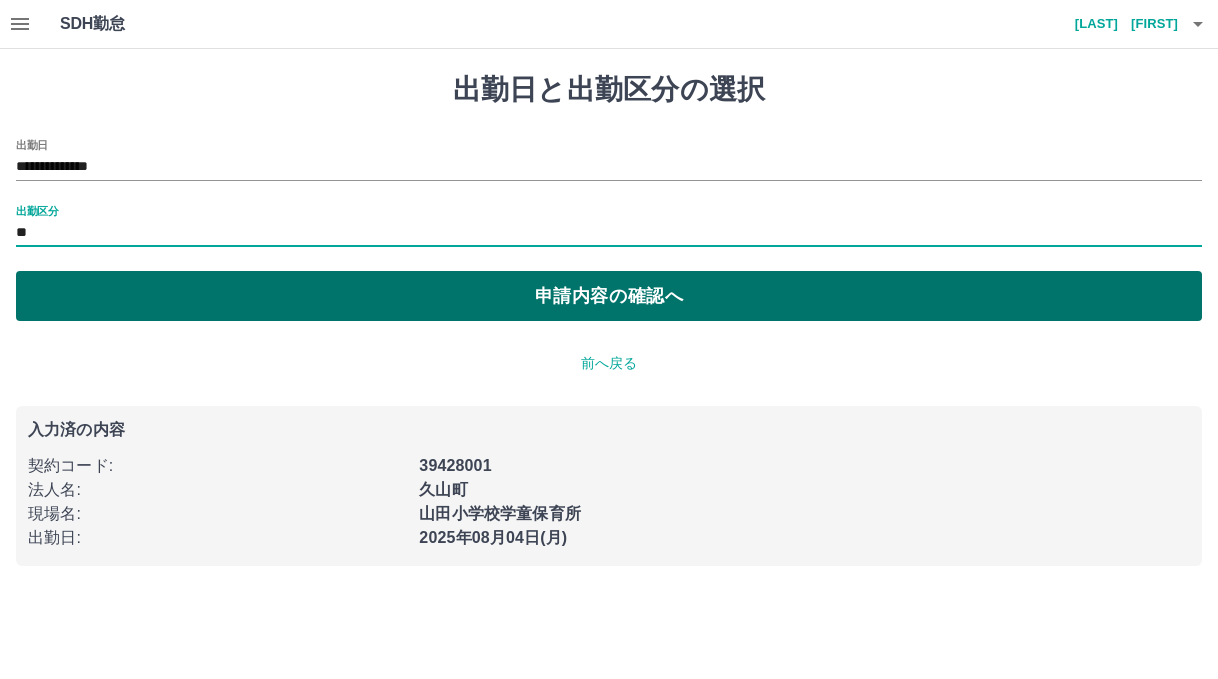 click on "申請内容の確認へ" at bounding box center (609, 296) 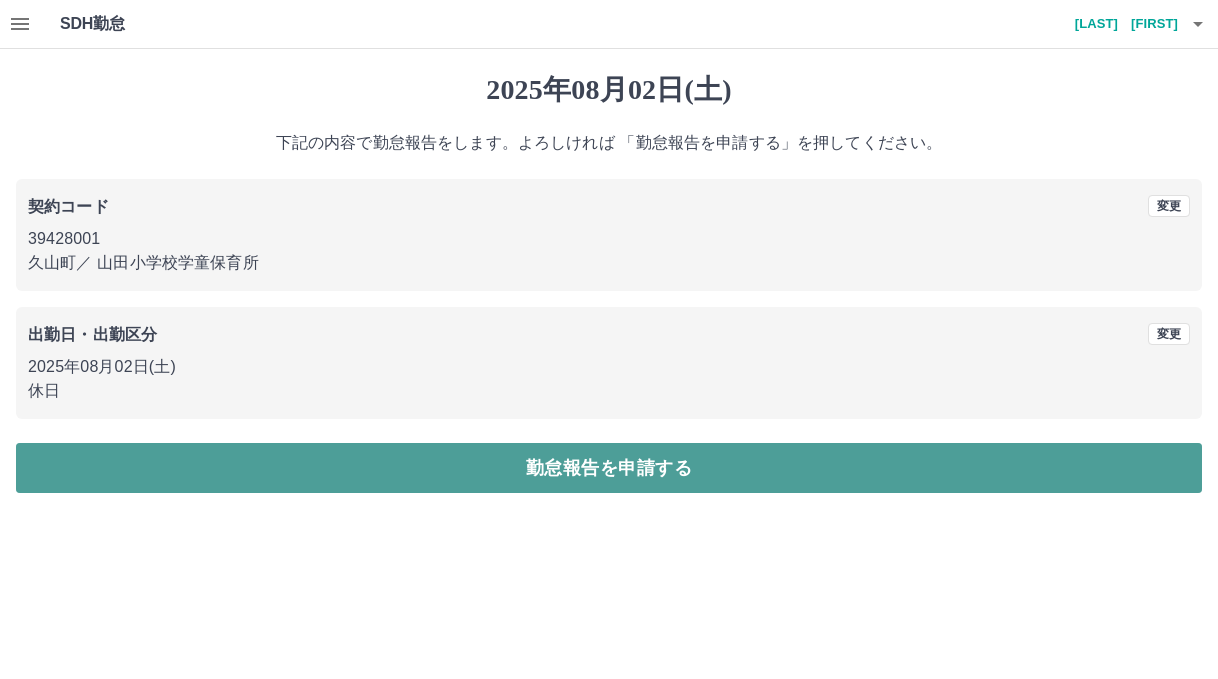 click on "勤怠報告を申請する" at bounding box center [609, 468] 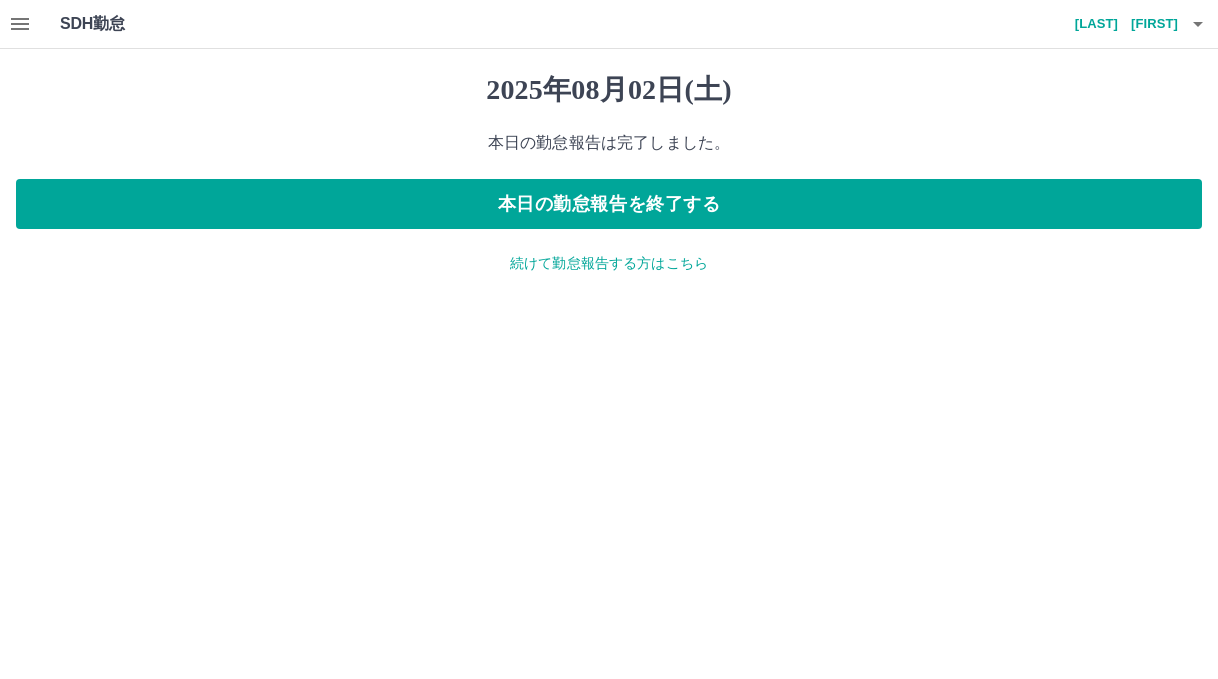 click on "続けて勤怠報告する方はこちら" at bounding box center [609, 263] 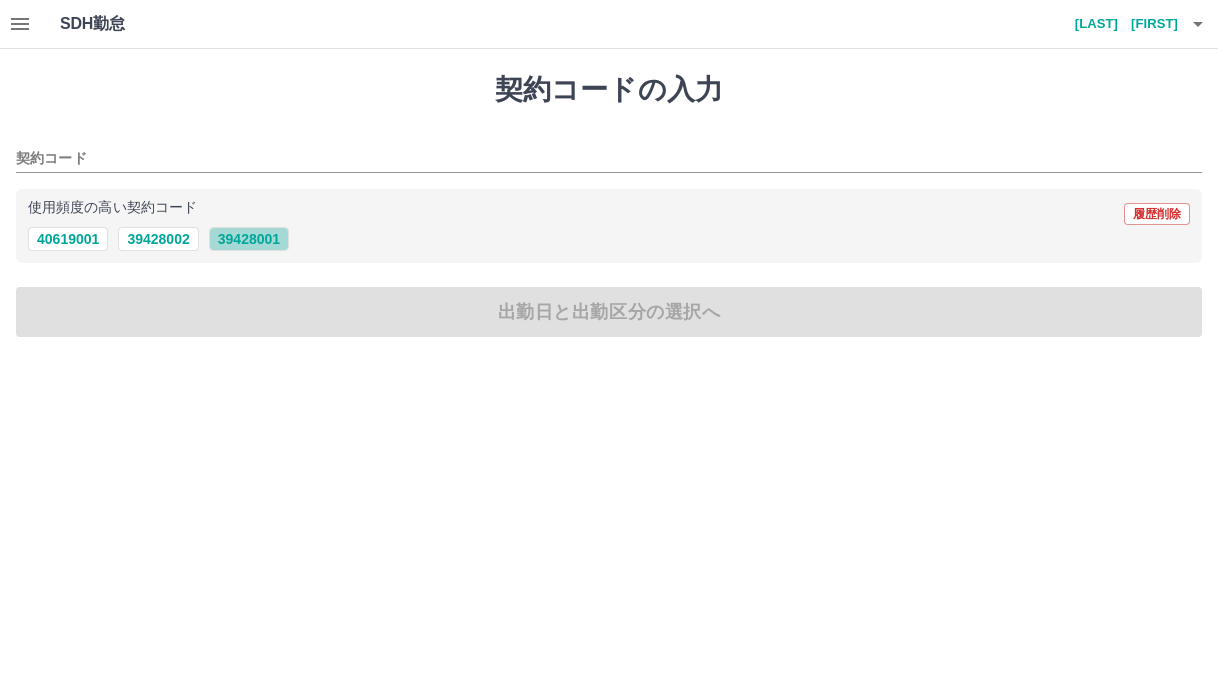 click on "39428001" at bounding box center [249, 239] 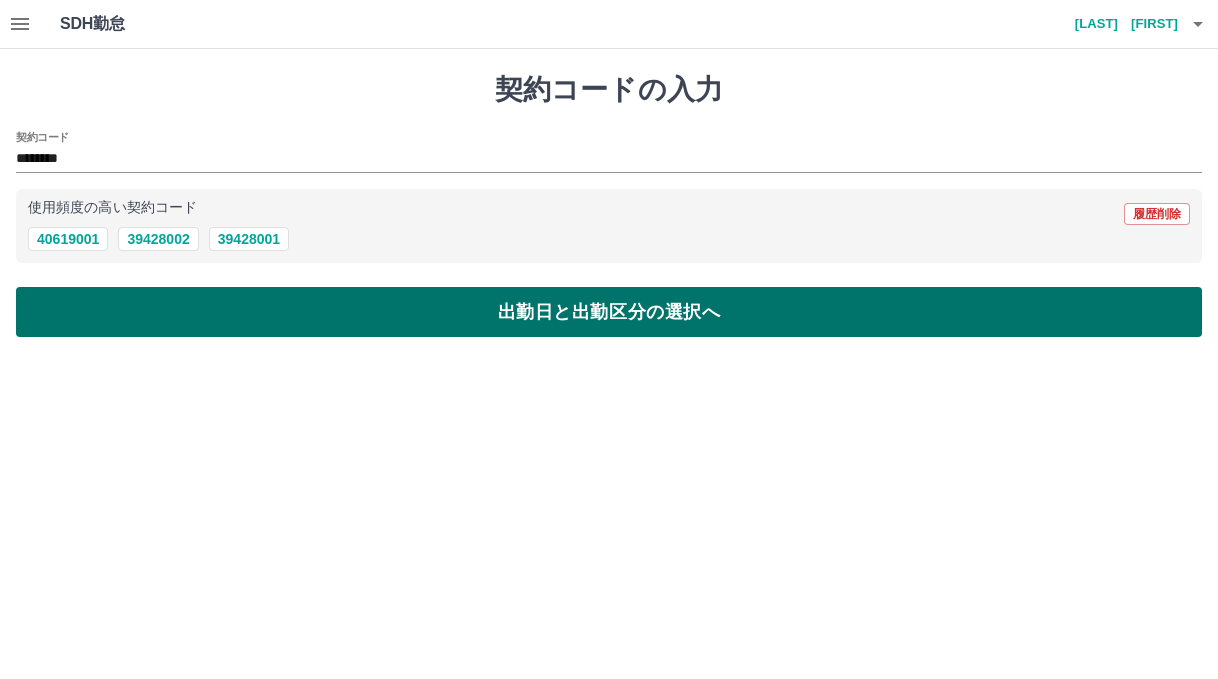 click on "出勤日と出勤区分の選択へ" at bounding box center [609, 312] 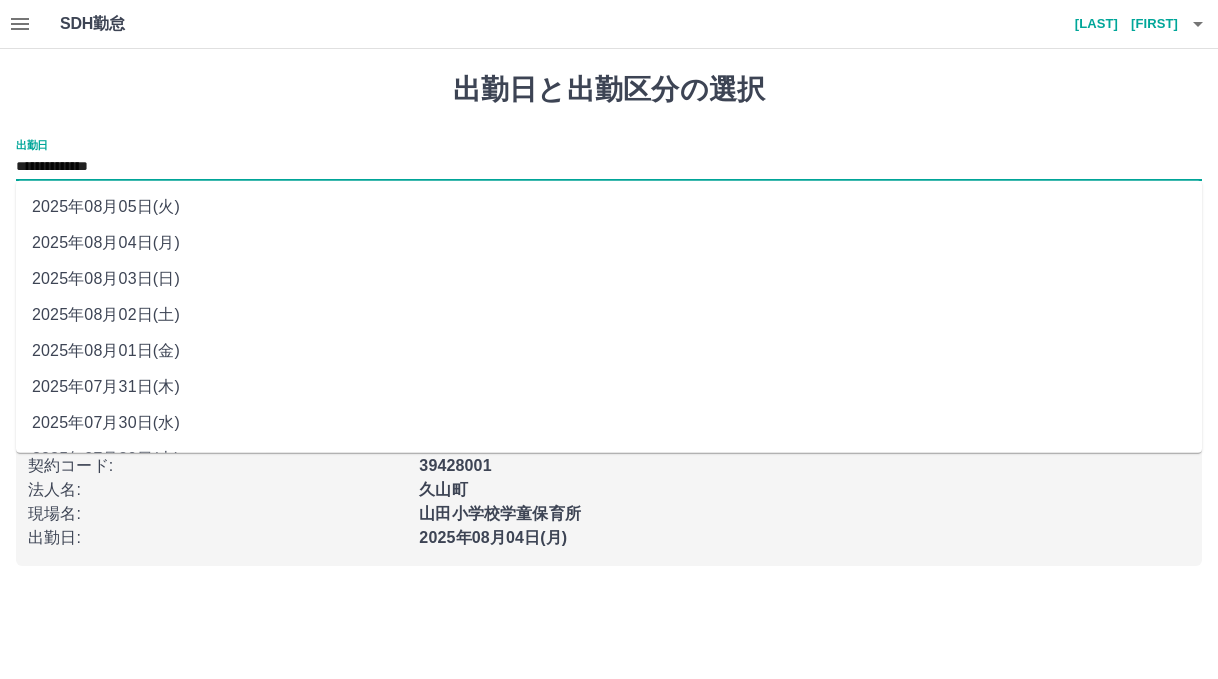 click on "**********" at bounding box center (609, 167) 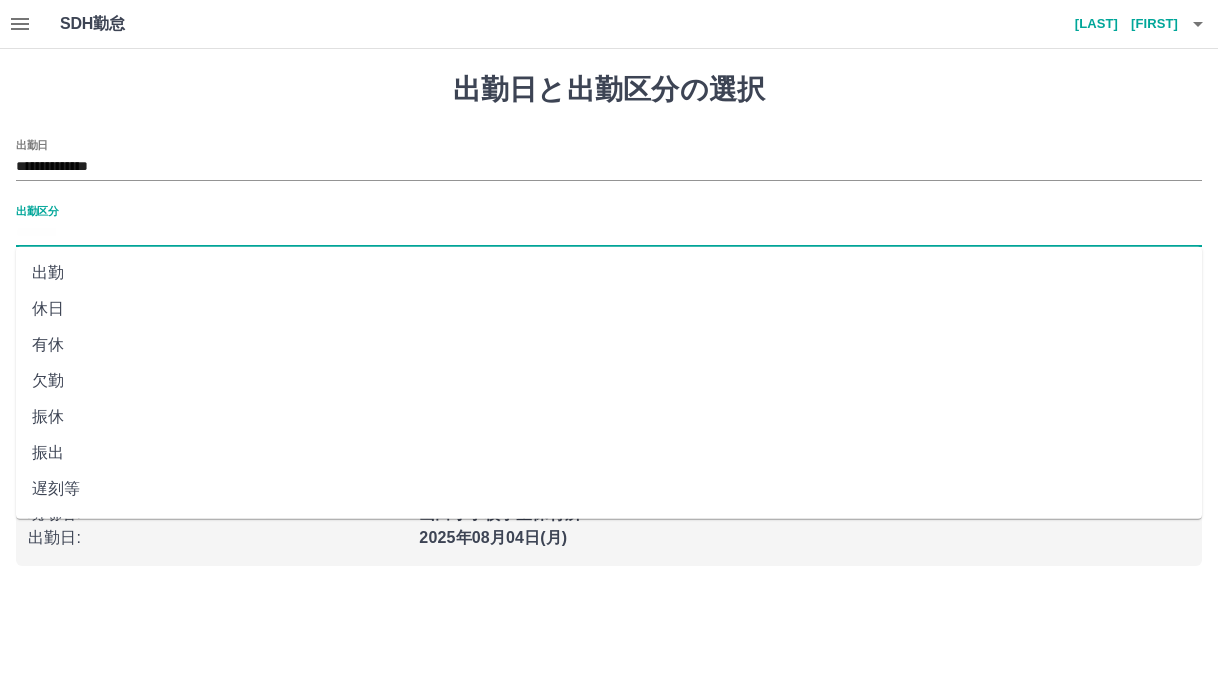 click on "出勤区分" at bounding box center [609, 233] 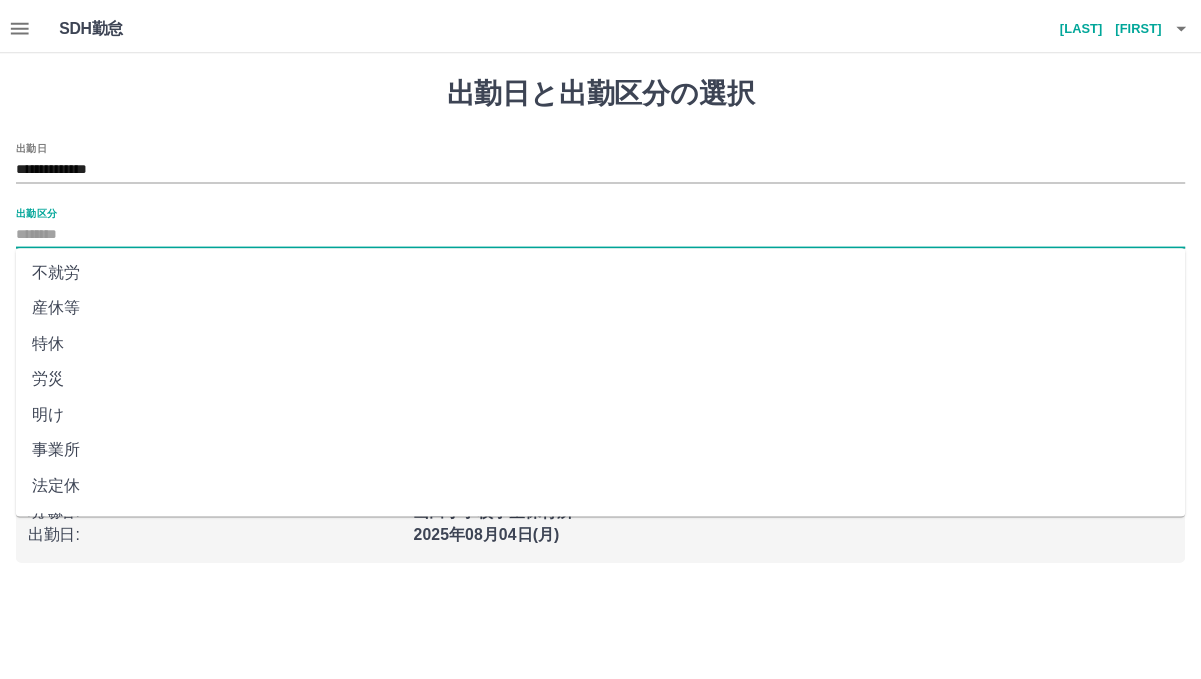 scroll, scrollTop: 392, scrollLeft: 0, axis: vertical 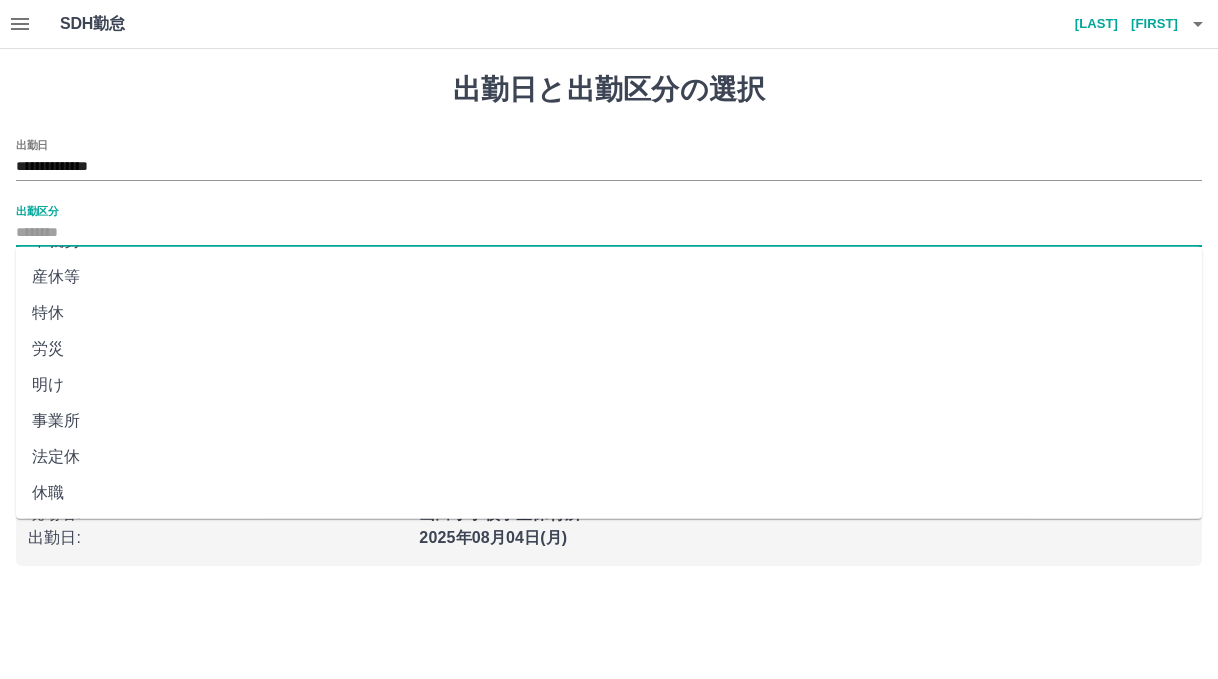 click on "法定休" at bounding box center (609, 457) 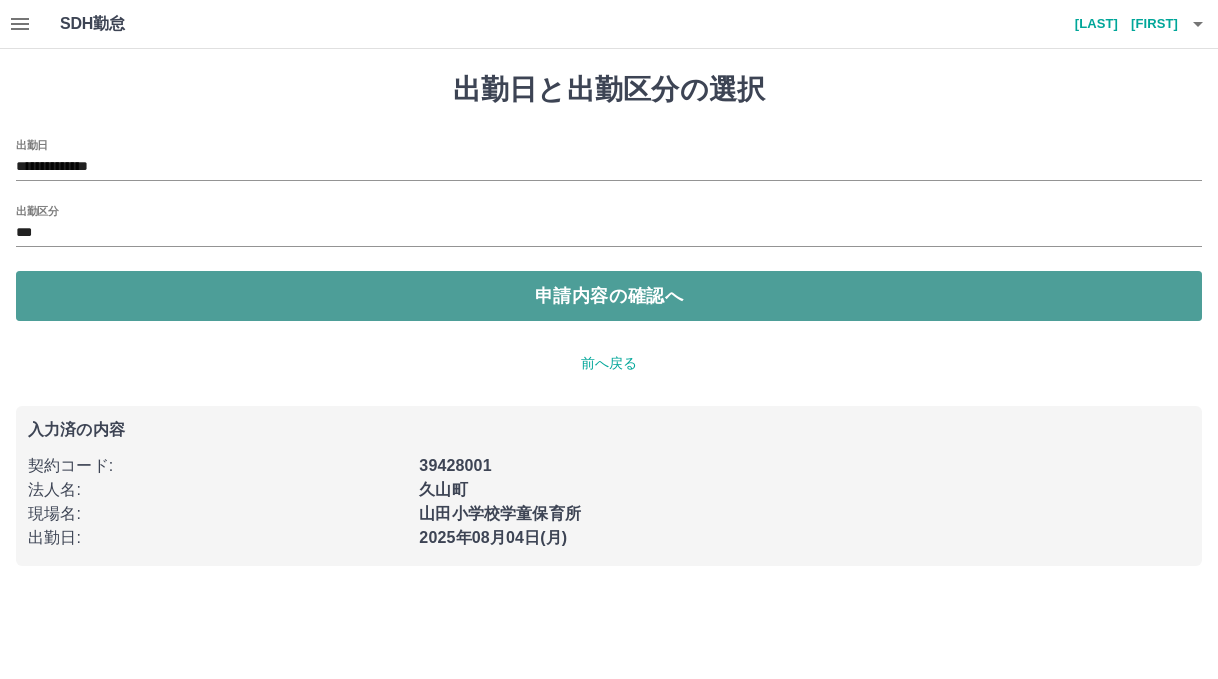 click on "申請内容の確認へ" at bounding box center (609, 296) 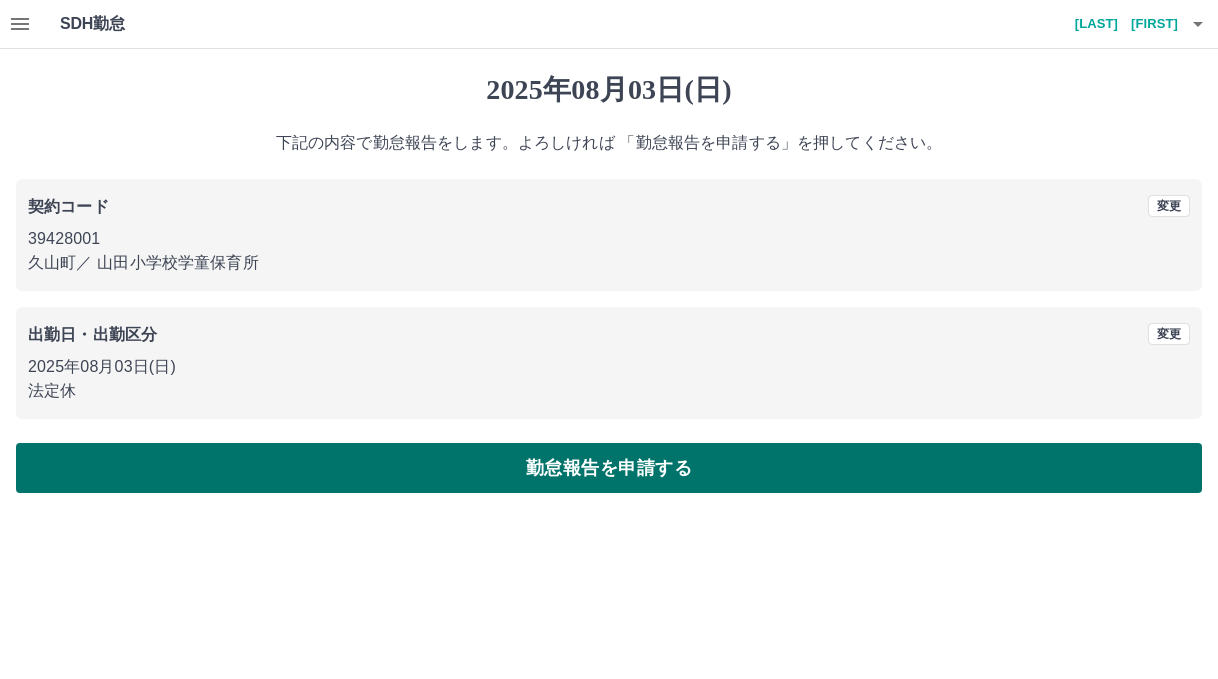 click on "勤怠報告を申請する" at bounding box center (609, 468) 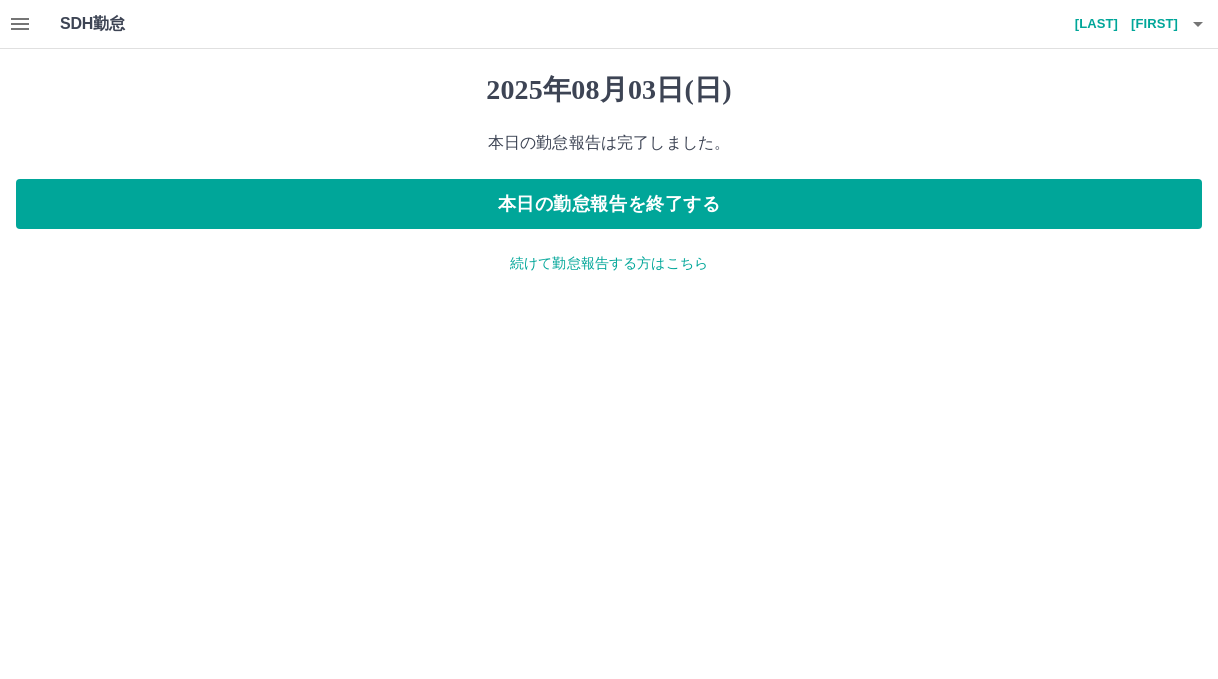 click on "続けて勤怠報告する方はこちら" at bounding box center (609, 263) 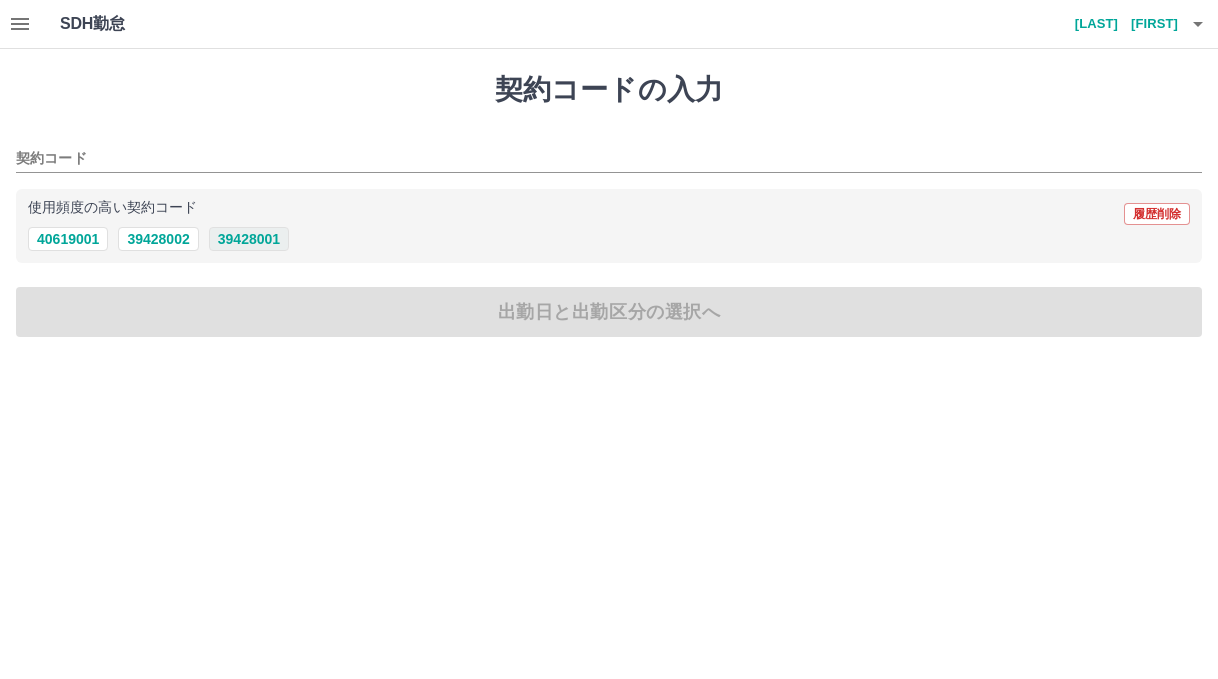 click on "39428001" at bounding box center (249, 239) 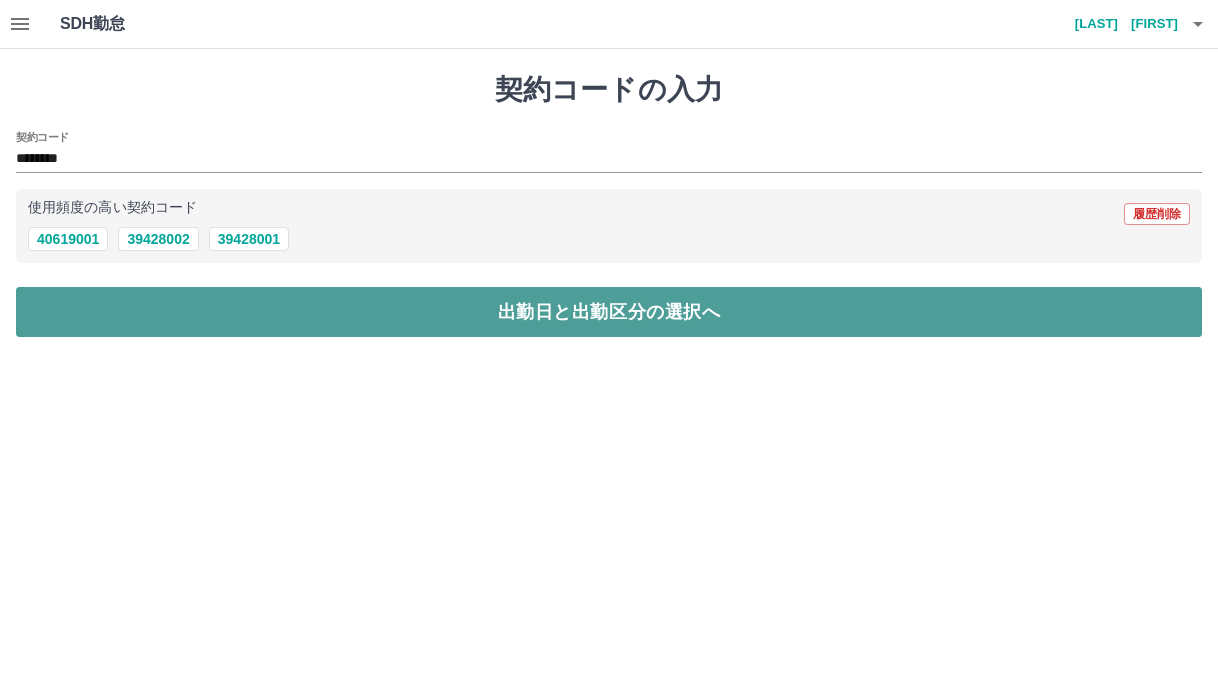 click on "出勤日と出勤区分の選択へ" at bounding box center (609, 312) 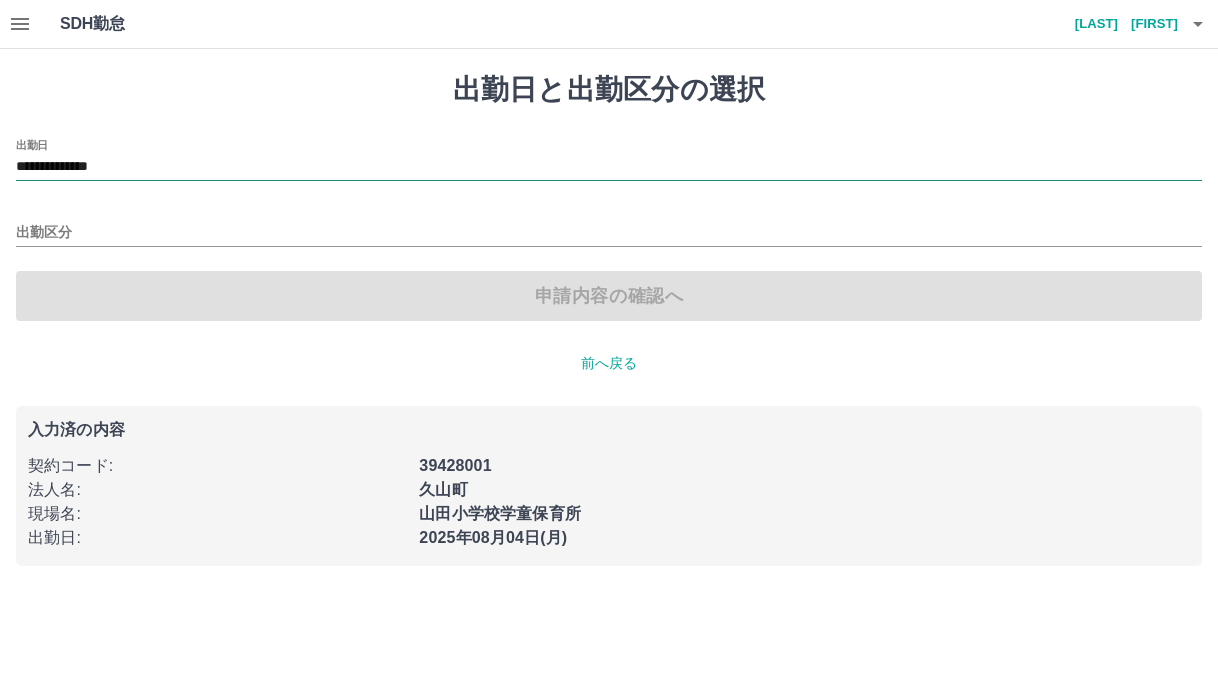 click on "**********" at bounding box center (609, 167) 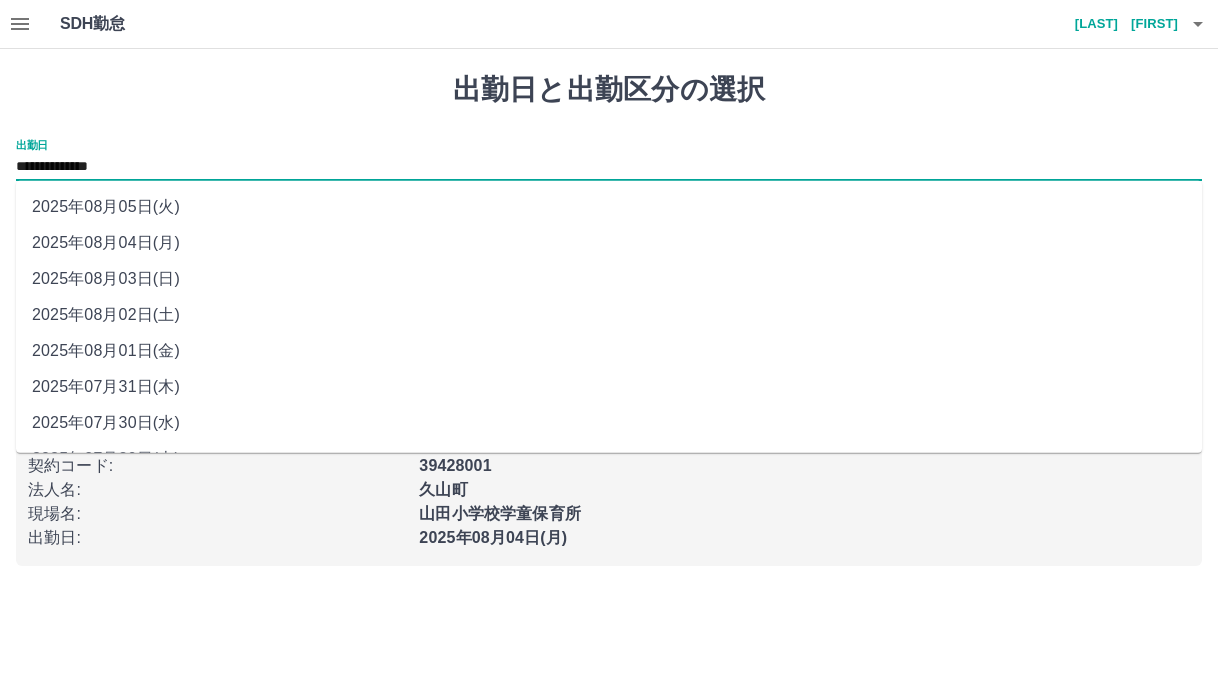 click on "2025年08月04日(月)" at bounding box center [609, 243] 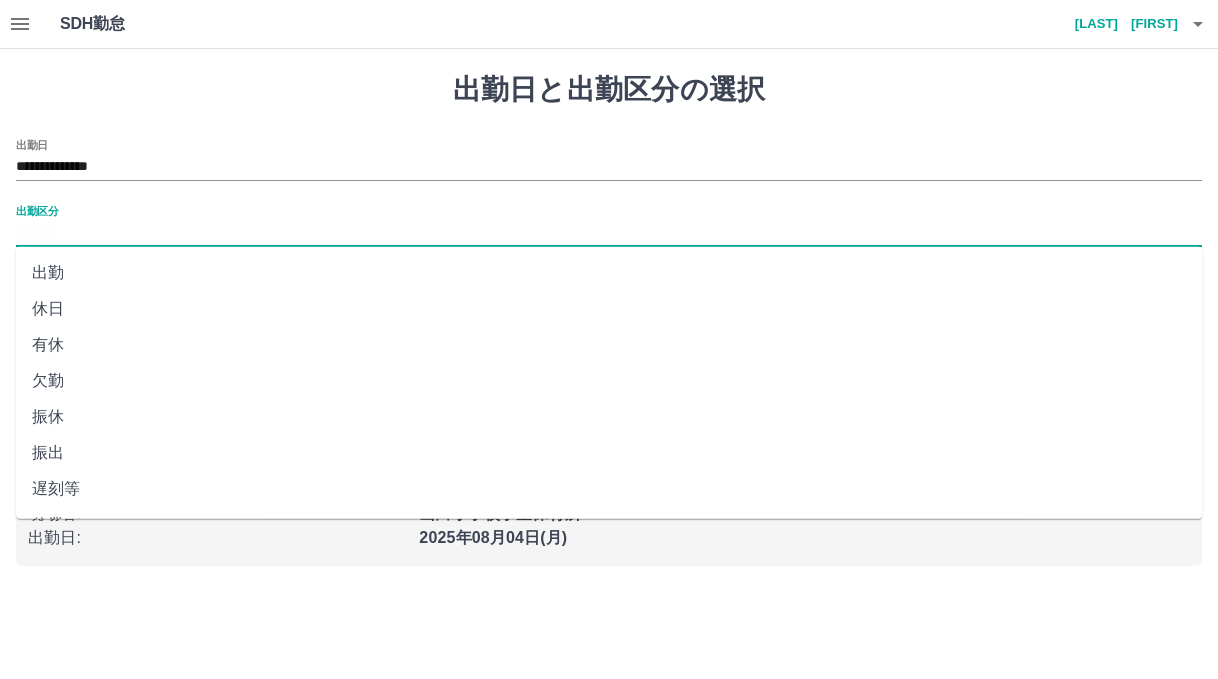 click on "出勤区分" at bounding box center (609, 233) 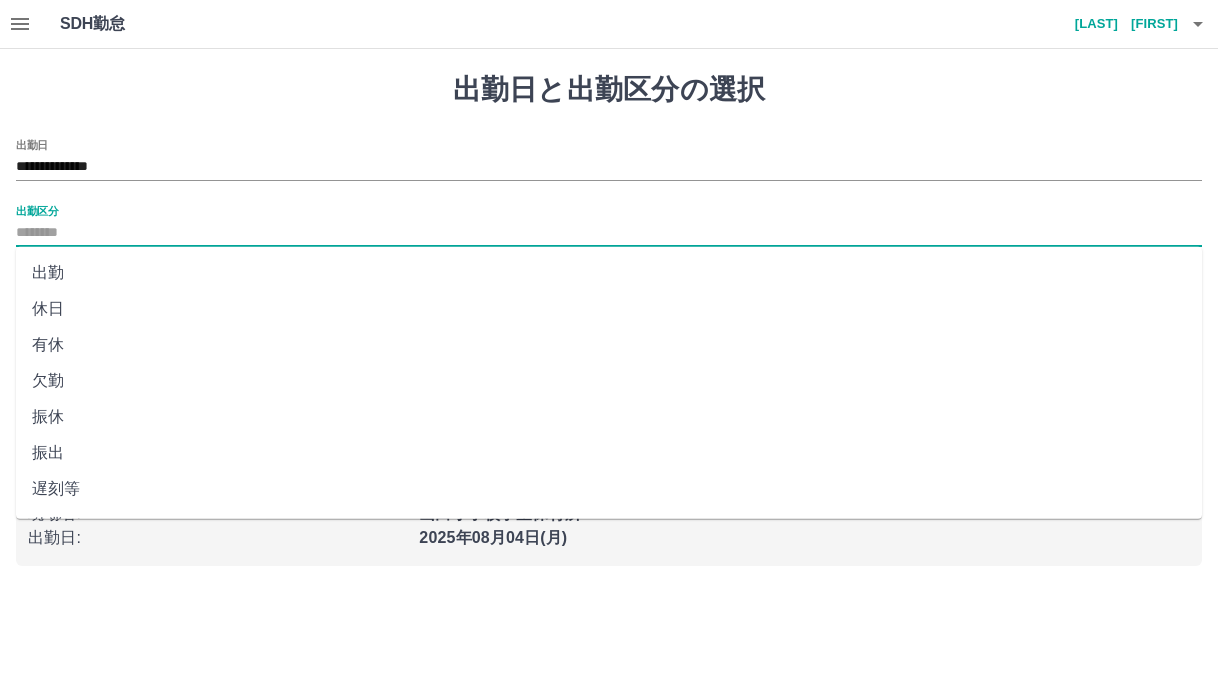 click on "出勤" at bounding box center (609, 273) 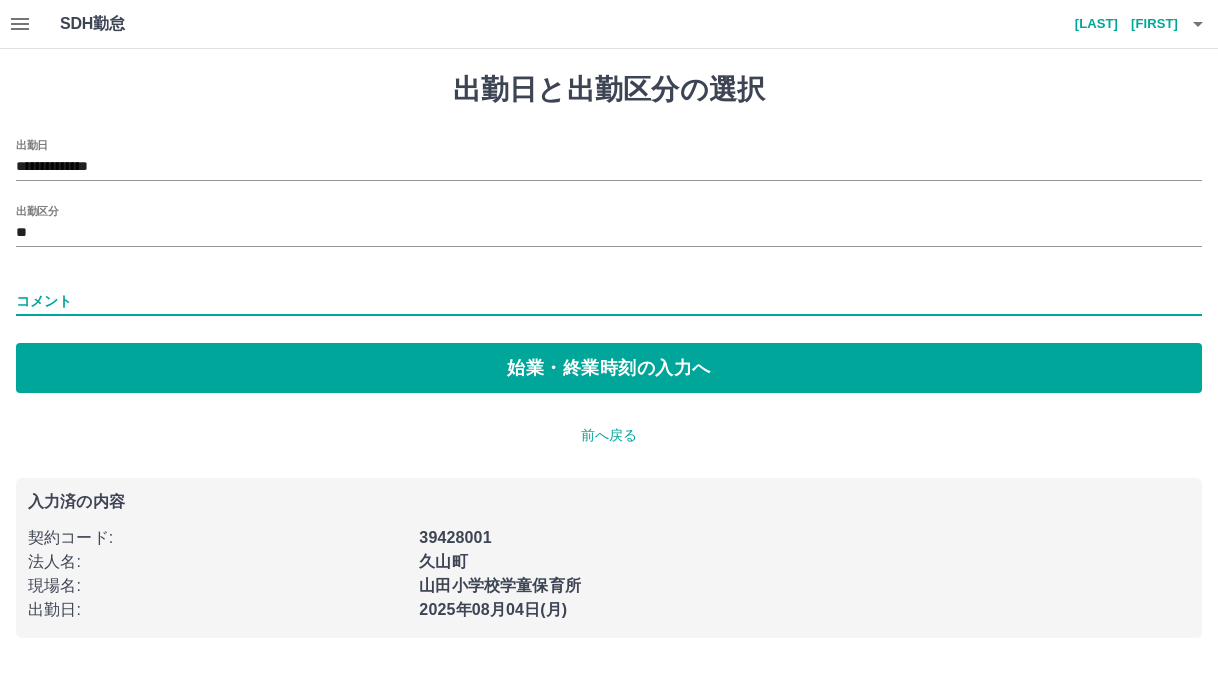click on "コメント" at bounding box center (609, 301) 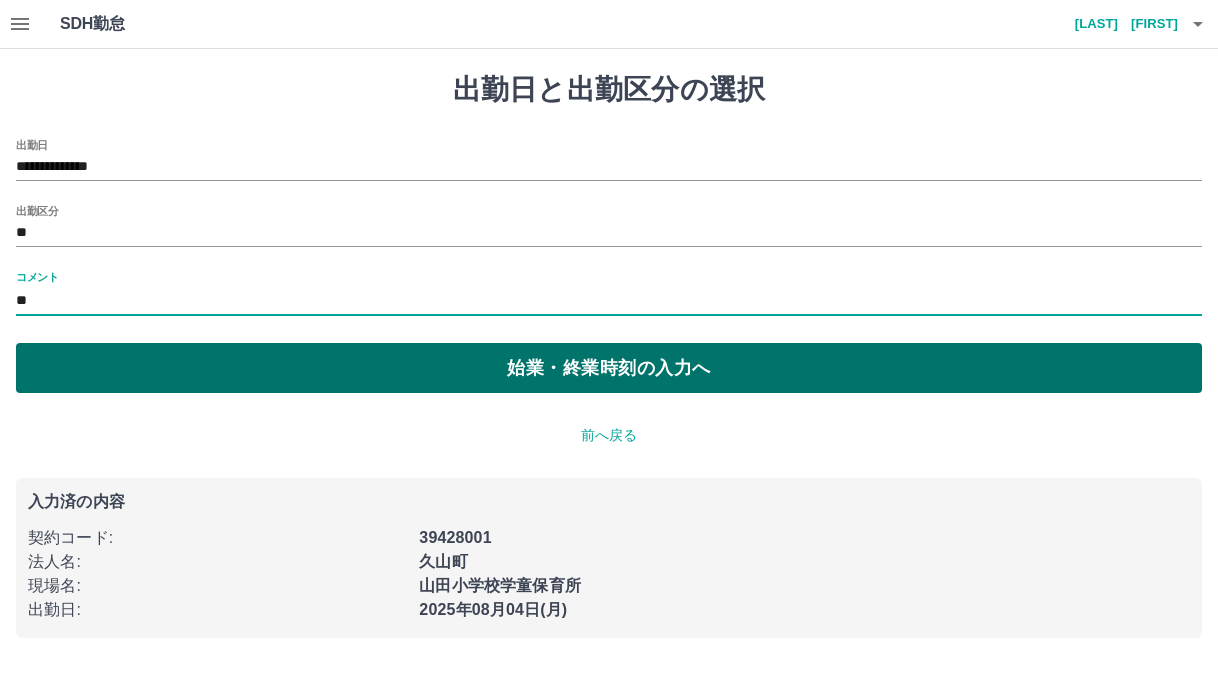 click on "始業・終業時刻の入力へ" at bounding box center (609, 368) 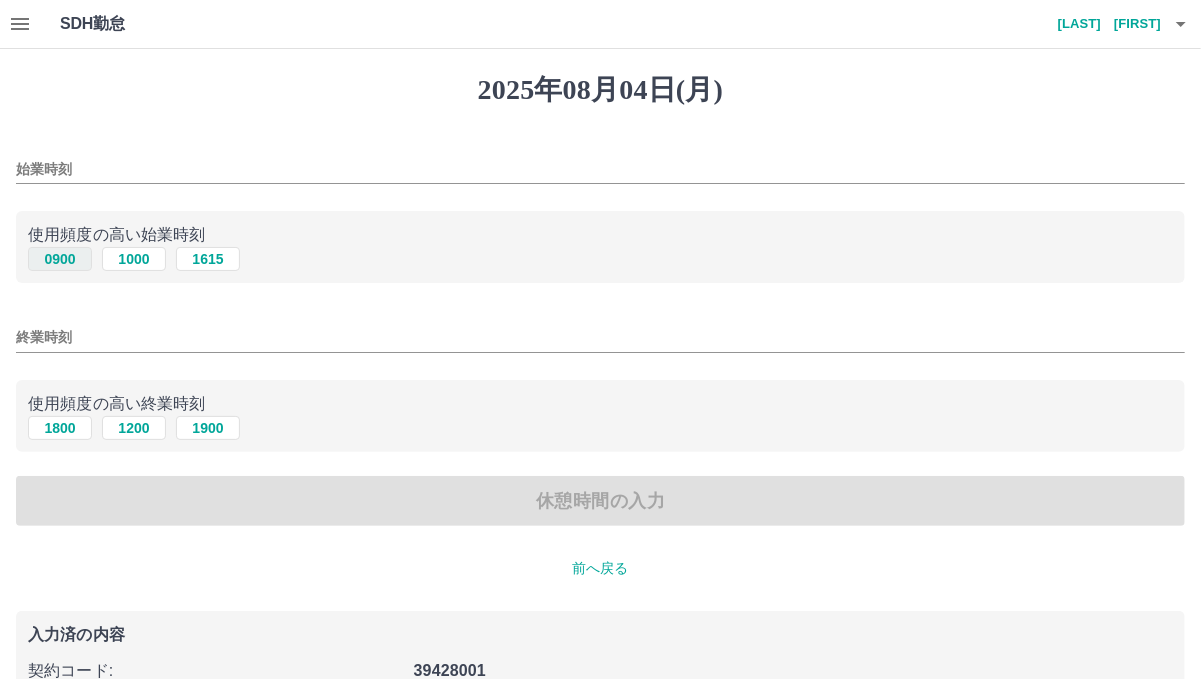 click on "0900" at bounding box center [60, 259] 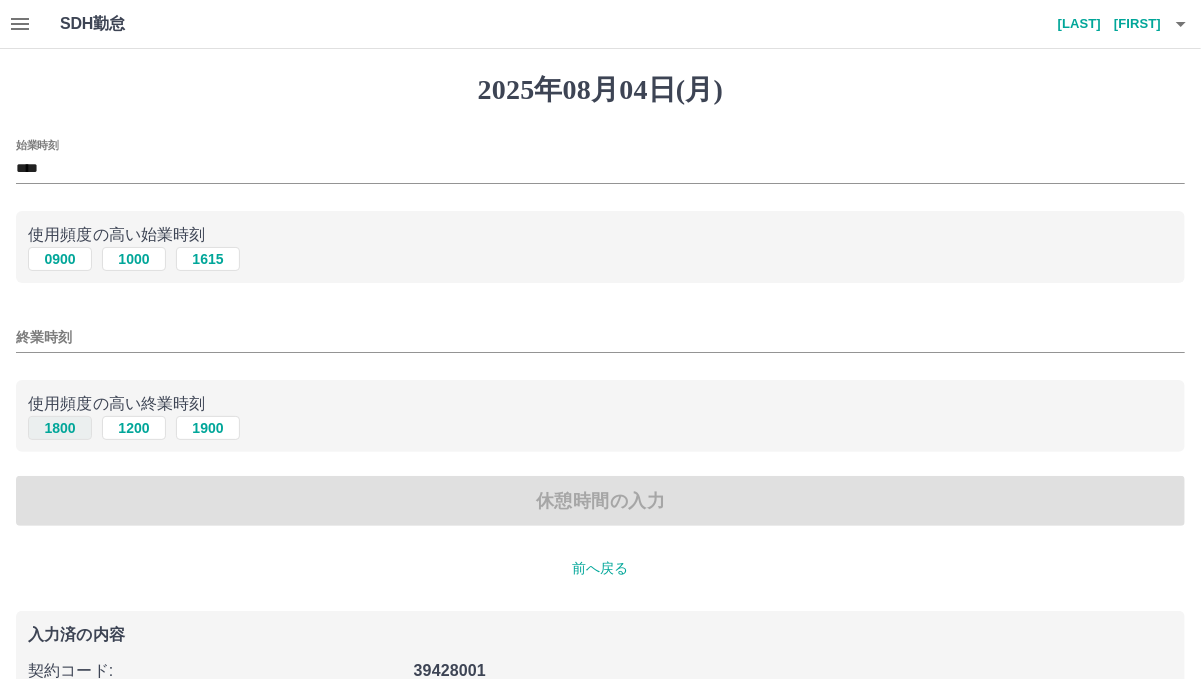 drag, startPoint x: 43, startPoint y: 422, endPoint x: 62, endPoint y: 425, distance: 19.235384 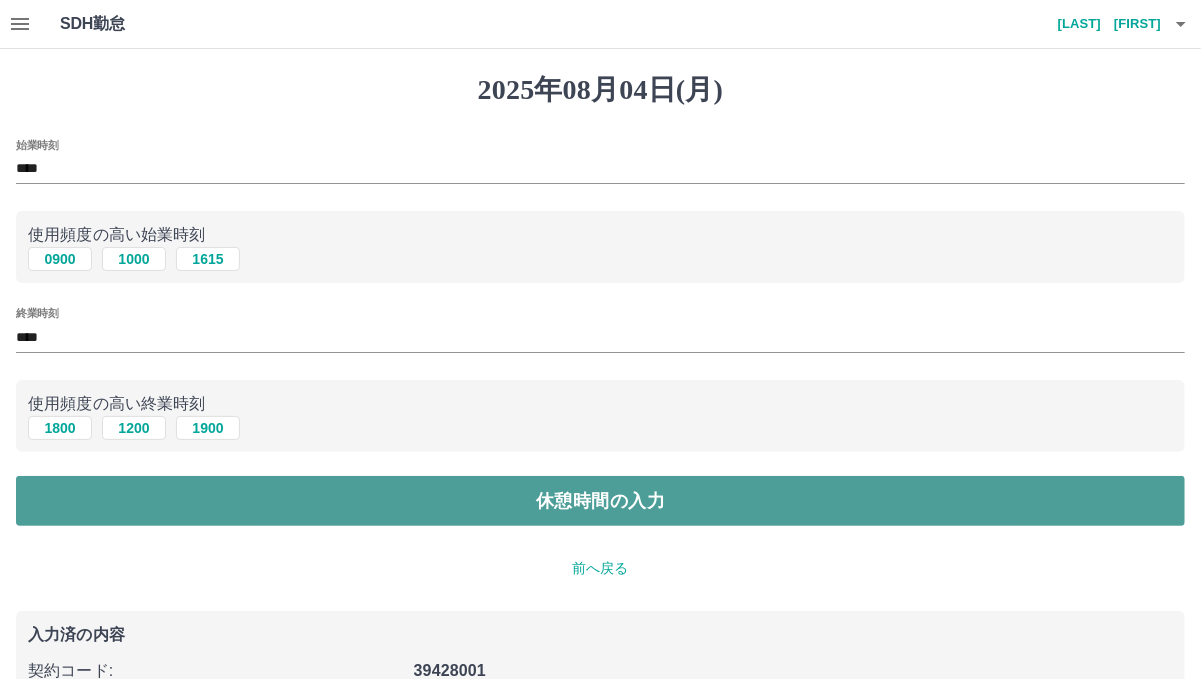 click on "休憩時間の入力" at bounding box center [600, 501] 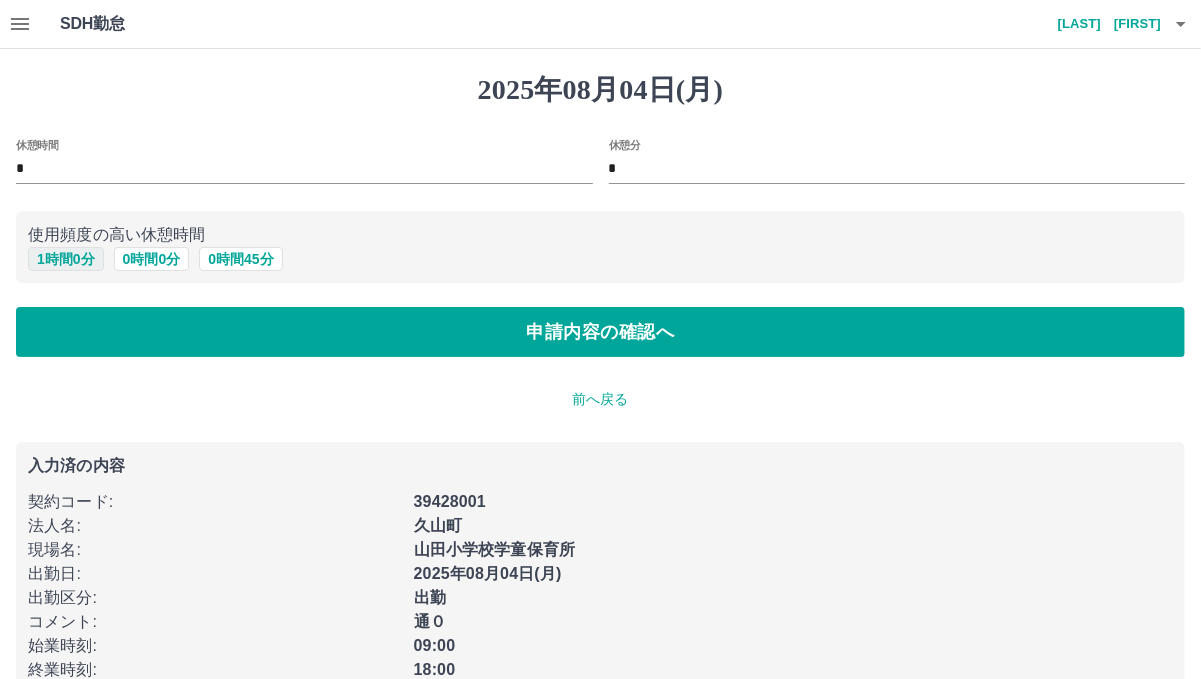 click on "1 時間 0 分" at bounding box center [66, 259] 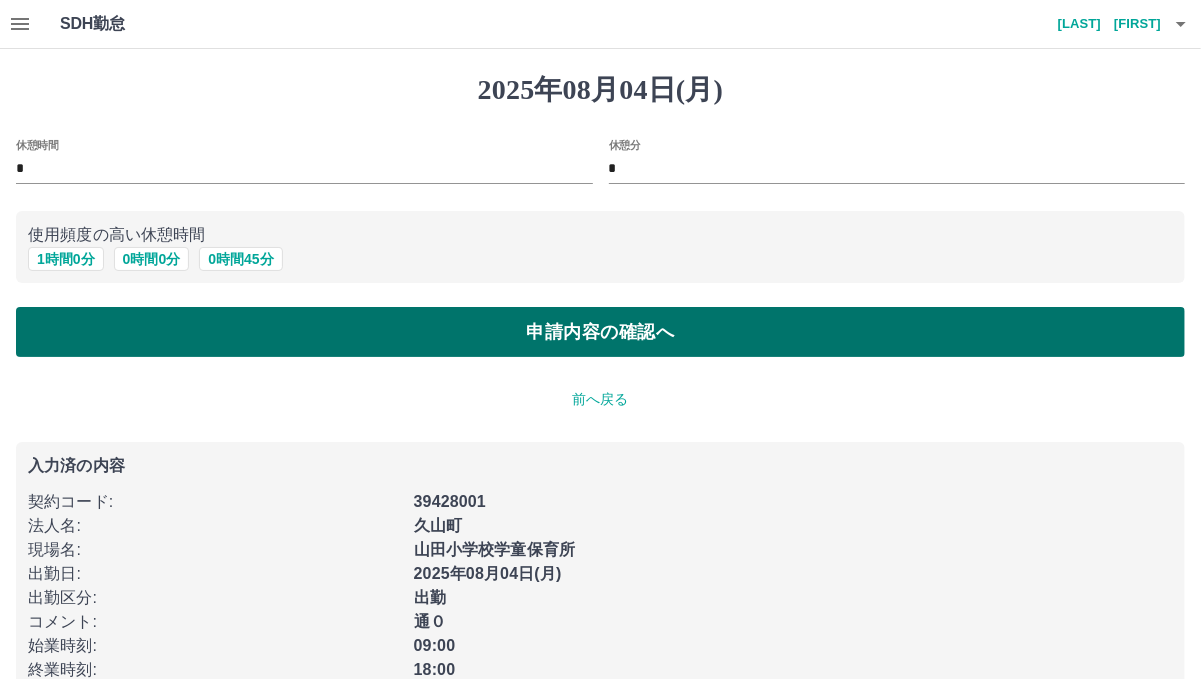 click on "申請内容の確認へ" at bounding box center (600, 332) 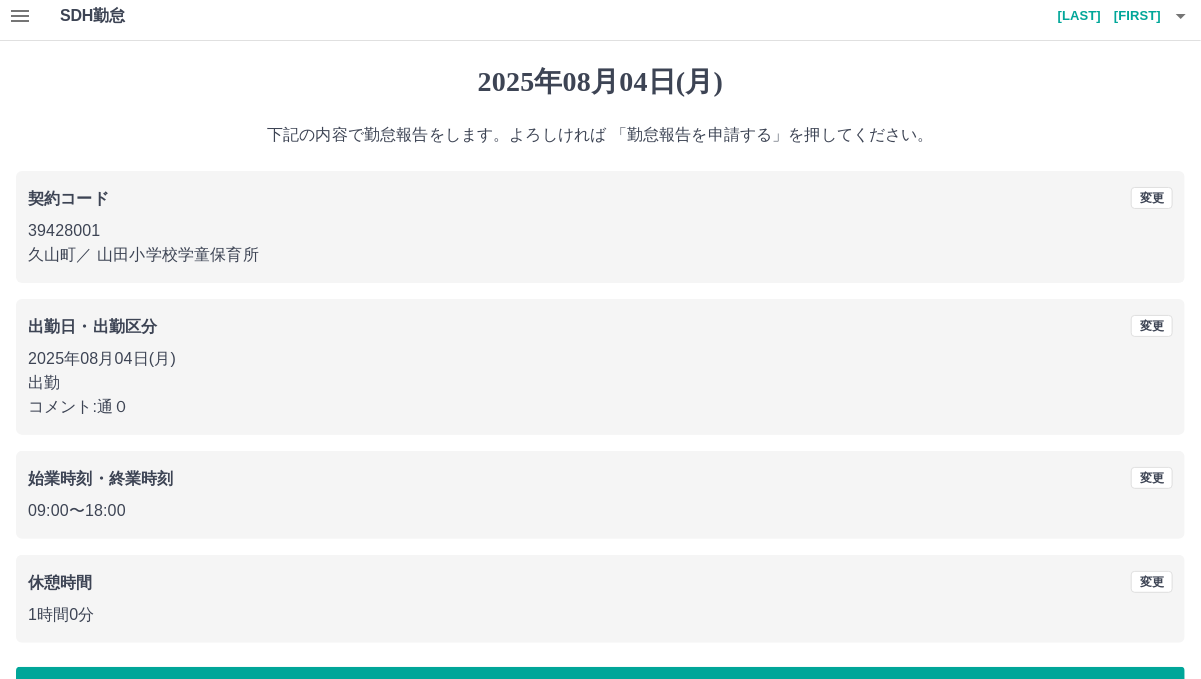 scroll, scrollTop: 68, scrollLeft: 0, axis: vertical 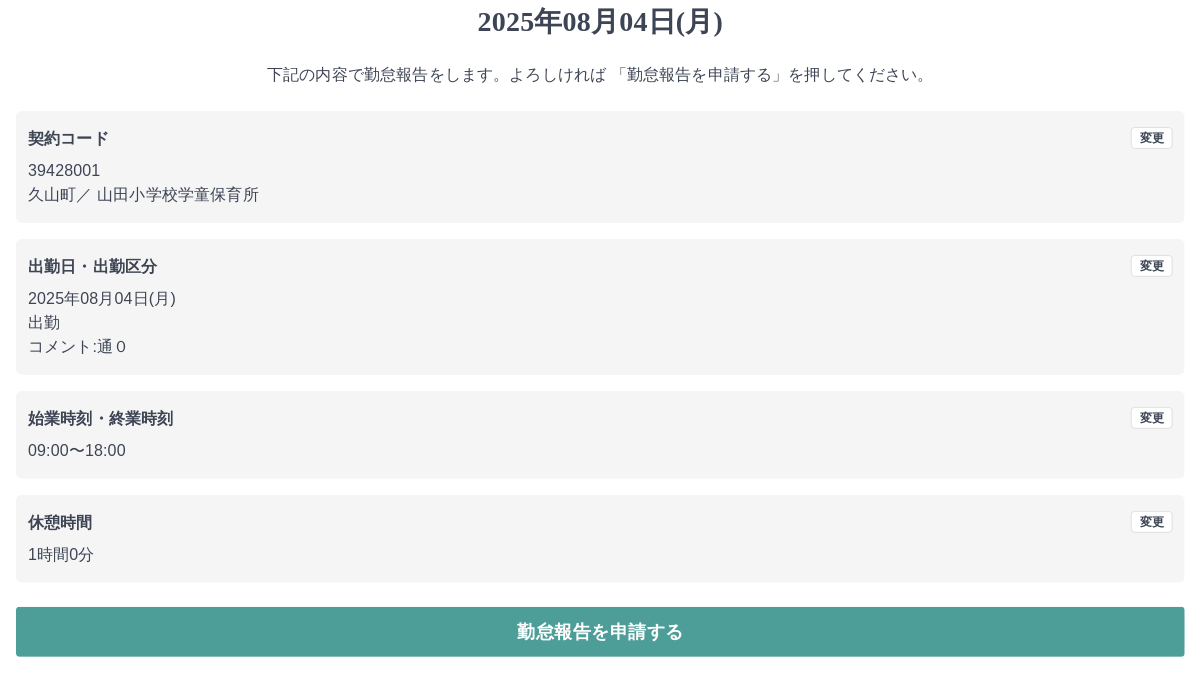 click on "勤怠報告を申請する" at bounding box center [600, 632] 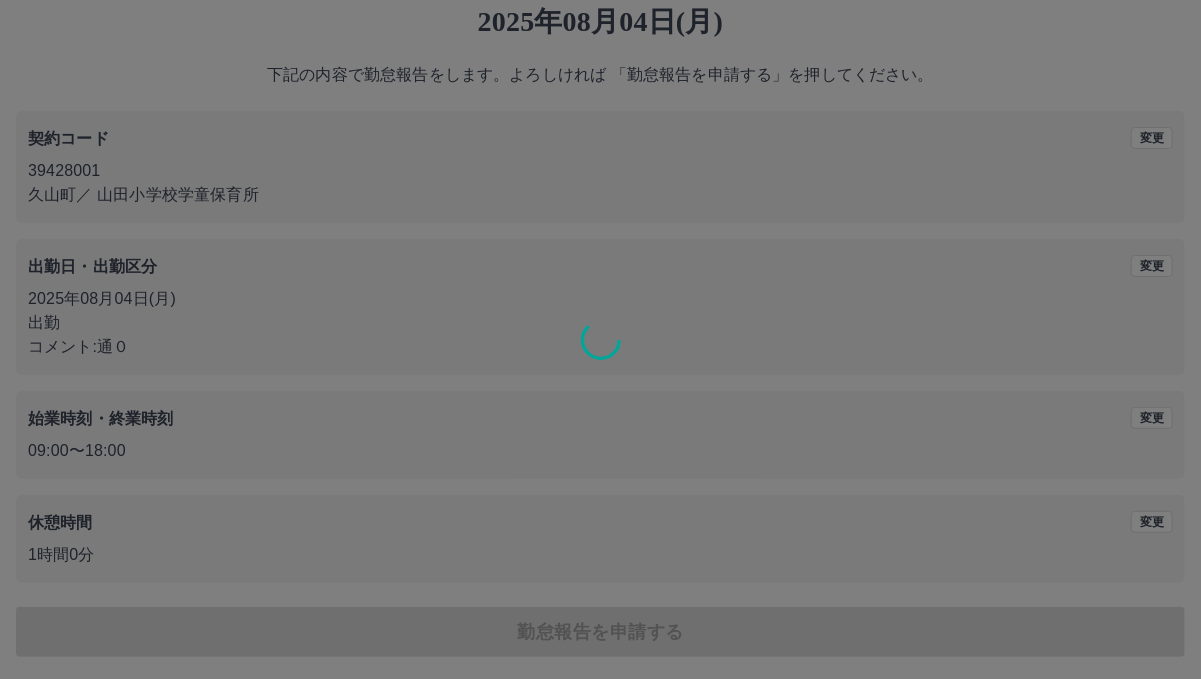 scroll, scrollTop: 0, scrollLeft: 0, axis: both 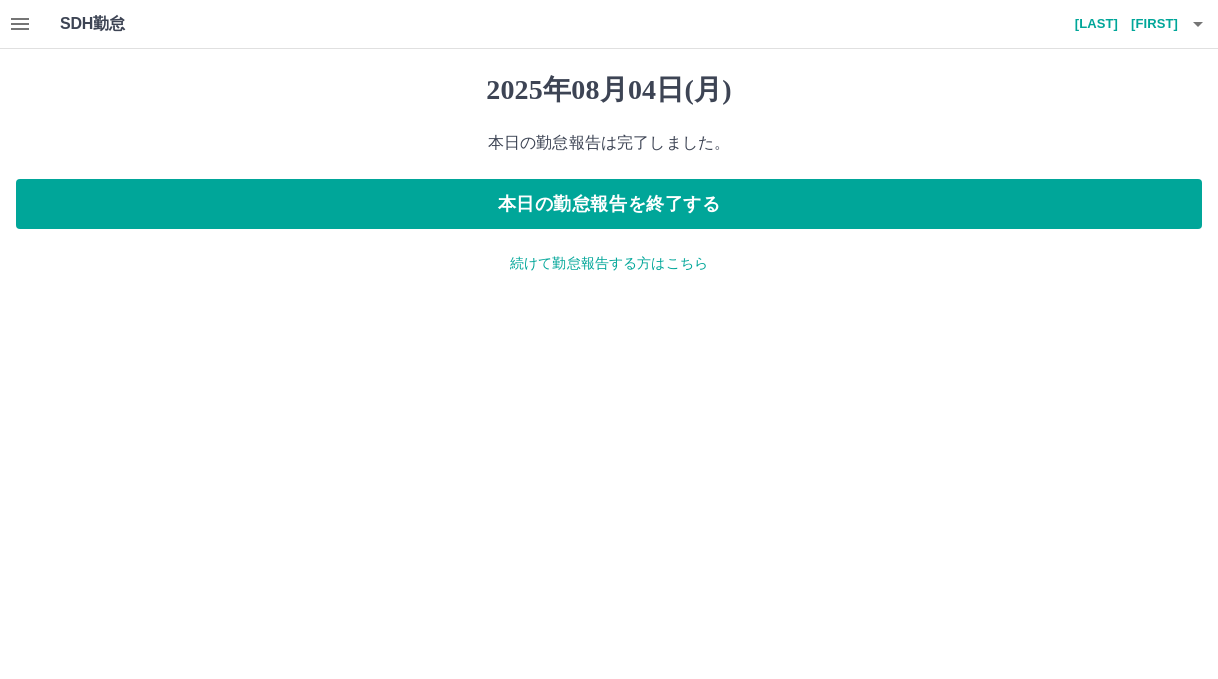 click on "続けて勤怠報告する方はこちら" at bounding box center [609, 263] 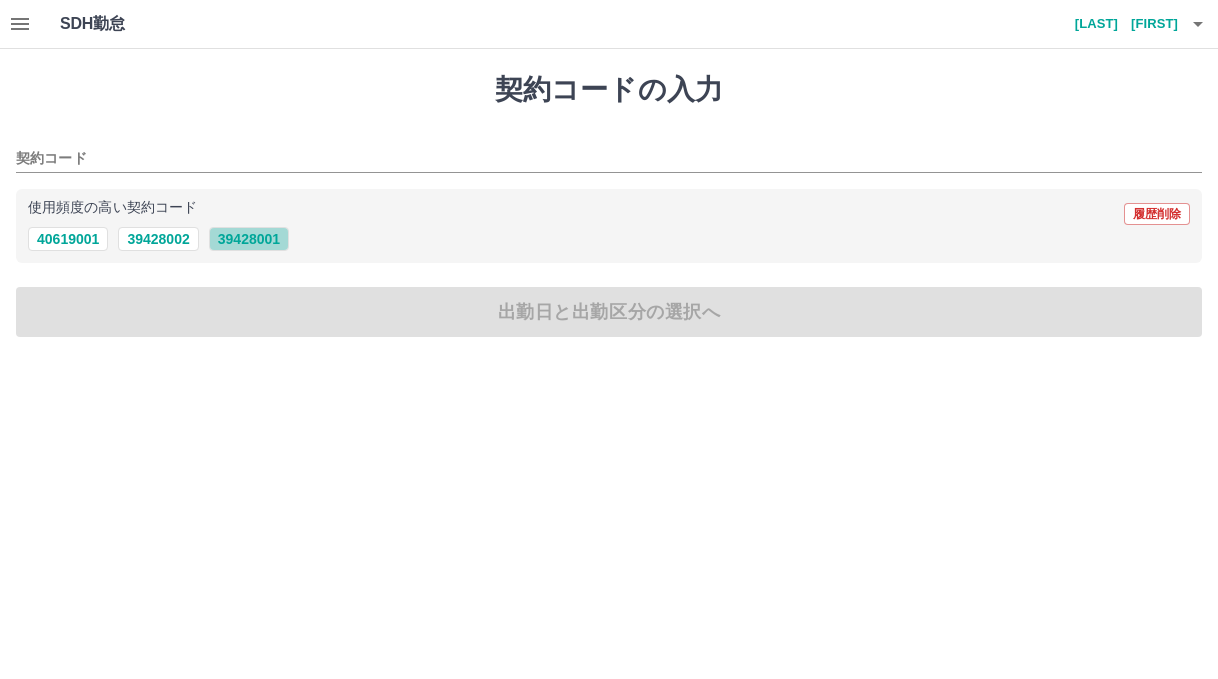 click on "39428001" at bounding box center [249, 239] 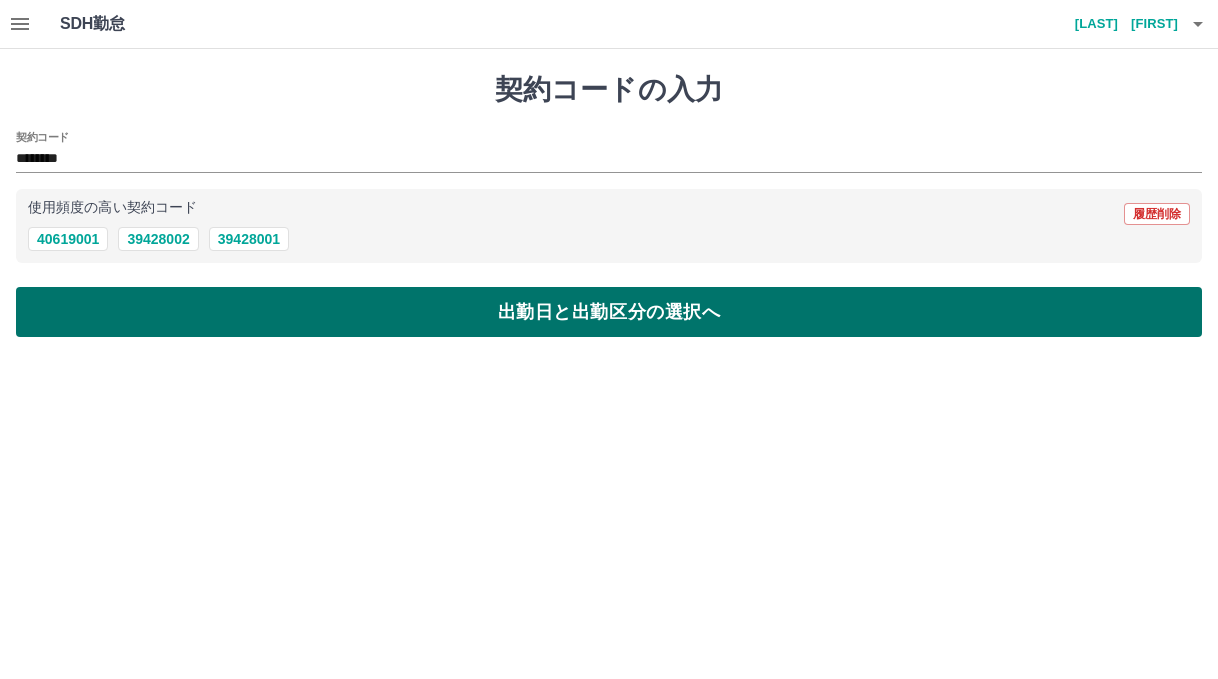 click on "出勤日と出勤区分の選択へ" at bounding box center [609, 312] 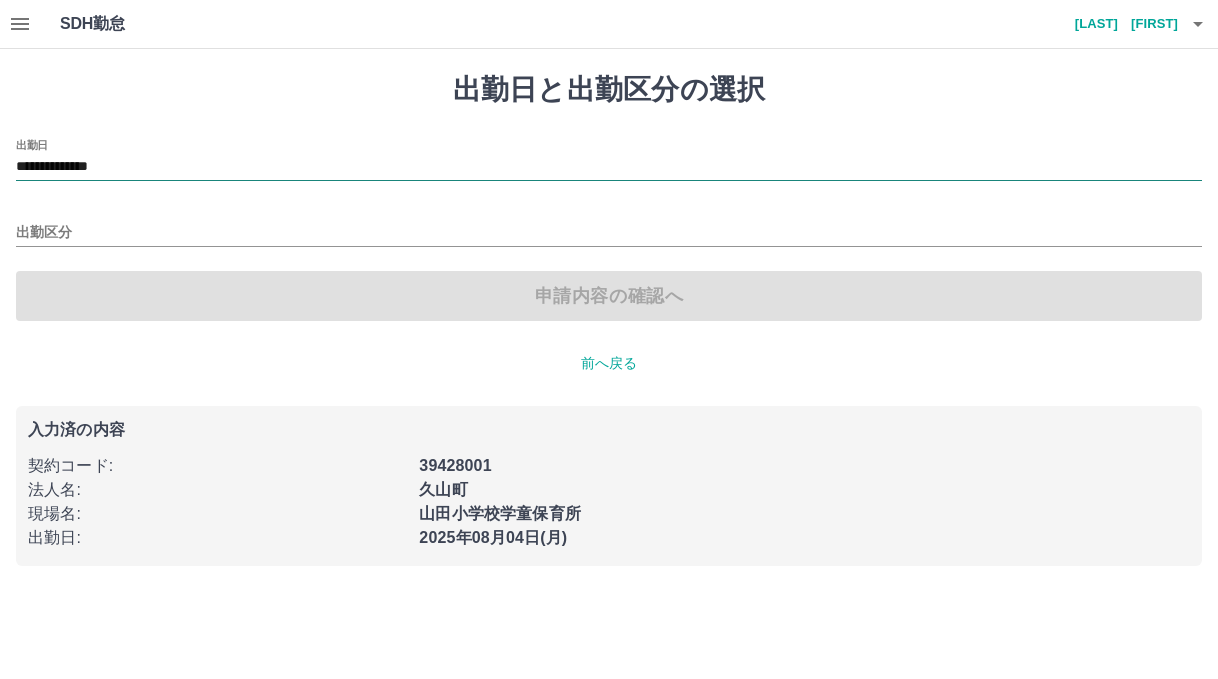 click on "**********" at bounding box center (609, 167) 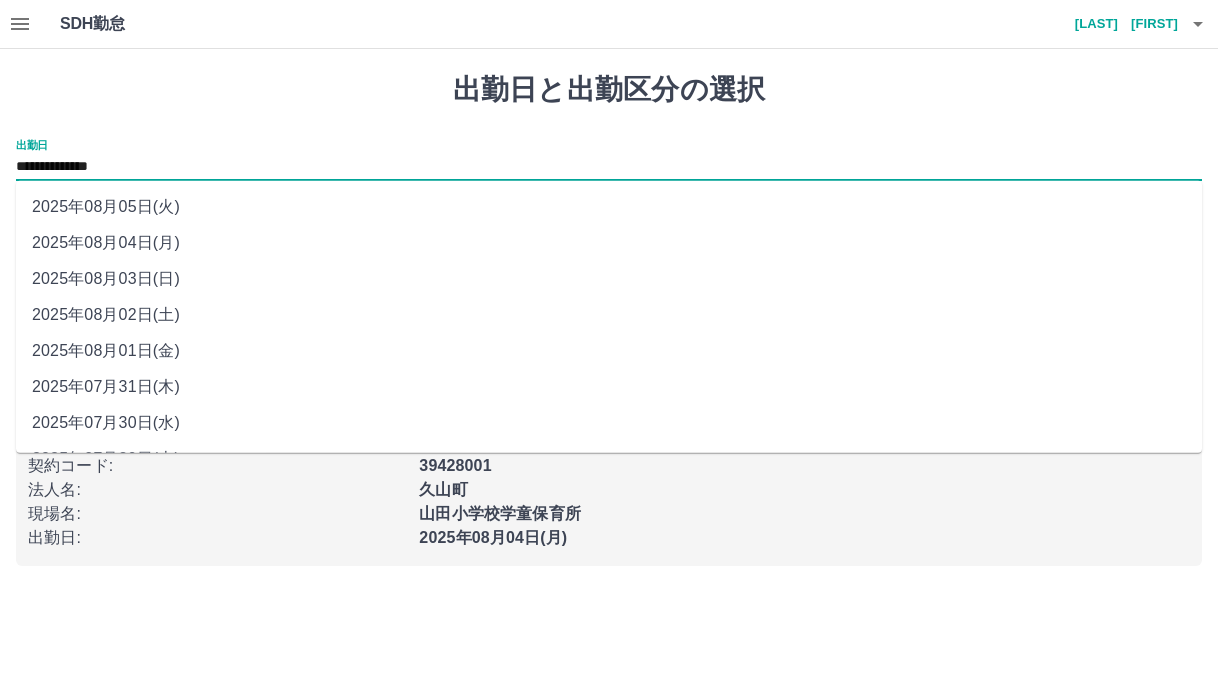 click on "2025年08月05日(火)" at bounding box center (609, 207) 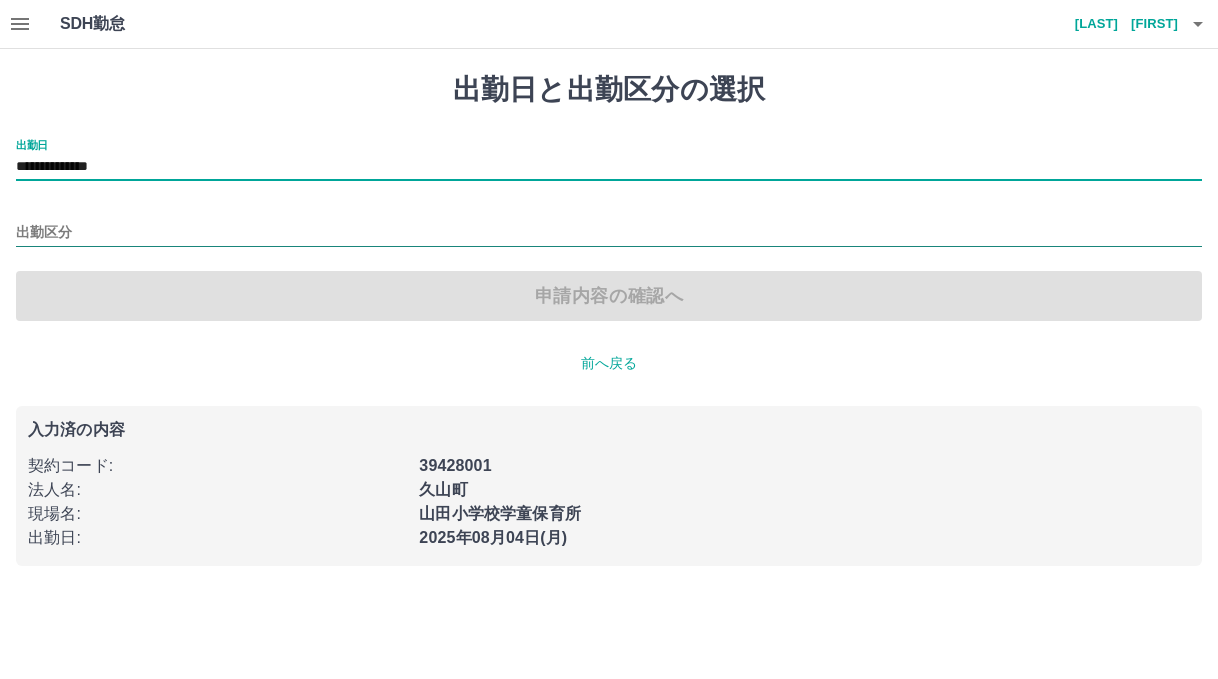 click on "出勤区分" at bounding box center (609, 233) 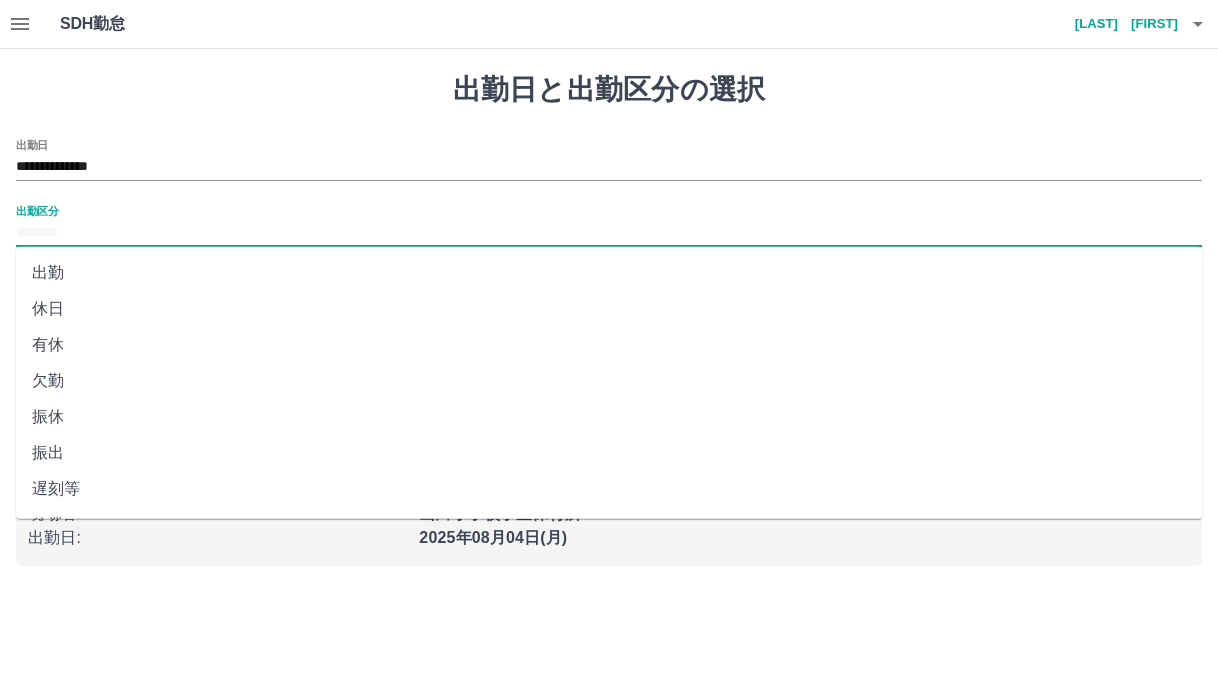 click on "出勤" at bounding box center (609, 273) 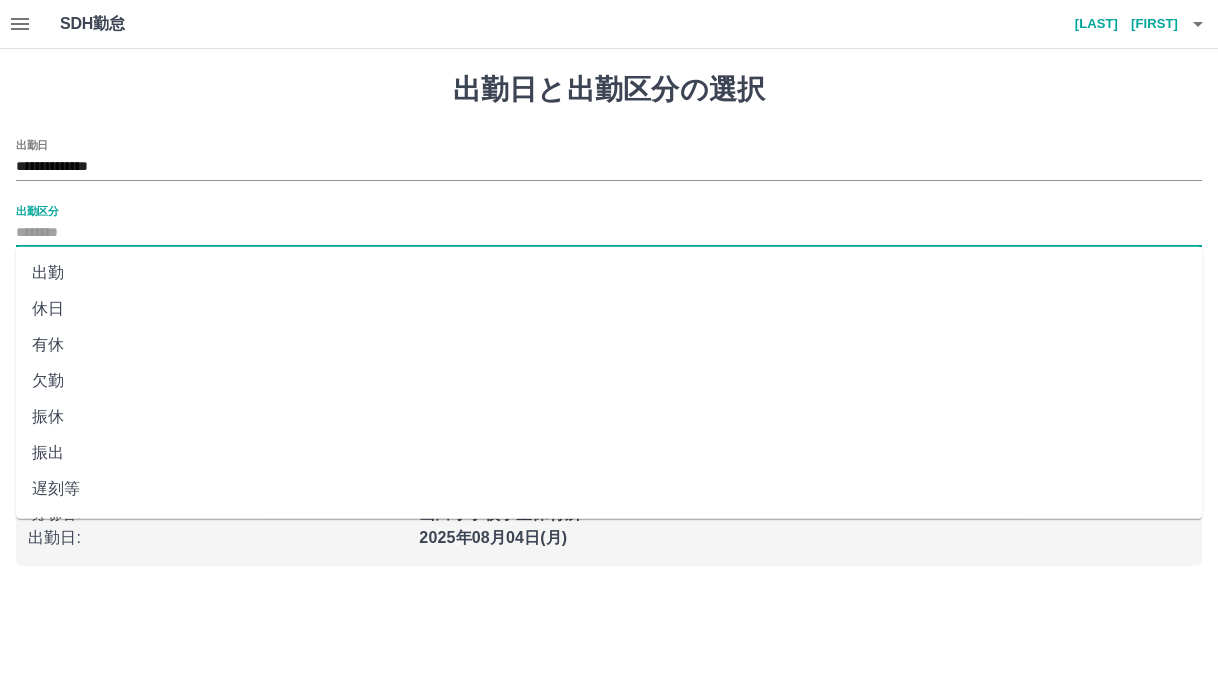 type on "**" 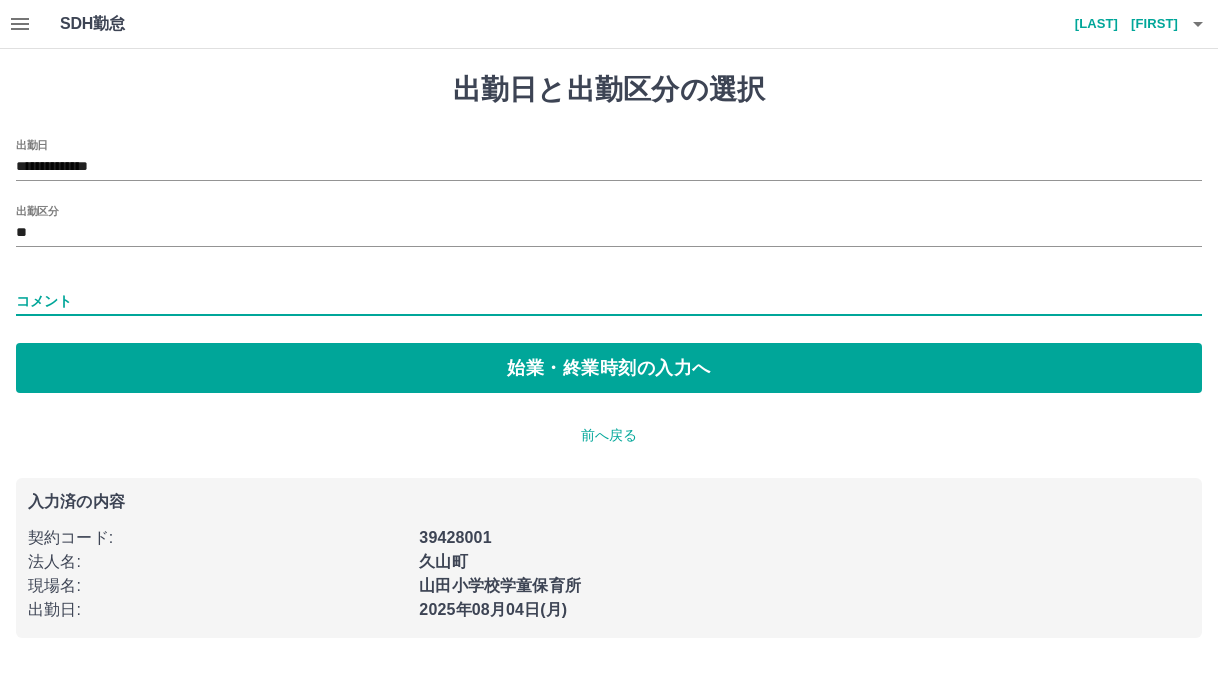 click on "コメント" at bounding box center (609, 301) 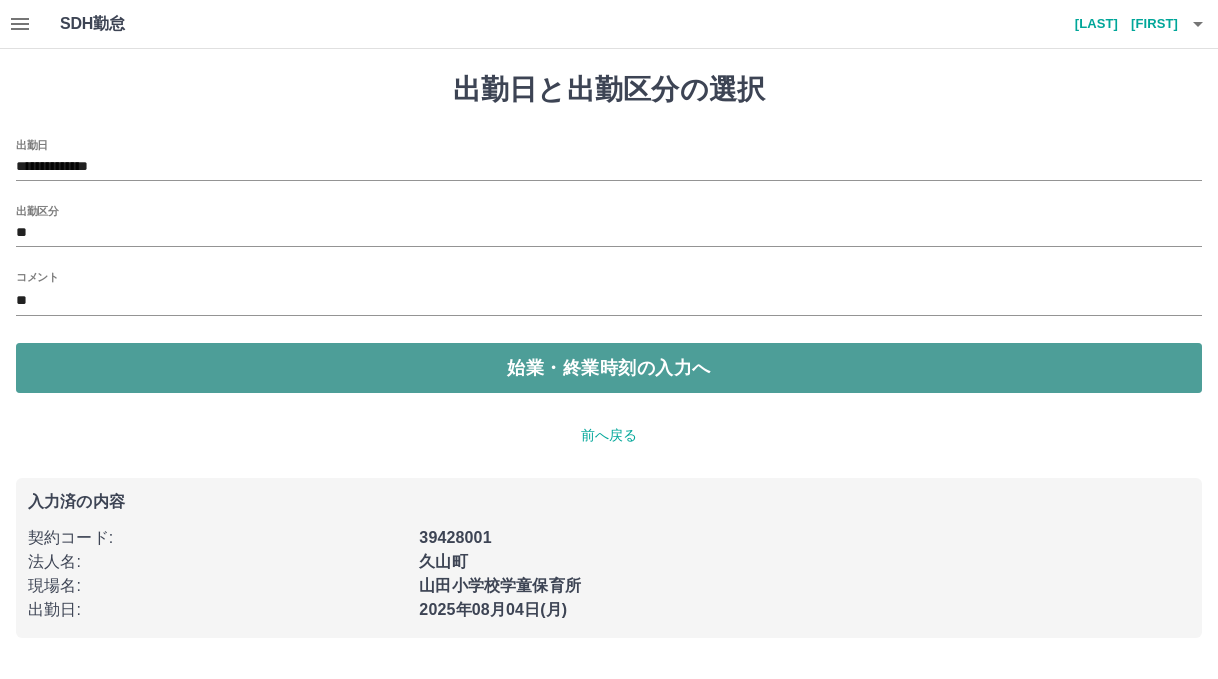 click on "始業・終業時刻の入力へ" at bounding box center [609, 368] 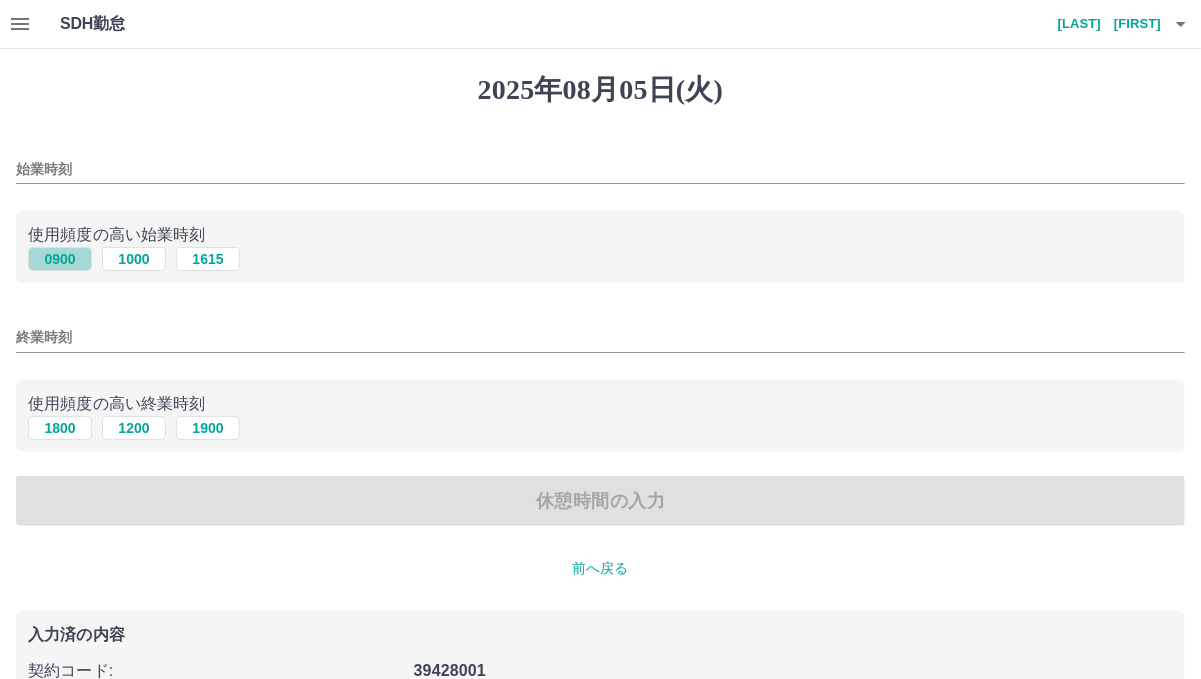 click on "0900" at bounding box center [60, 259] 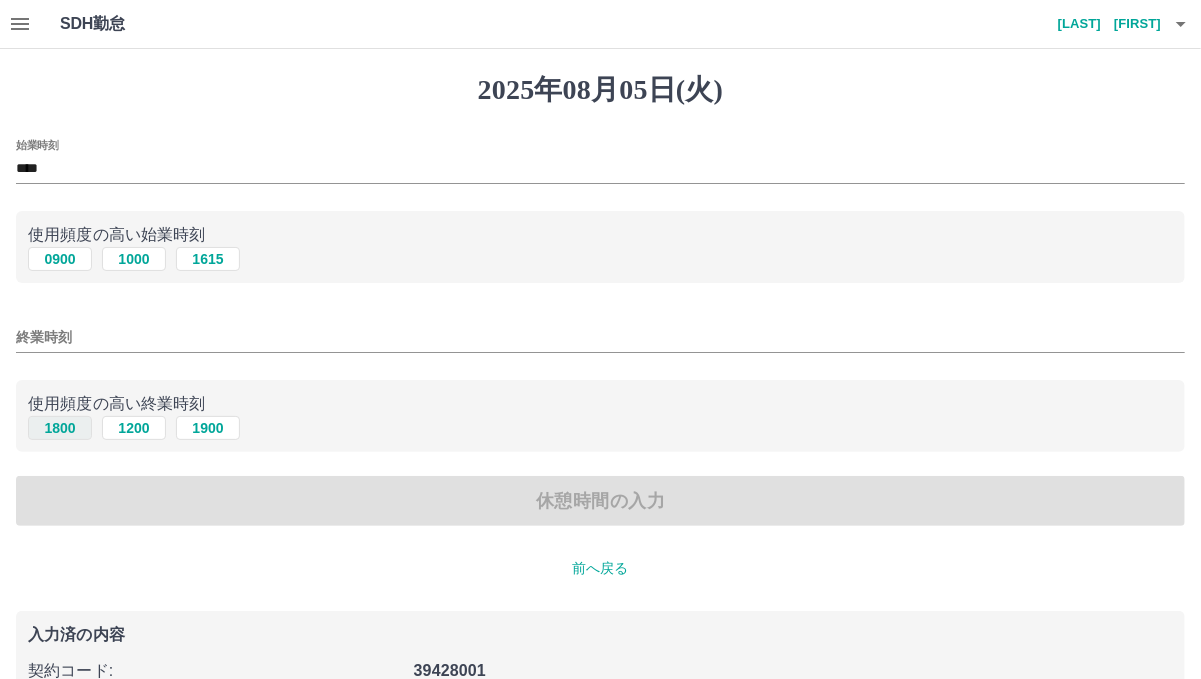 click on "1800" at bounding box center [60, 428] 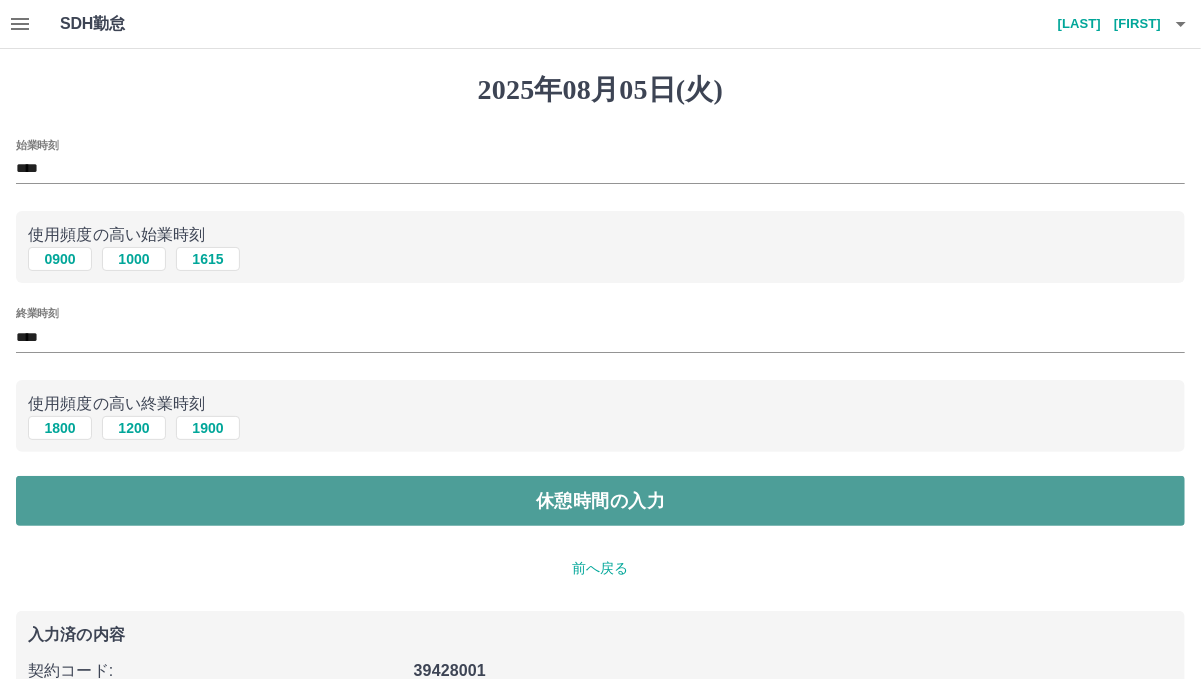 click on "休憩時間の入力" at bounding box center (600, 501) 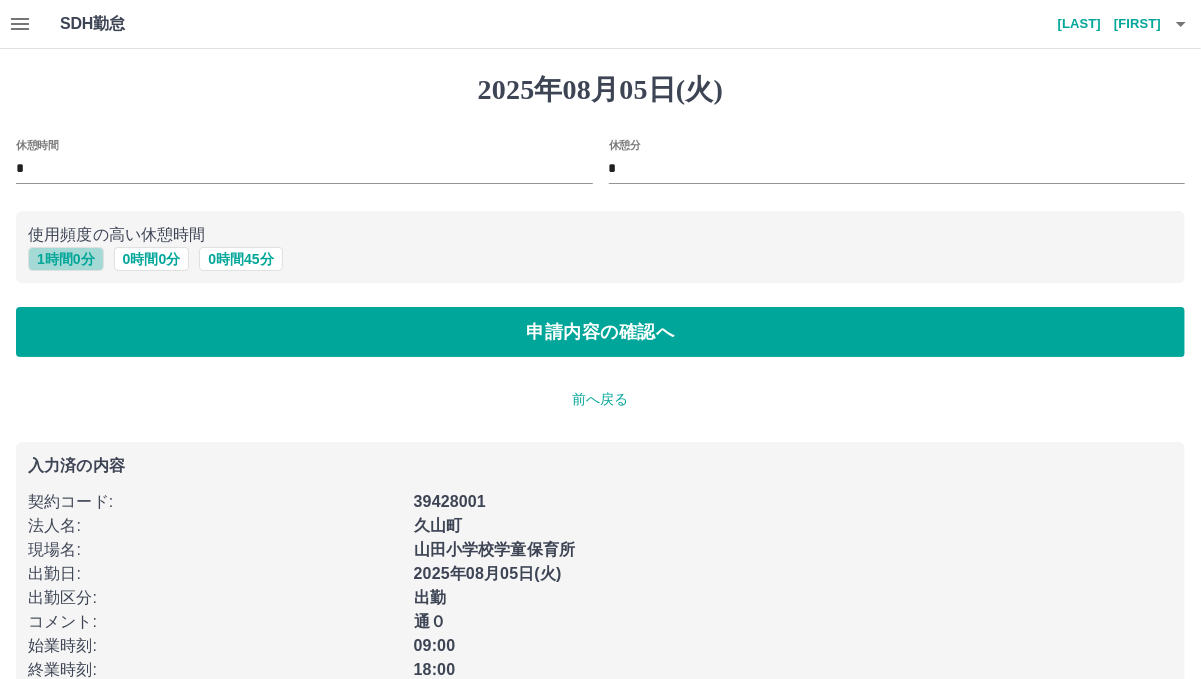 click on "1 時間 0 分" at bounding box center [66, 259] 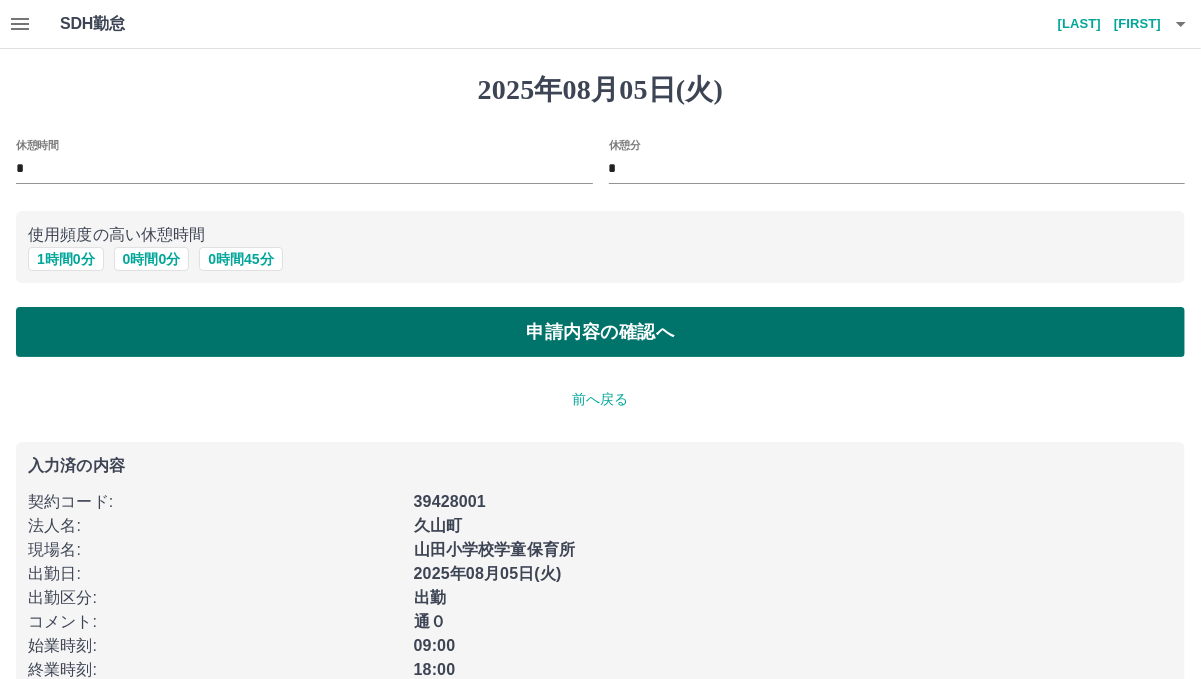 click on "申請内容の確認へ" at bounding box center [600, 332] 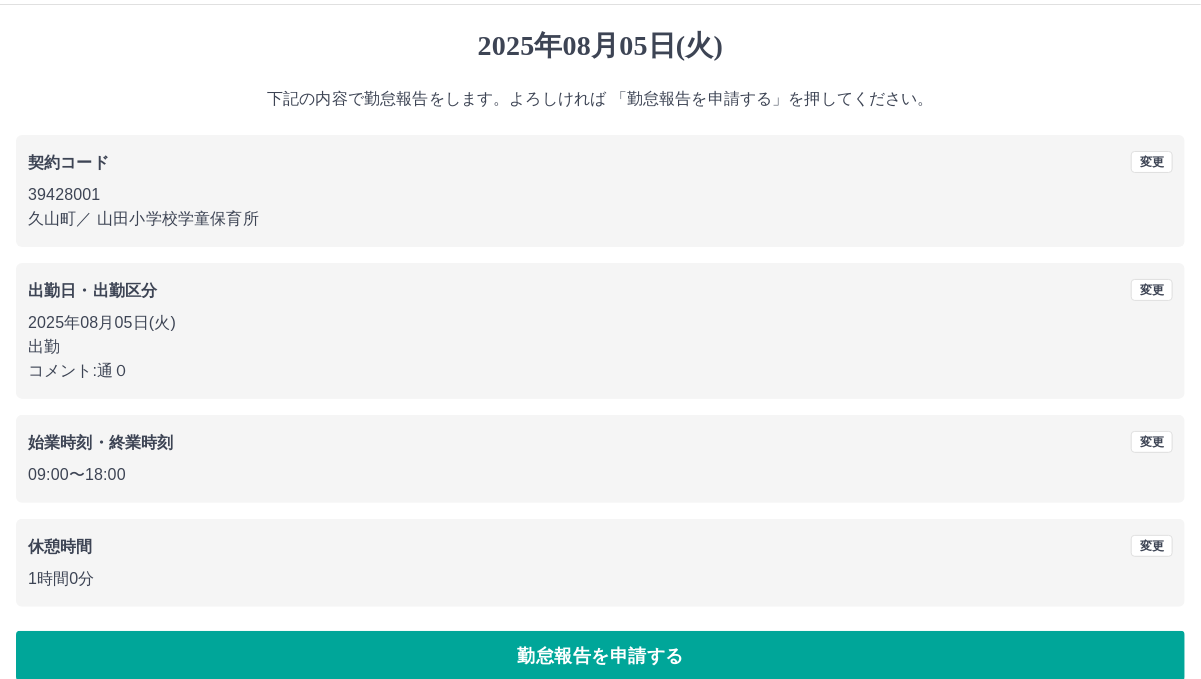 scroll, scrollTop: 68, scrollLeft: 0, axis: vertical 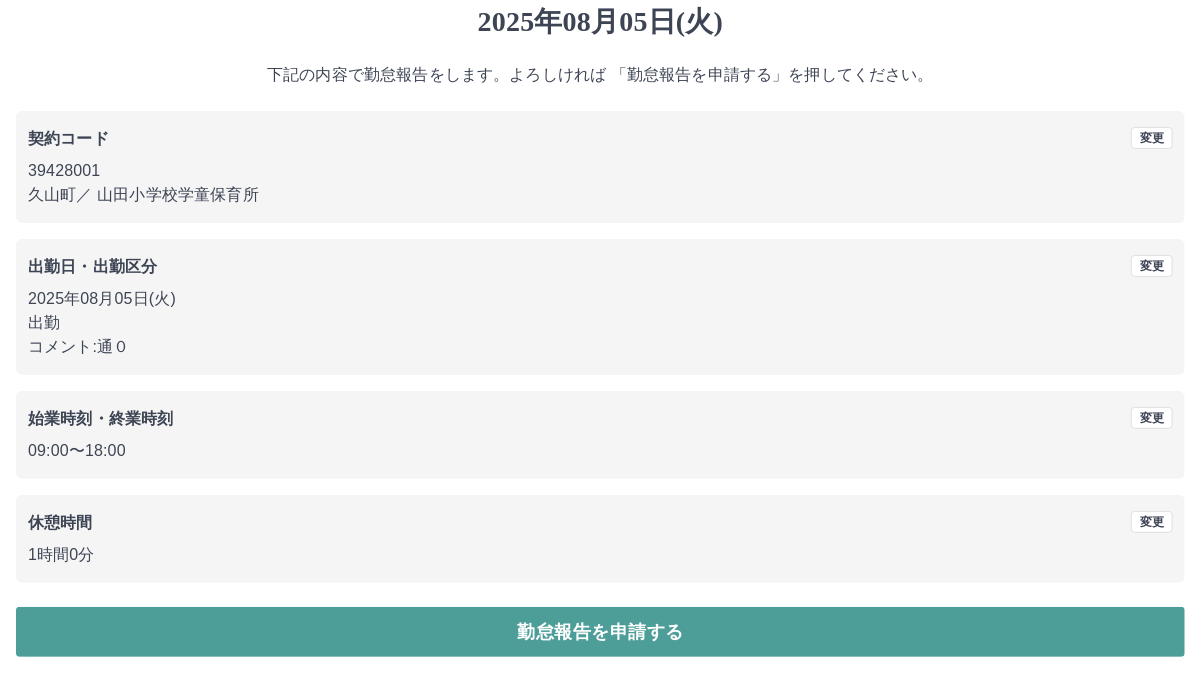 click on "勤怠報告を申請する" at bounding box center (600, 632) 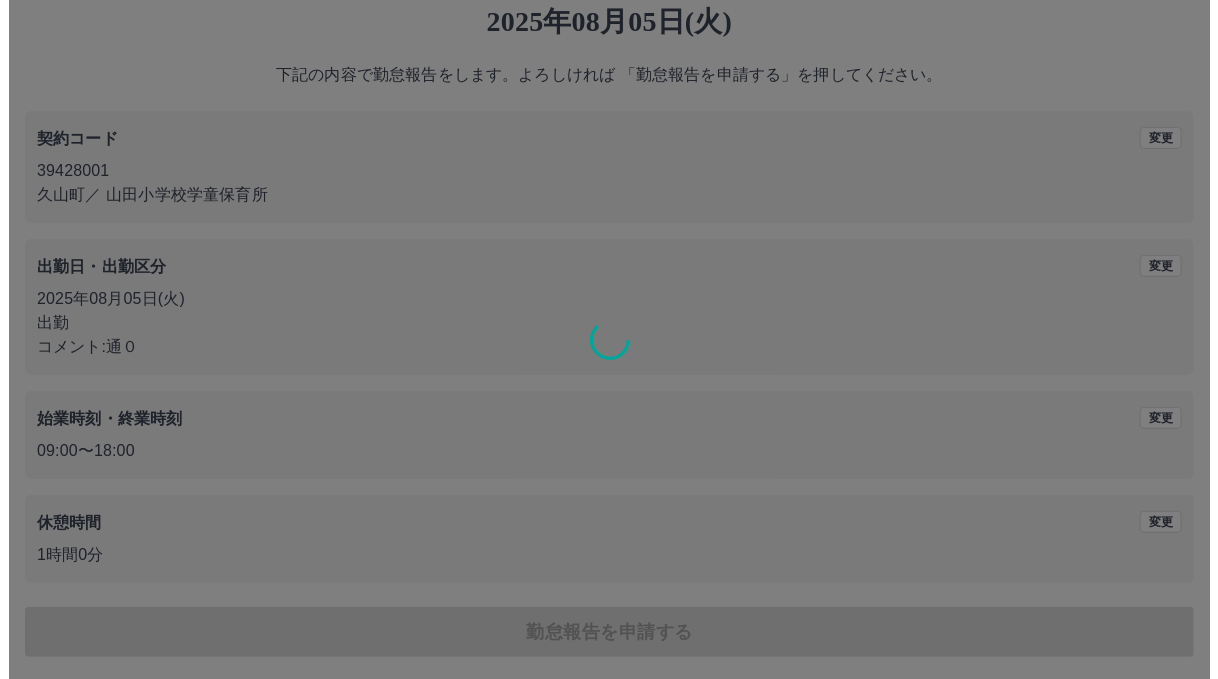 scroll, scrollTop: 0, scrollLeft: 0, axis: both 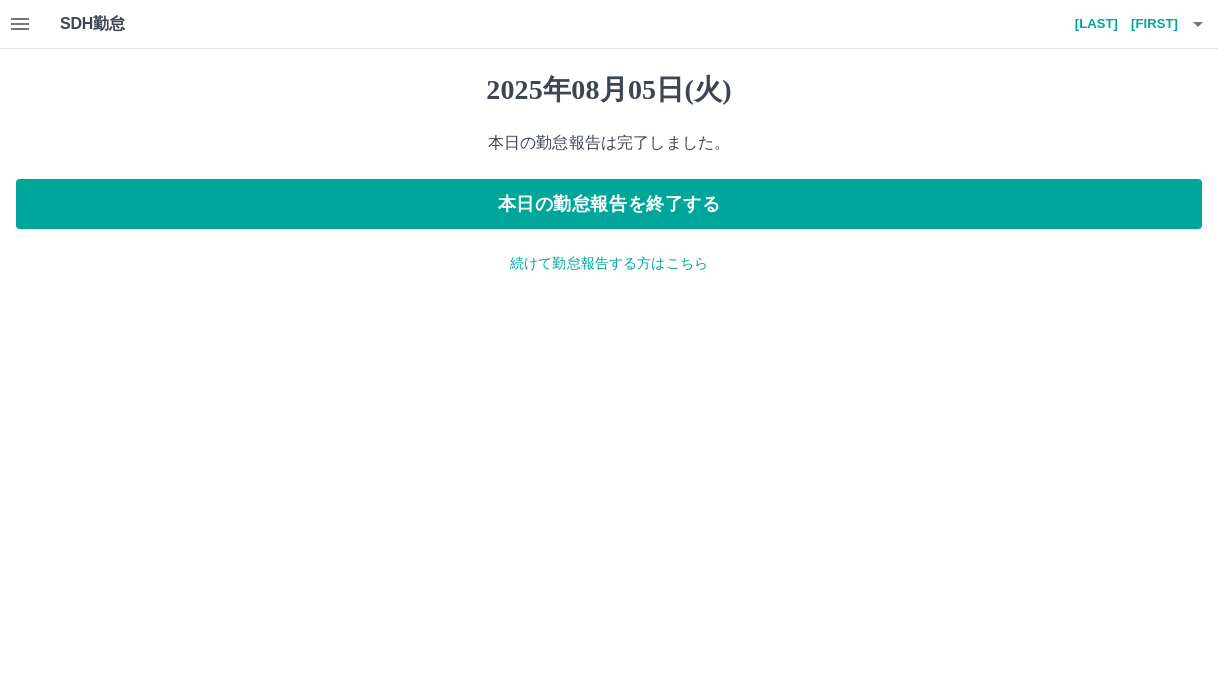 click on "[LAST]　[FIRST]" at bounding box center [1118, 24] 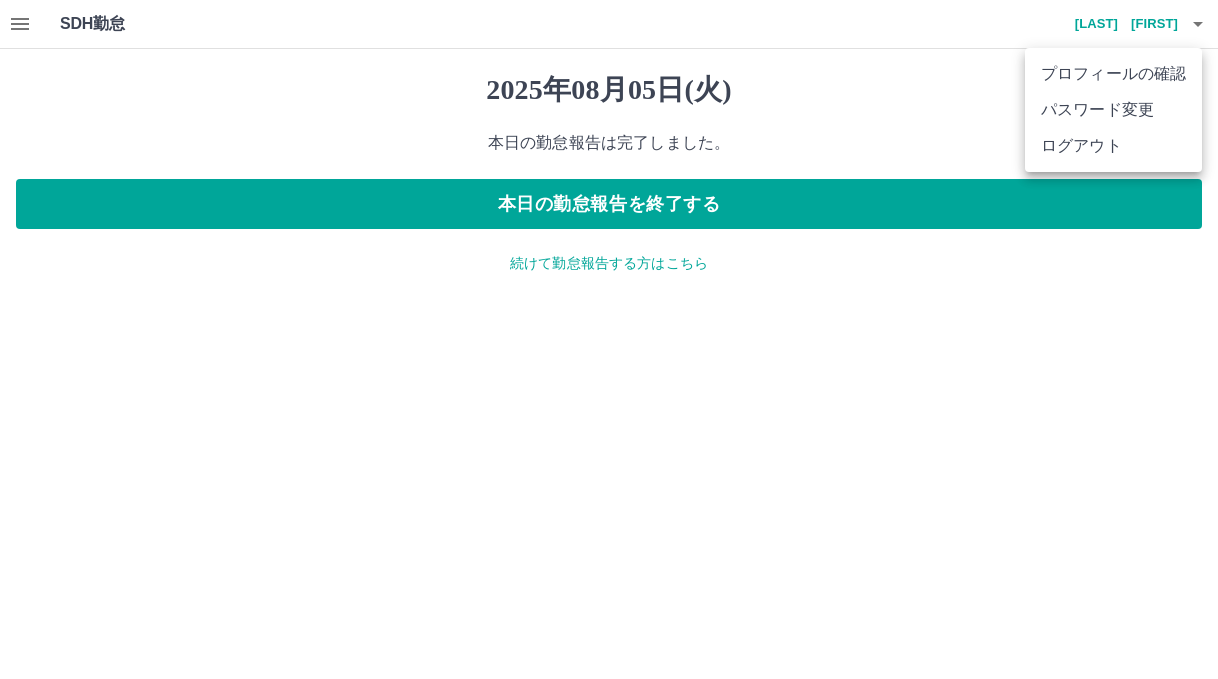 click on "ログアウト" at bounding box center [1113, 146] 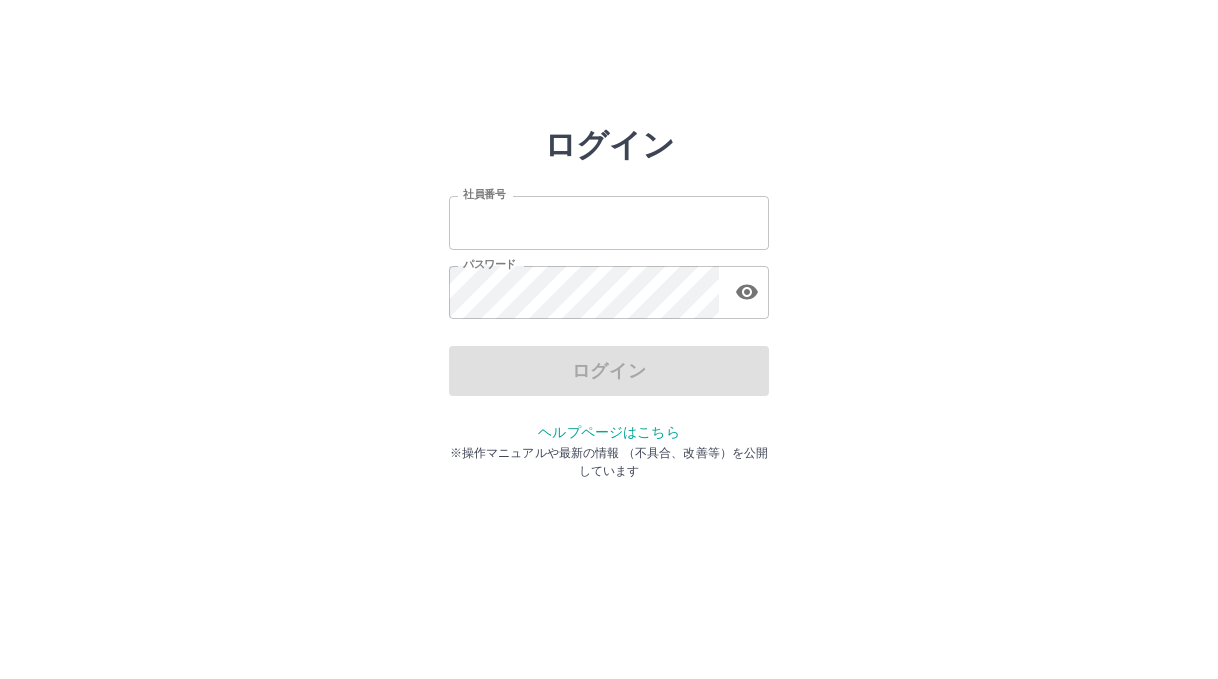 scroll, scrollTop: 0, scrollLeft: 0, axis: both 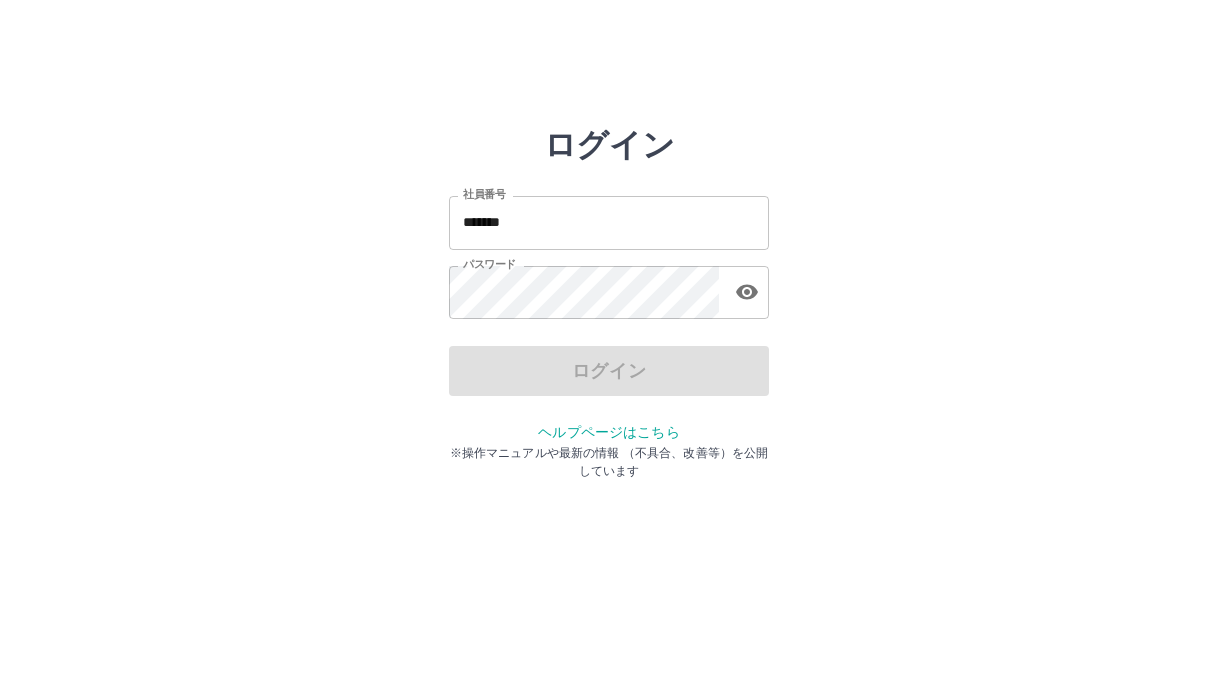 click on "ログイン" at bounding box center (609, 371) 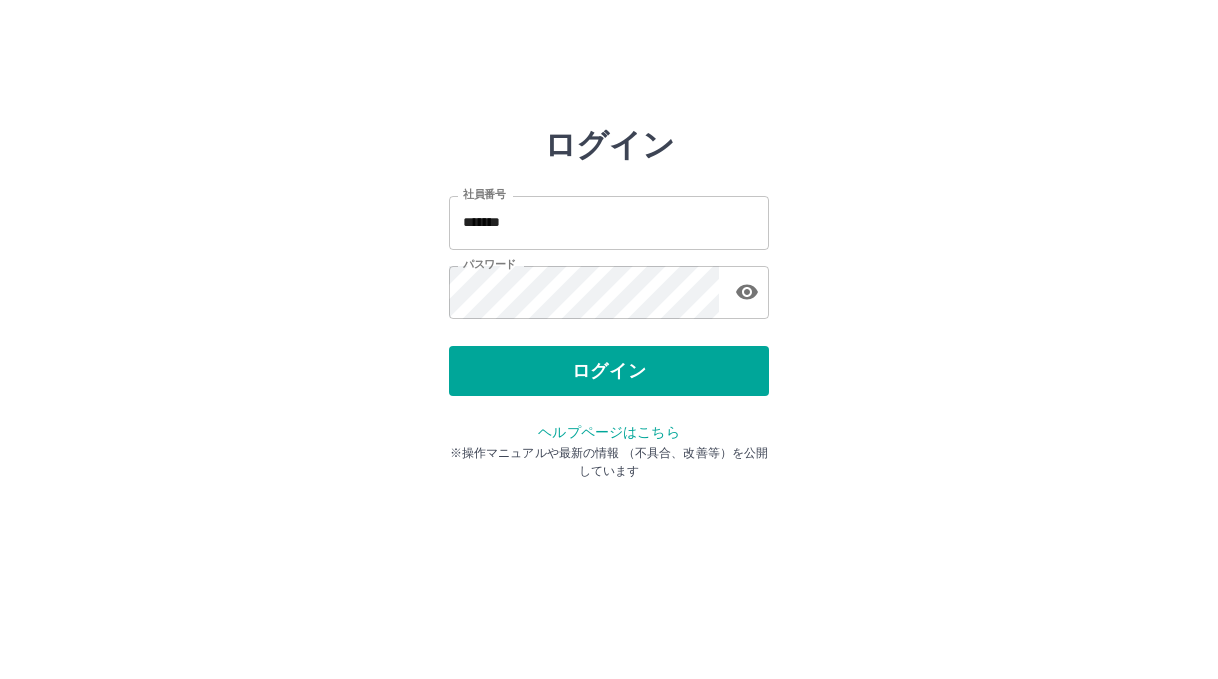 click on "ログイン" at bounding box center (609, 371) 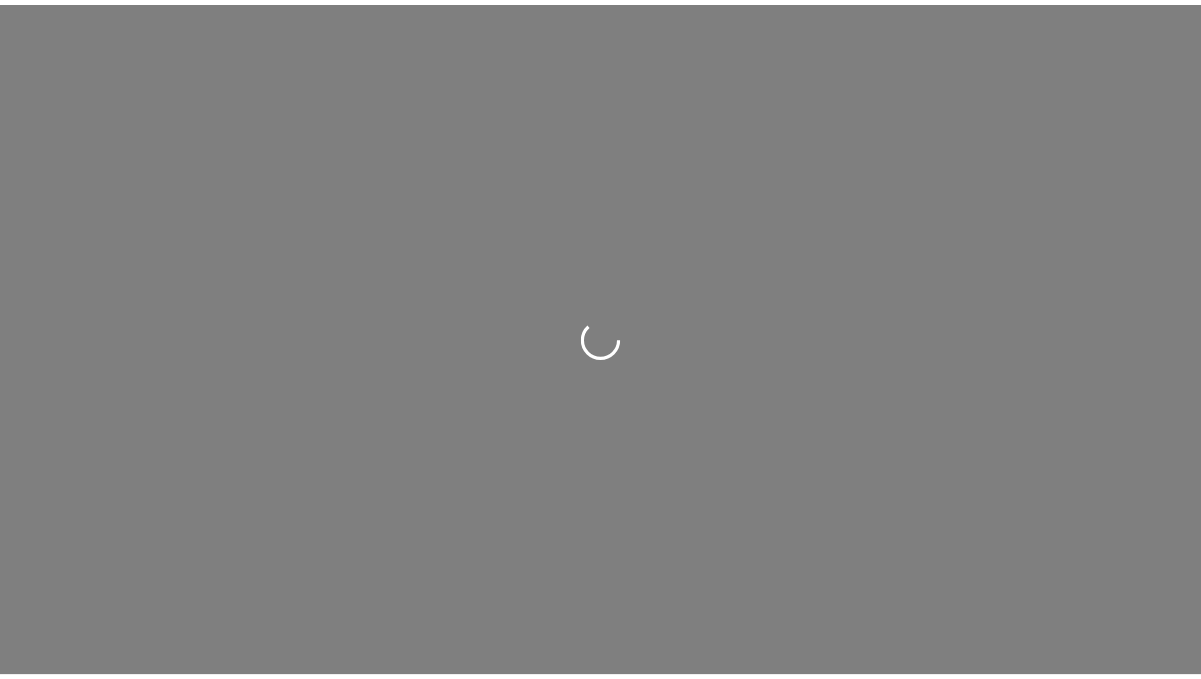 scroll, scrollTop: 0, scrollLeft: 0, axis: both 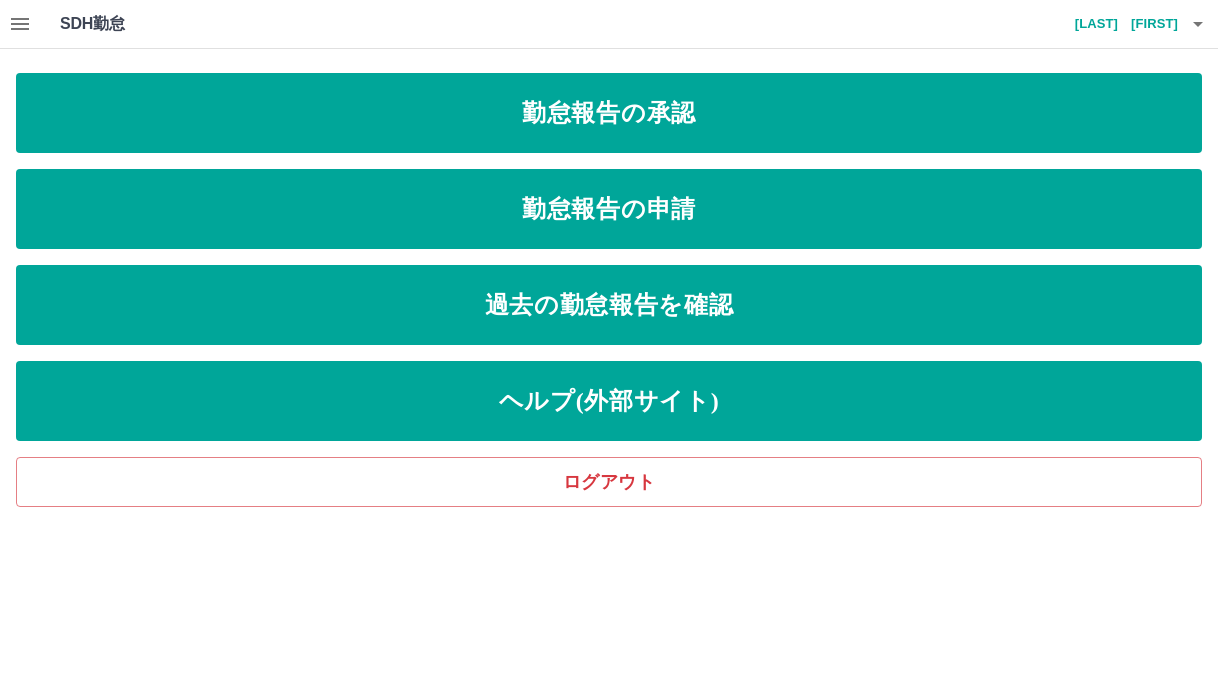 click 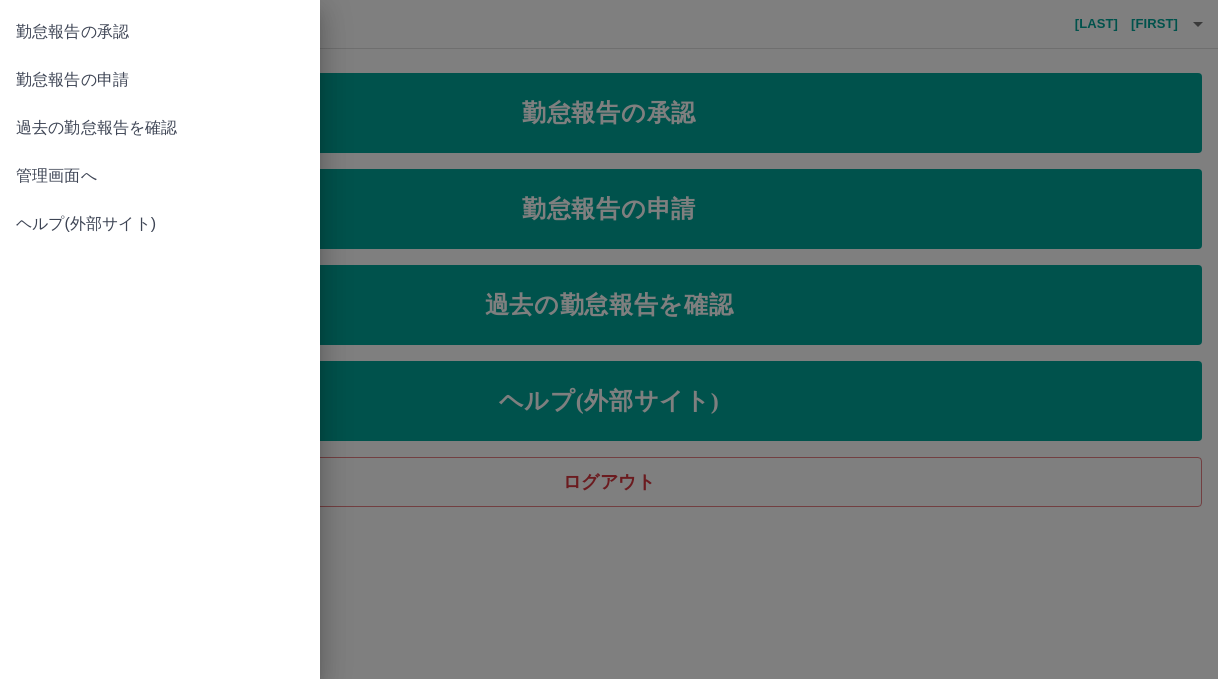 click on "管理画面へ" at bounding box center (160, 176) 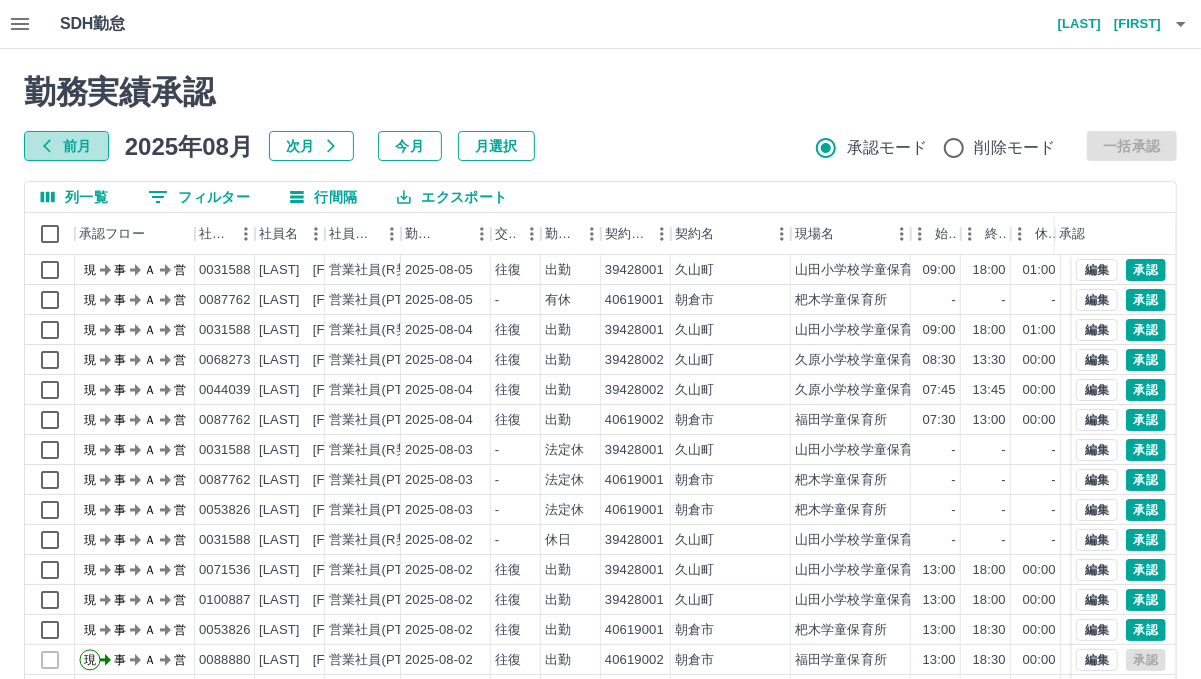 click on "前月" at bounding box center (66, 146) 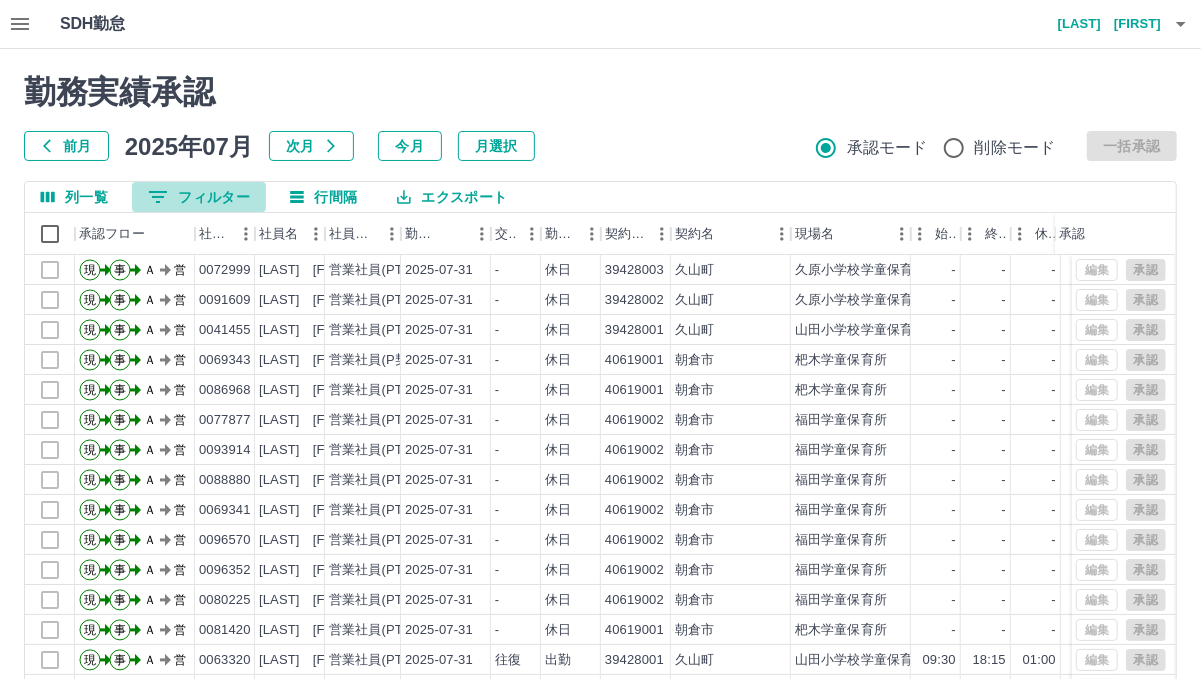 click on "0 フィルター" at bounding box center [199, 197] 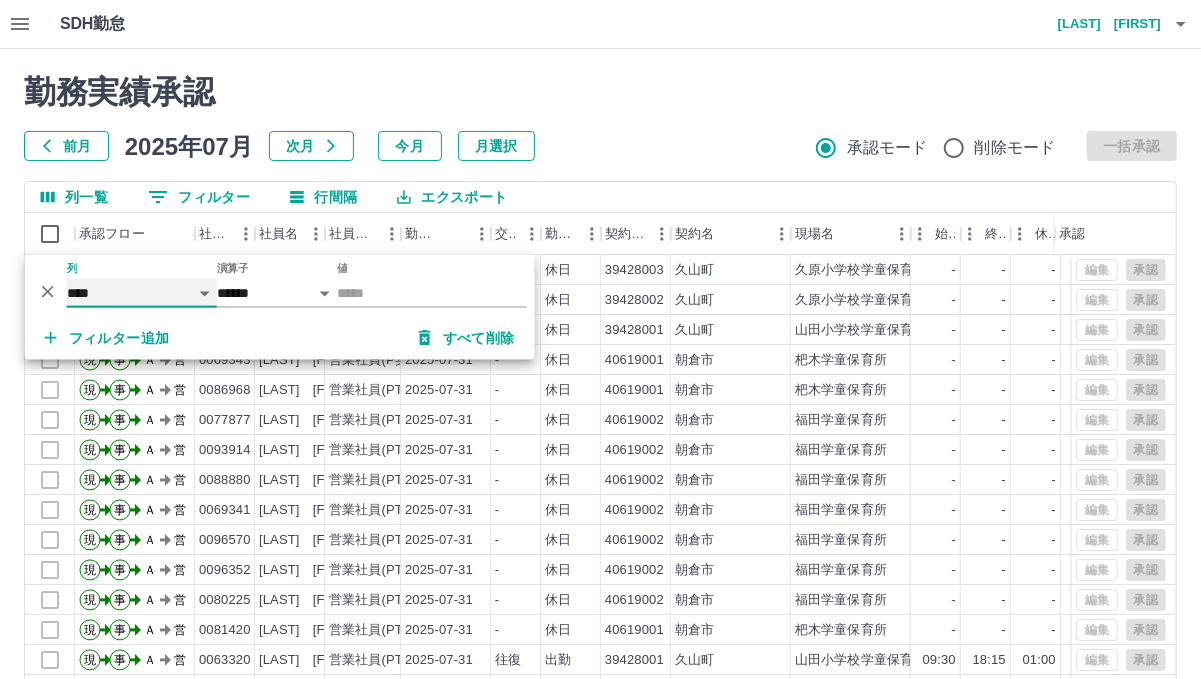 click on "**** *** **** *** *** **** ***** *** *** ** ** ** **** **** **** ** ** *** **** *****" at bounding box center [142, 293] 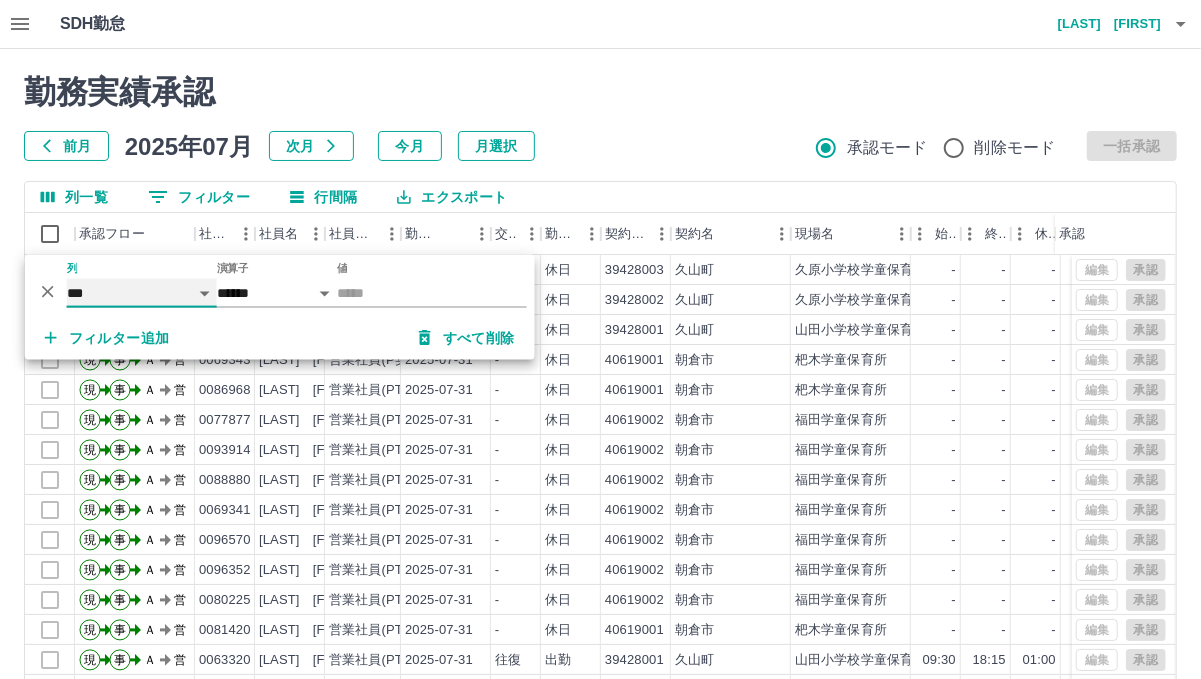 click on "**** *** **** *** *** **** ***** *** *** ** ** ** **** **** **** ** ** *** **** *****" at bounding box center [142, 293] 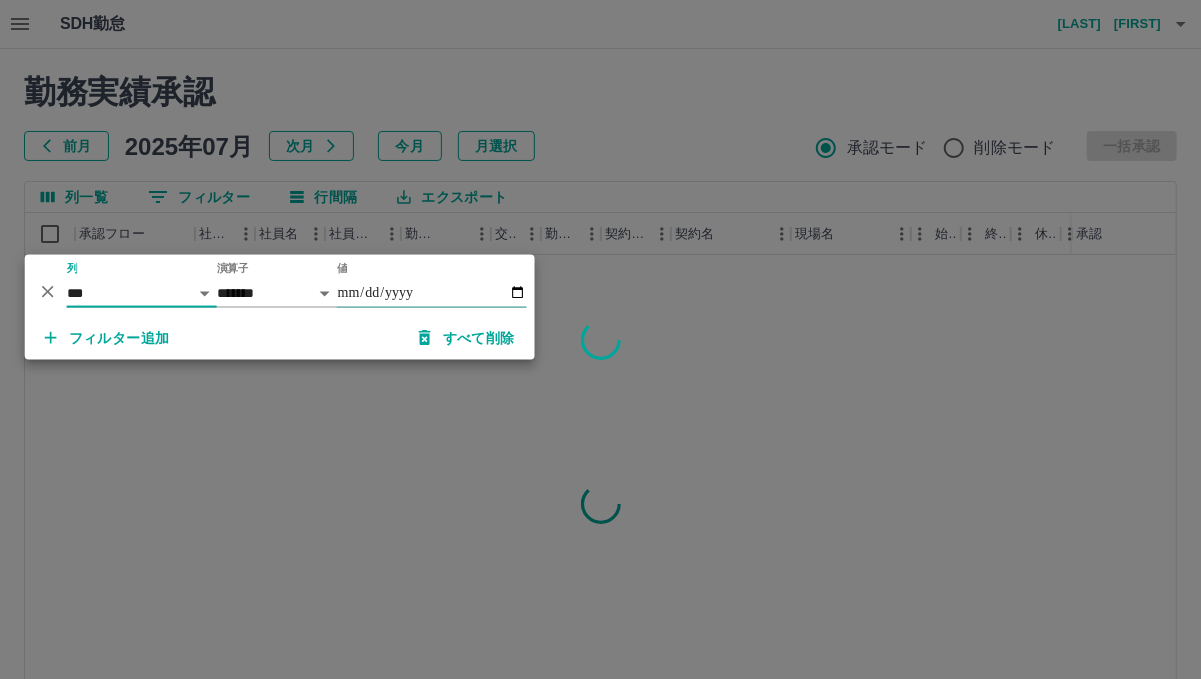 click on "値" at bounding box center [432, 293] 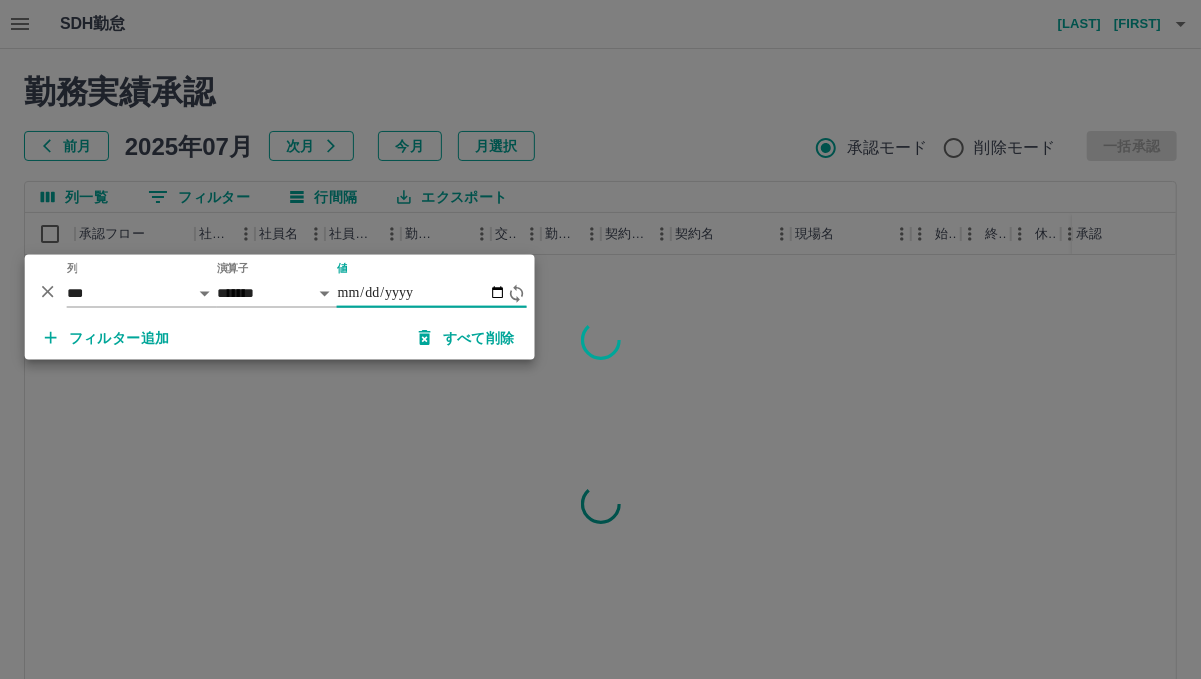 type on "**********" 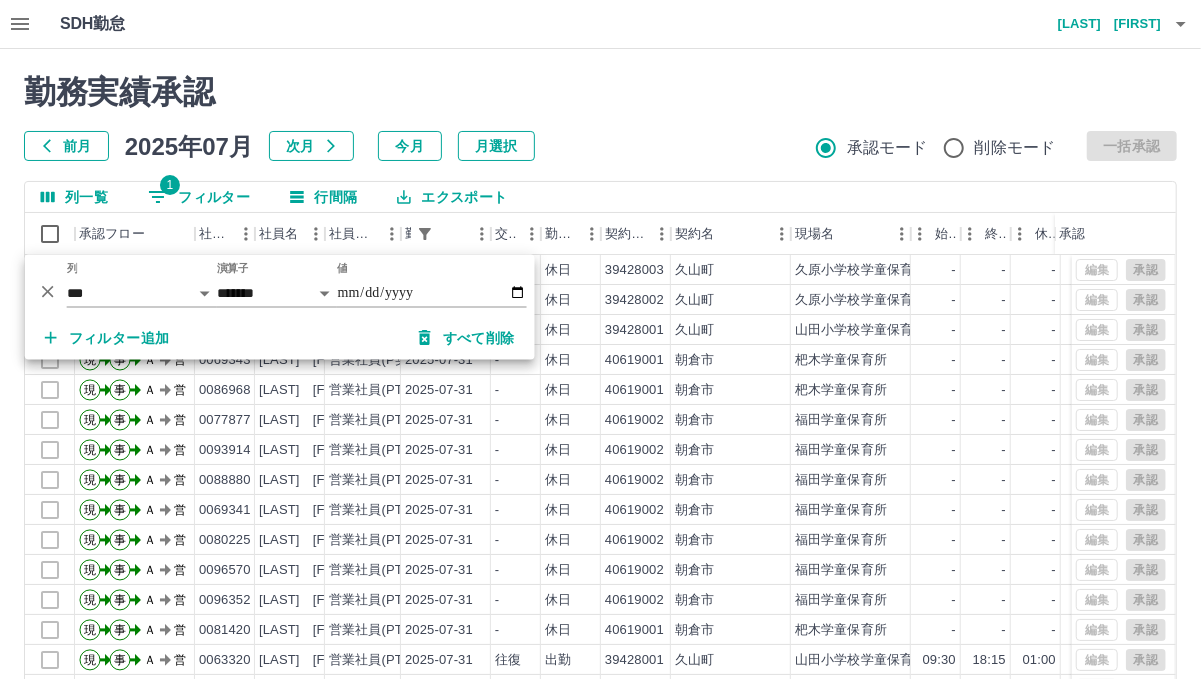 click on "勤務実績承認" at bounding box center (600, 92) 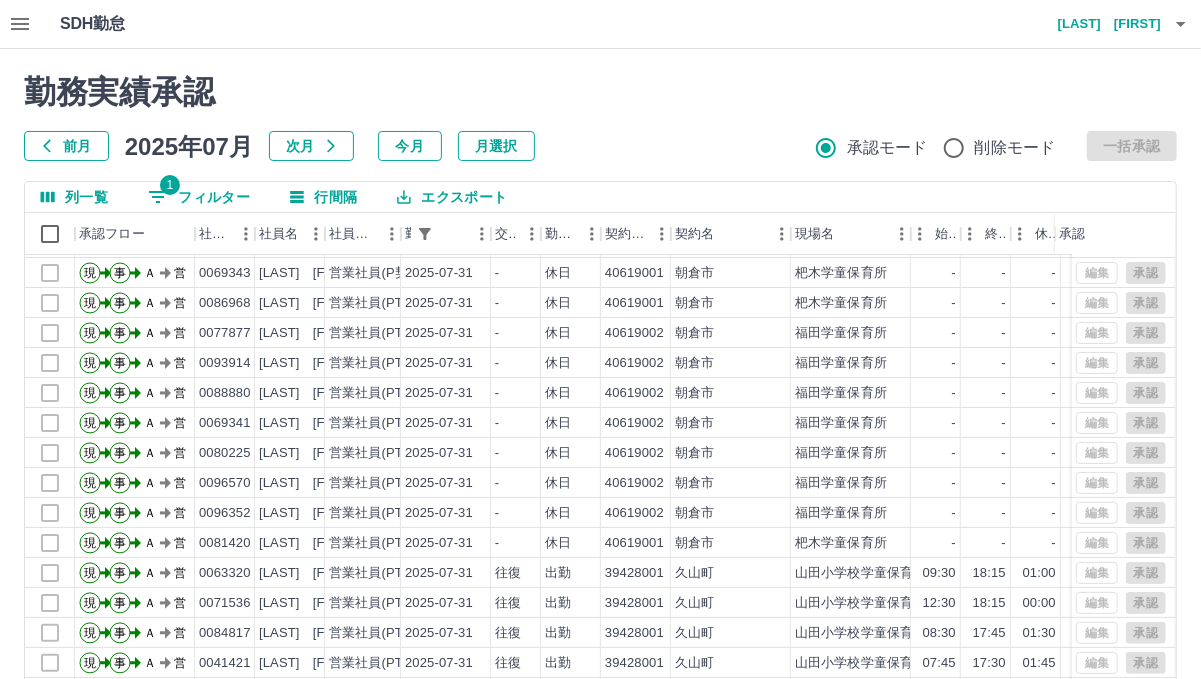 scroll, scrollTop: 102, scrollLeft: 0, axis: vertical 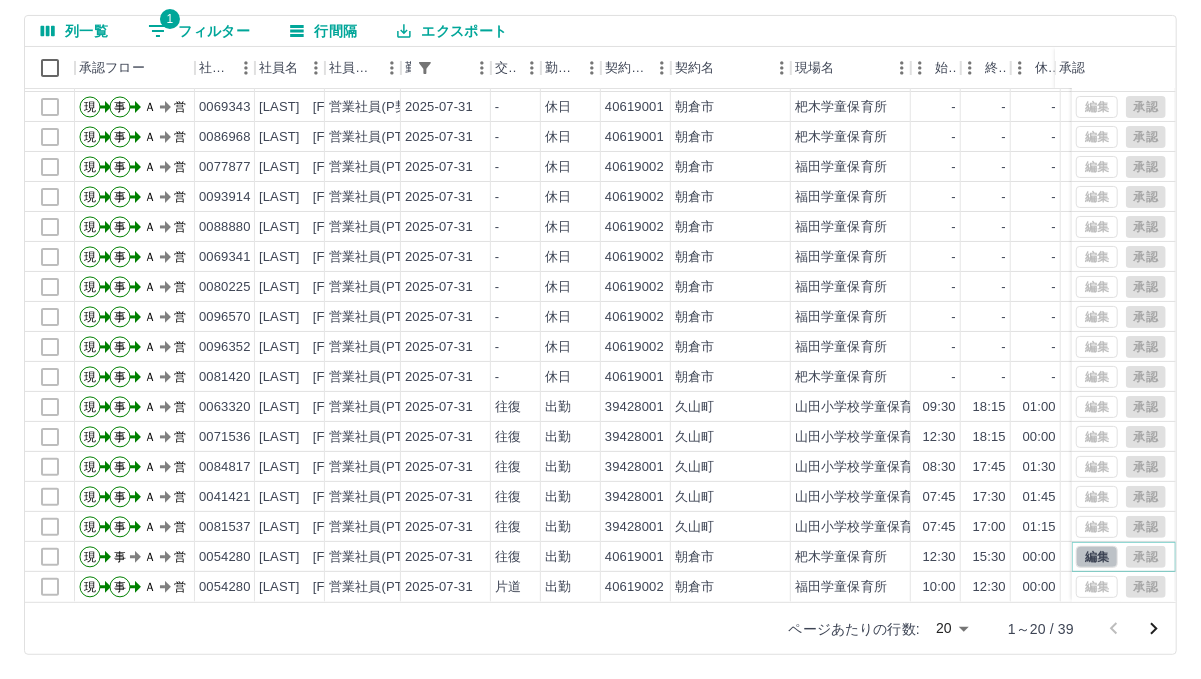 click on "編集" at bounding box center (1097, 557) 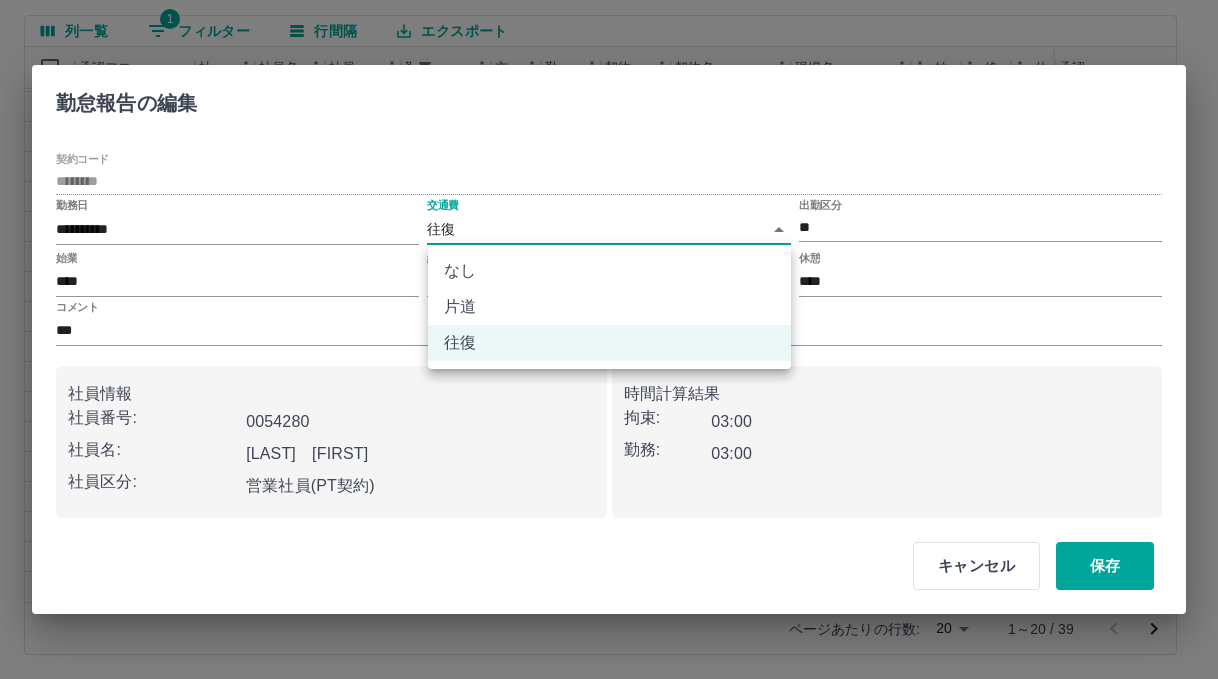 click on "SDH勤怠 [LAST]　[FIRST] 勤務実績承認 前月 2025年07月 次月 今月 月選択 承認モード 削除モード 一括承認 列一覧 1 フィルター 行間隔 エクスポート 承認フロー 社員番号 社員名 社員区分 勤務日 交通費 勤務区分 契約コード 契約名 現場名 始業 終業 休憩 所定開始 所定終業 所定休憩 拘束 勤務 承認 現 事 Ａ 営 0091609 [LAST]　[FIRST] 営業社員(PT契約) 2025-07-31  -  休日 39428002 [CITY] [SCHOOL]A - - - - - - 00:00 00:00 現 事 Ａ 営 0041455 [LAST]　[FIRST] 営業社員(PT契約) 2025-07-31  -  休日 39428001 [CITY] [SCHOOL] - - - - - - 00:00 00:00 現 事 Ａ 営 0069343 [LAST]　[FIRST] 営業社員(P契約) 2025-07-31  -  休日 40619001 [CITY] [SCHOOL] - - - - - - 00:00 00:00 現 事 Ａ 営 0086968 [LAST]　[FIRST] 営業社員(PT契約) 2025-07-31  -  休日 40619001 [CITY] [SCHOOL] - - - - - - 00:00 00:00 現 事 -" at bounding box center [609, 256] 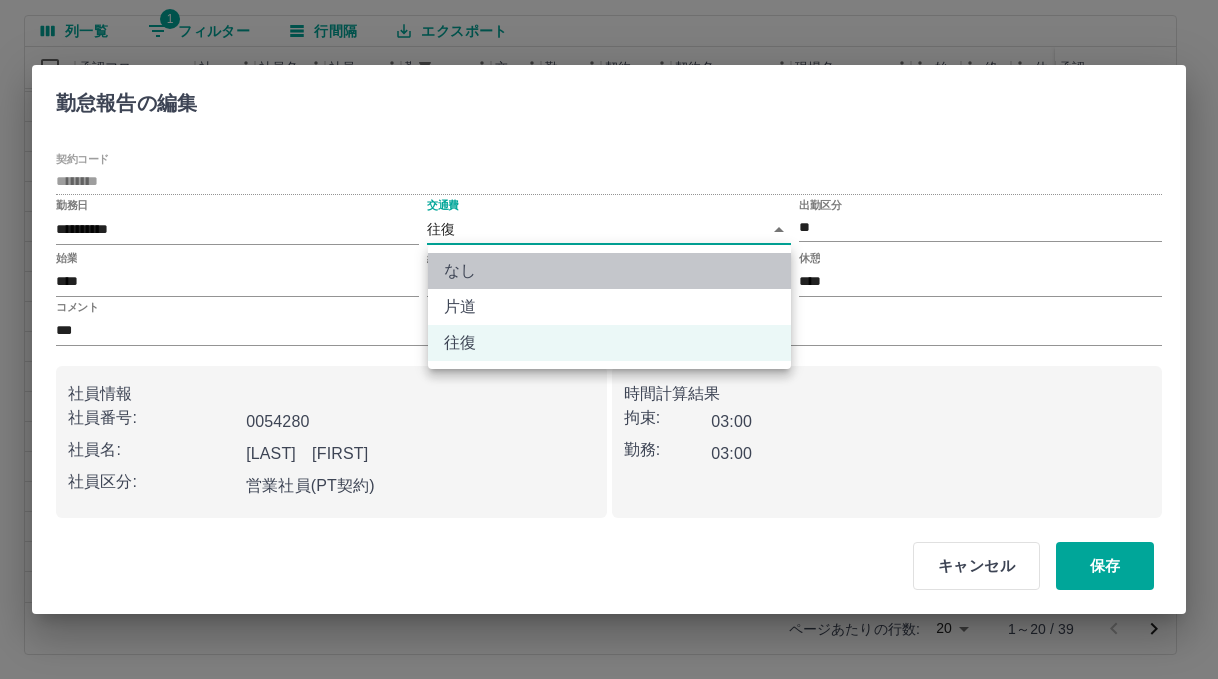 click on "なし" at bounding box center (609, 271) 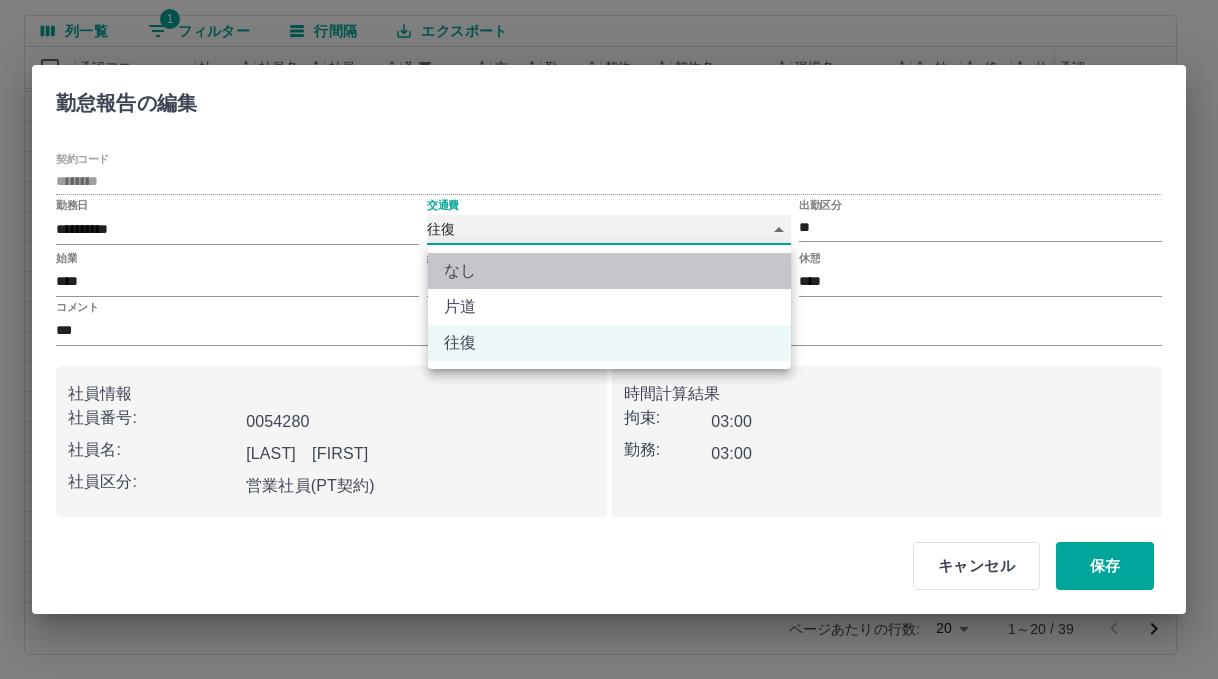 type on "****" 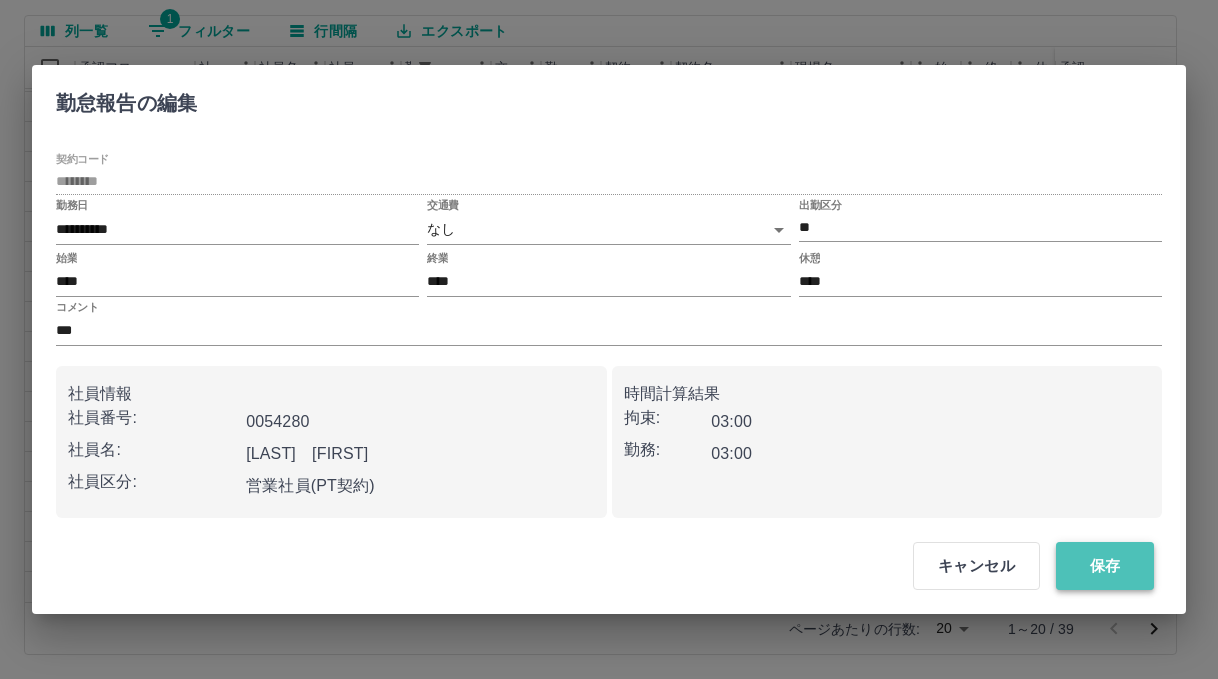 click on "保存" at bounding box center (1105, 566) 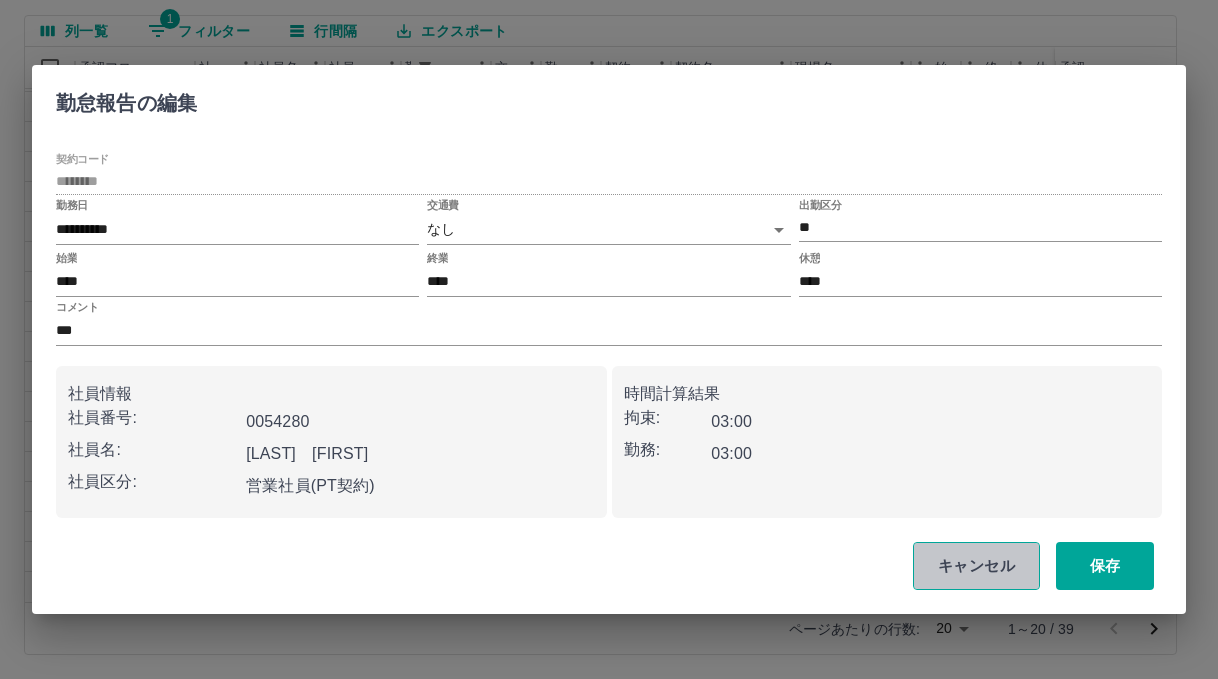 click on "キャンセル" at bounding box center [976, 566] 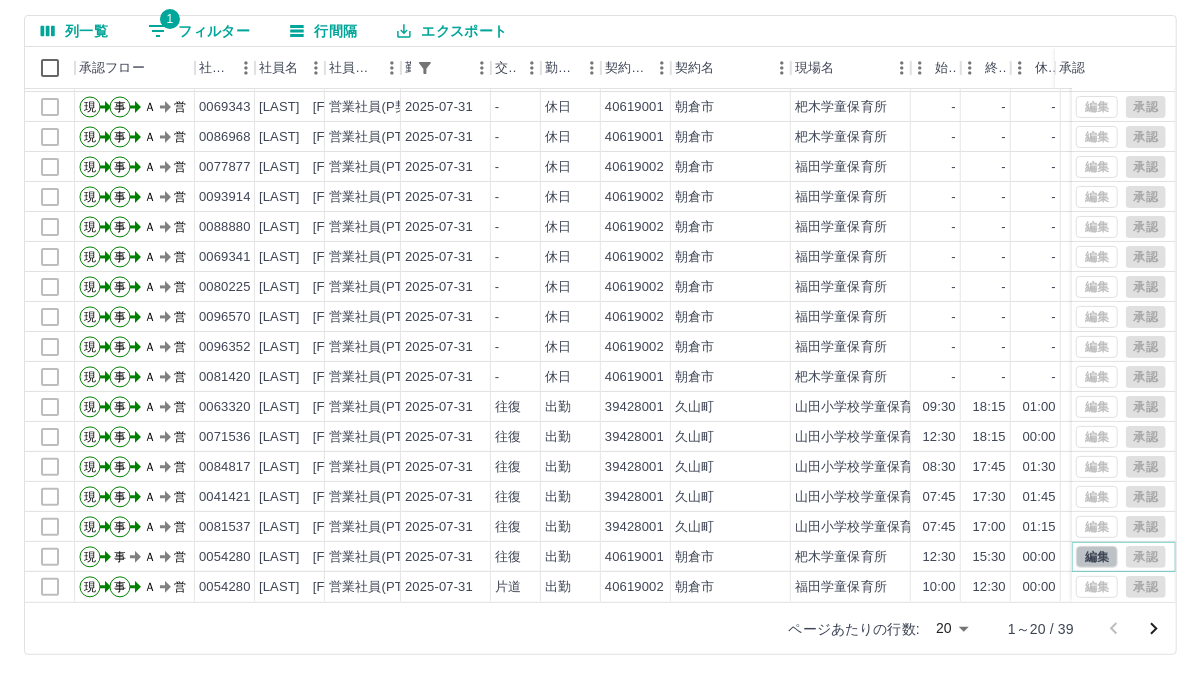 click on "編集" at bounding box center [1097, 557] 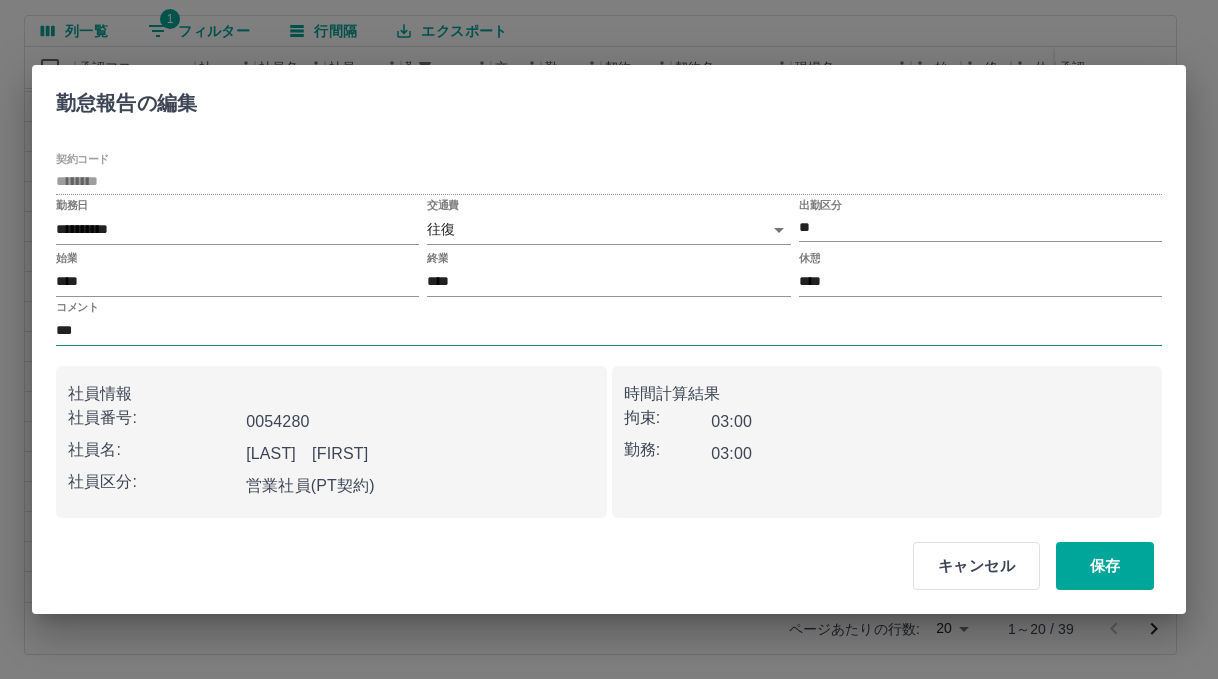 click on "***" at bounding box center [609, 331] 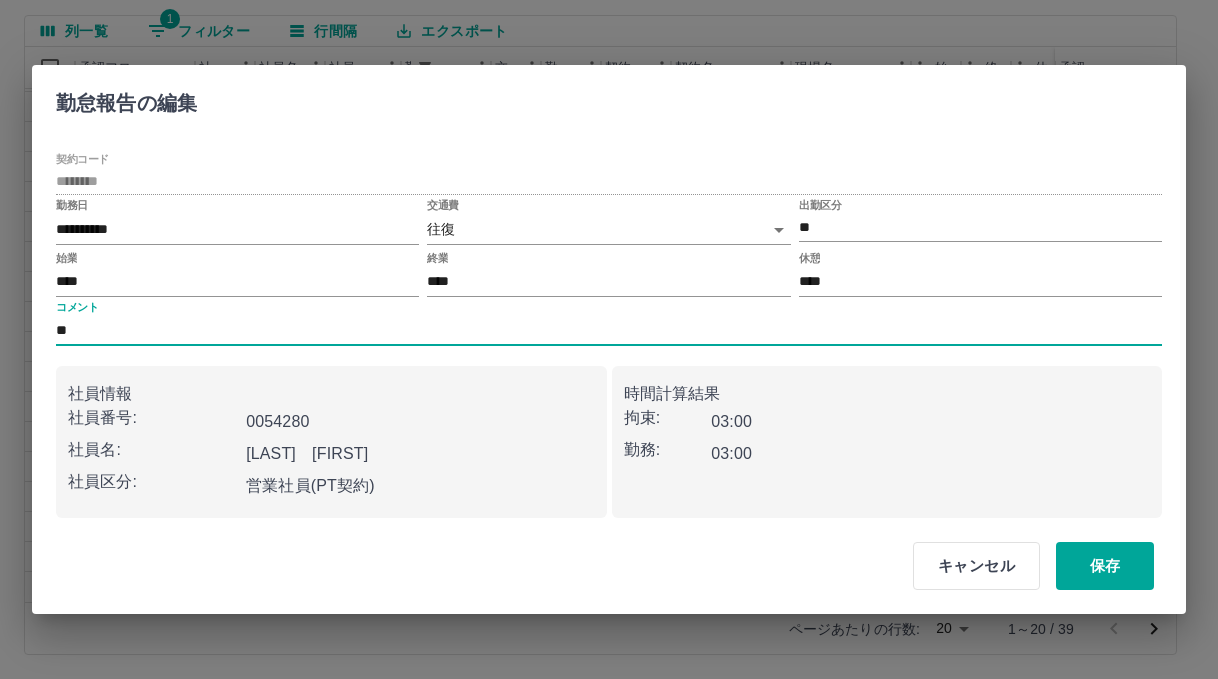 type on "*" 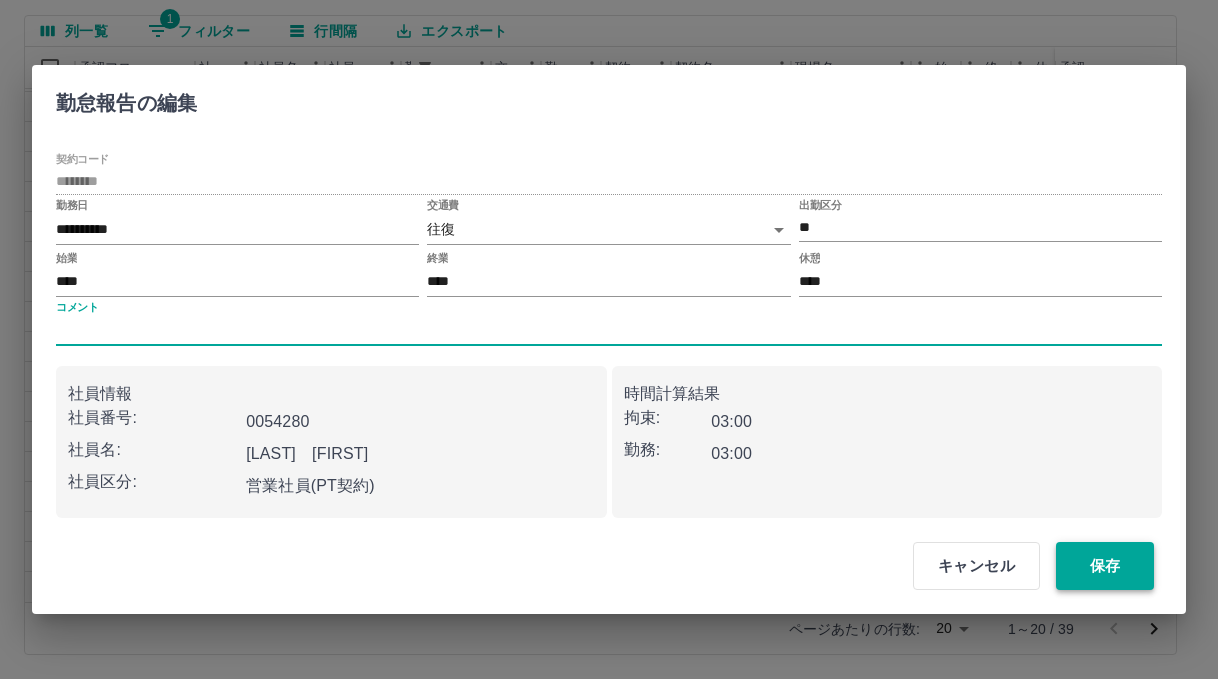 type 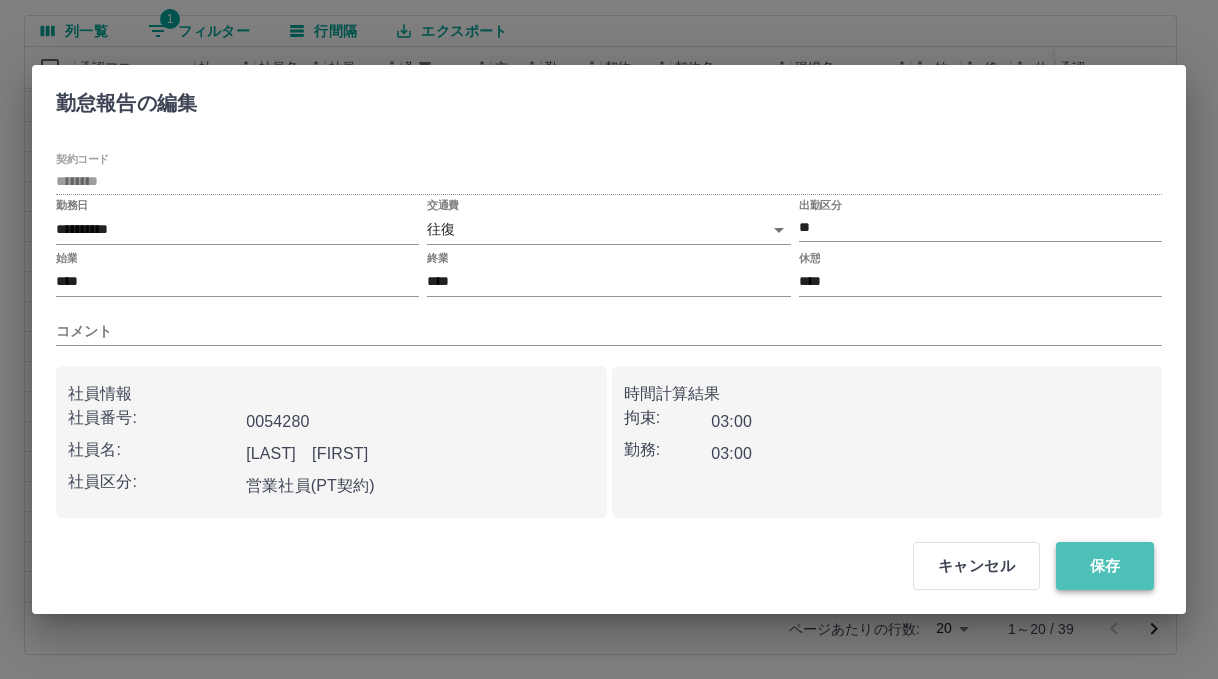 click on "保存" at bounding box center (1105, 566) 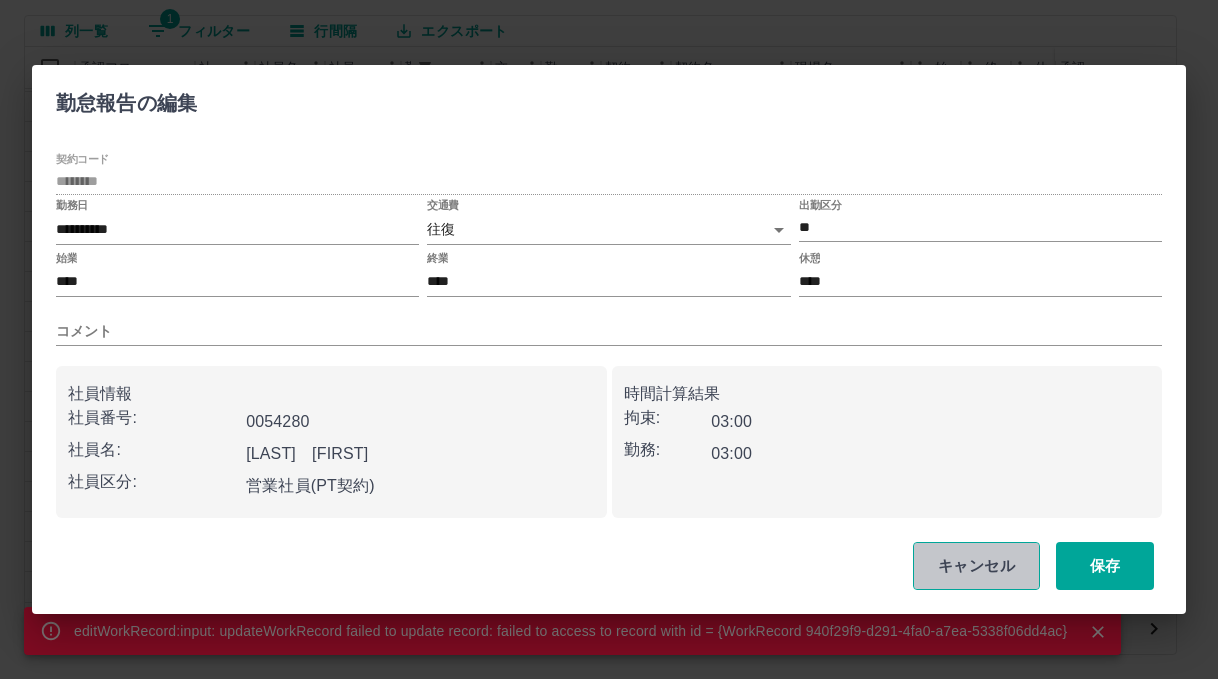 click on "キャンセル" at bounding box center (976, 566) 